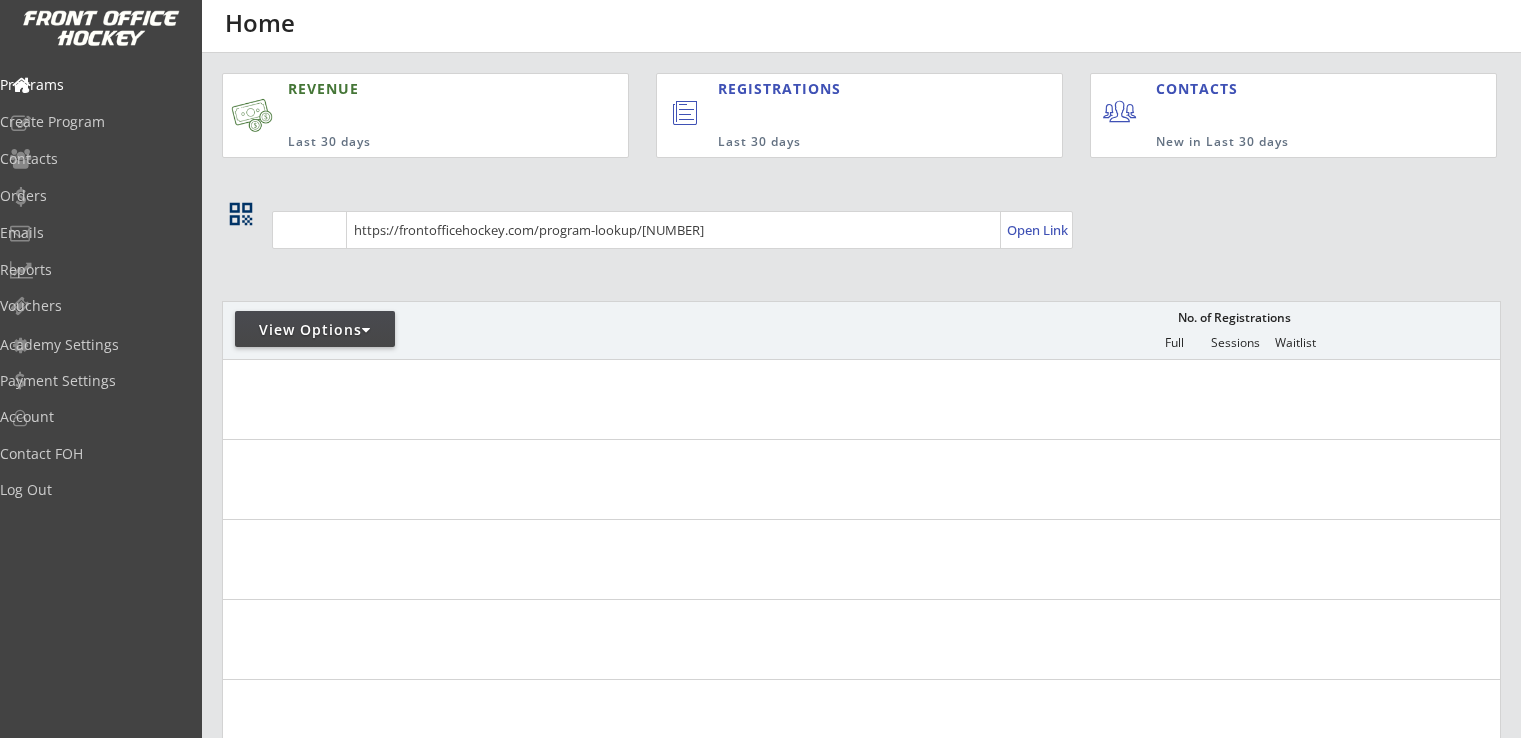 scroll, scrollTop: 0, scrollLeft: 0, axis: both 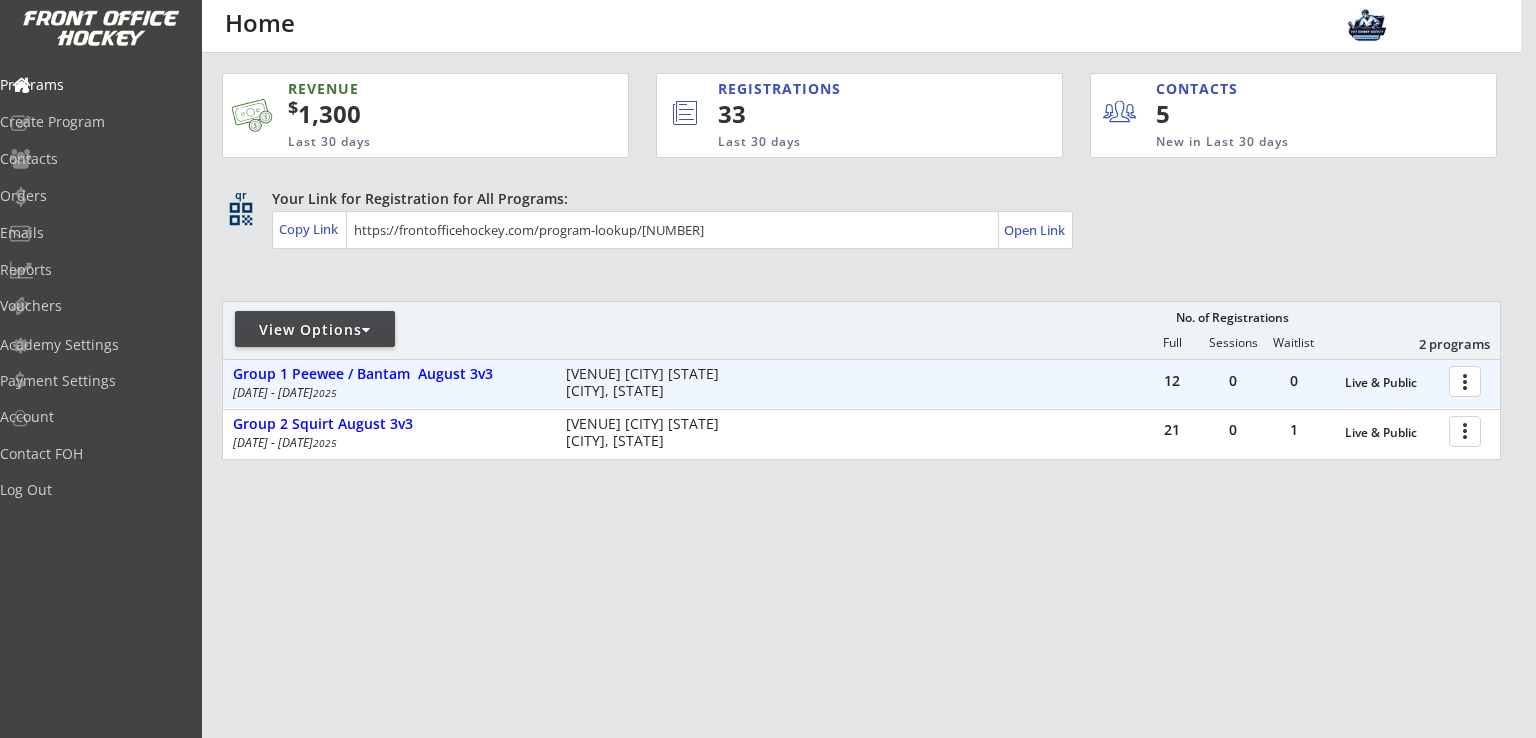 click at bounding box center (1468, 380) 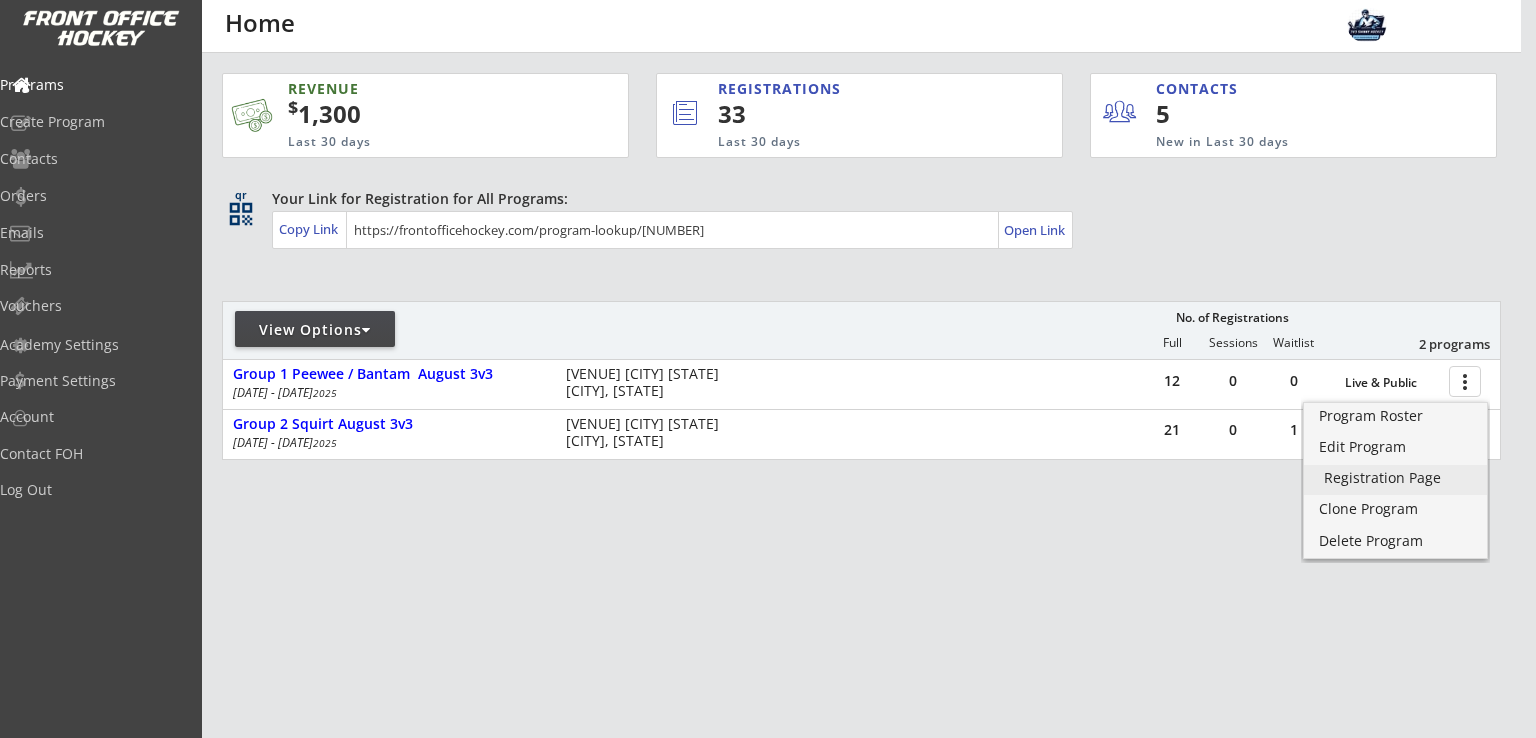 click on "Registration Page" at bounding box center [1395, 478] 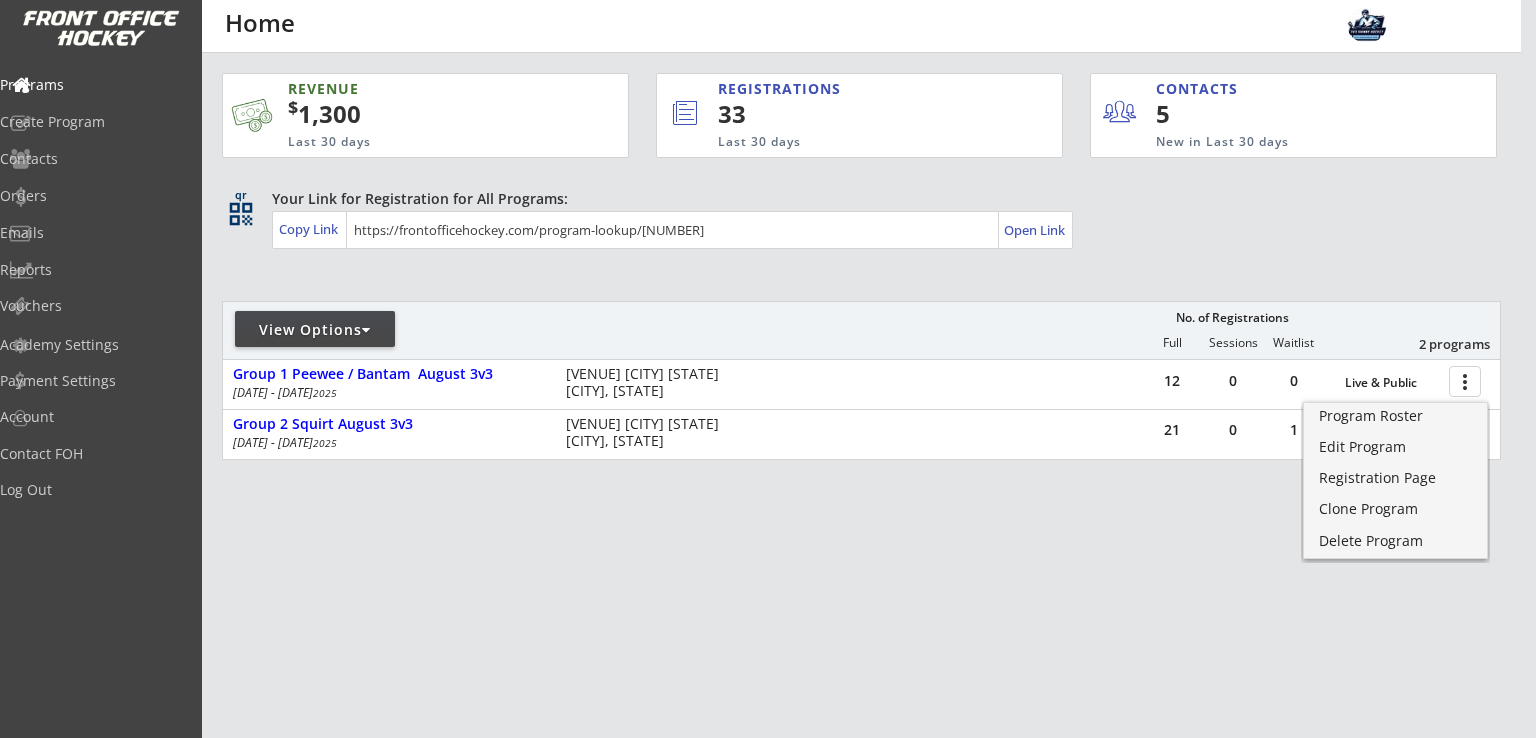 drag, startPoint x: 1209, startPoint y: 694, endPoint x: 1452, endPoint y: 434, distance: 355.87778 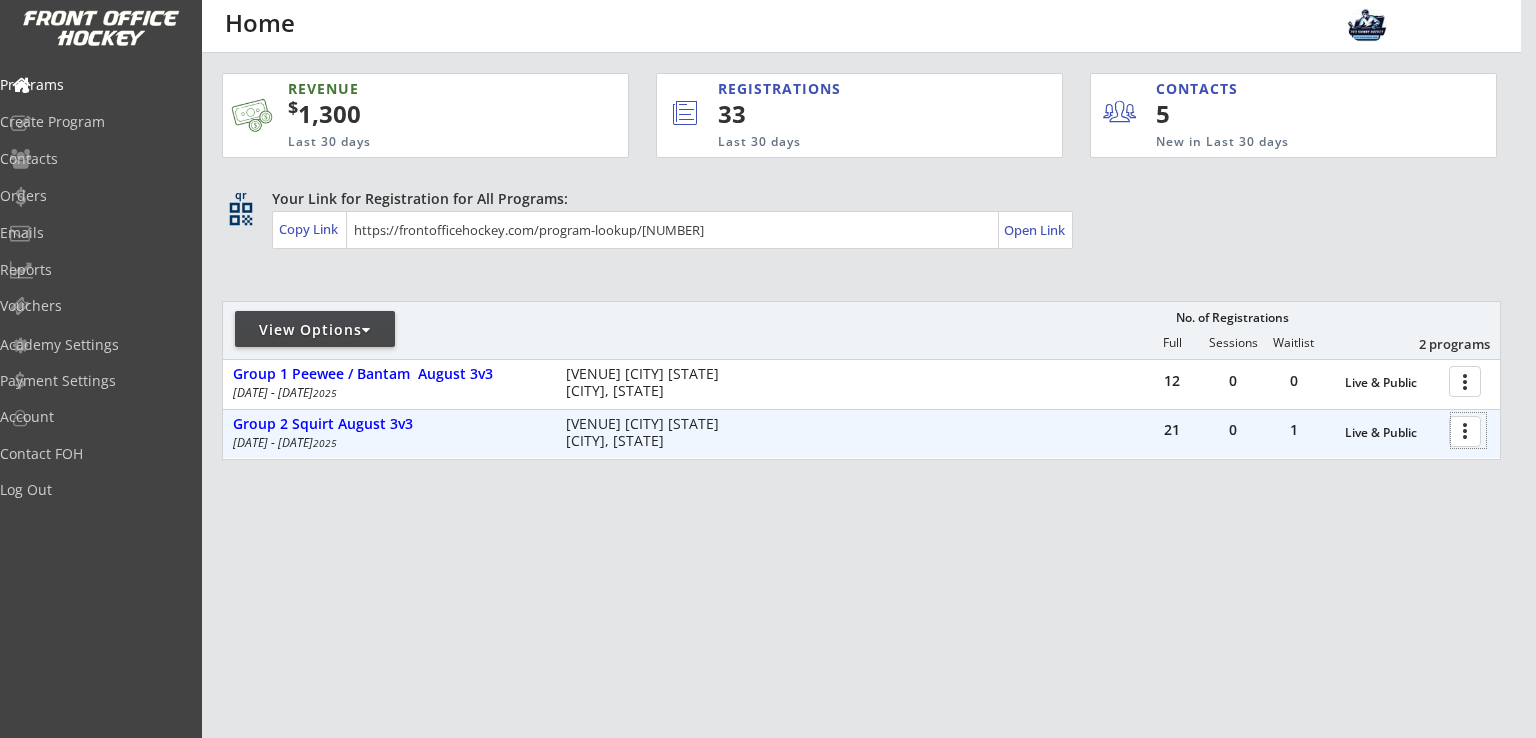 click at bounding box center (1468, 430) 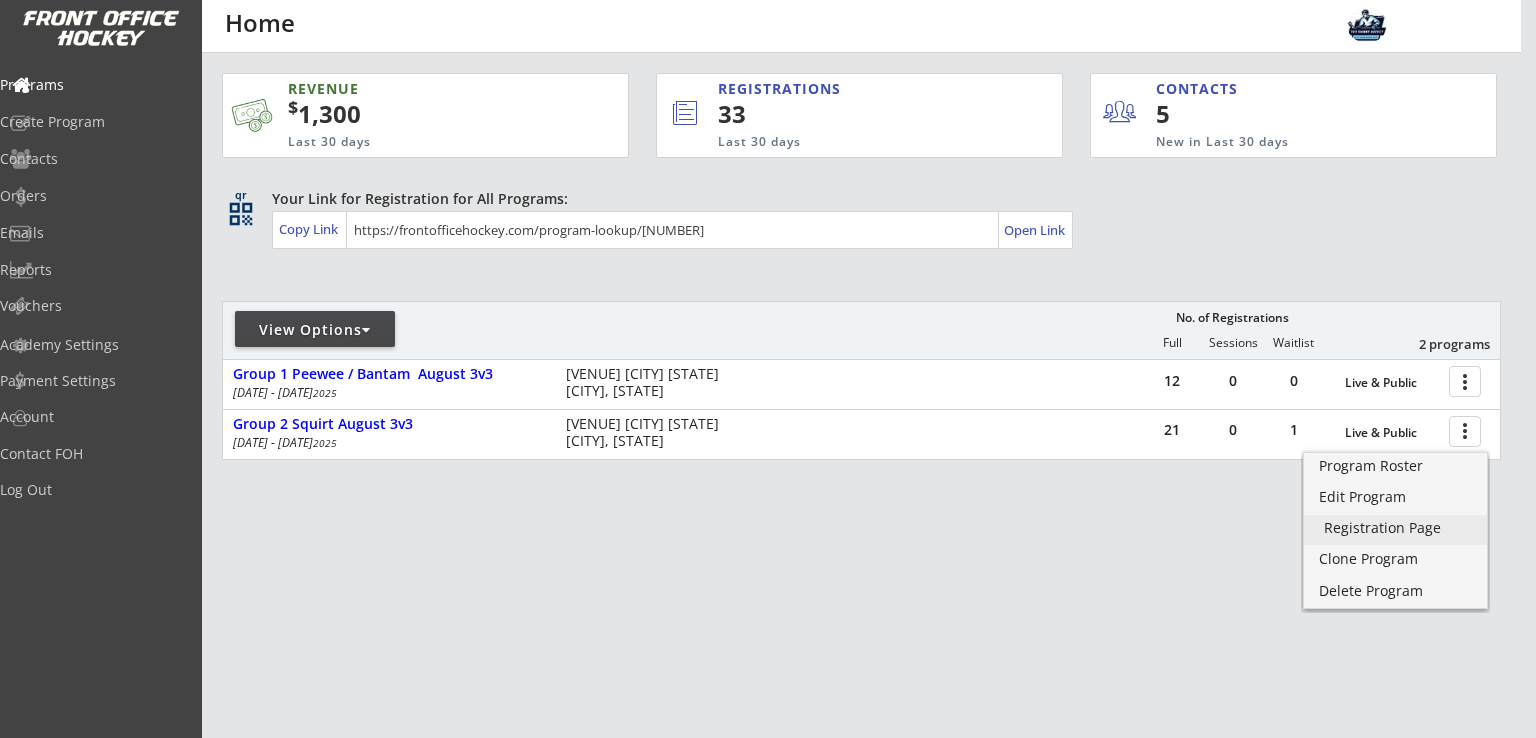click on "Registration Page" at bounding box center (1395, 530) 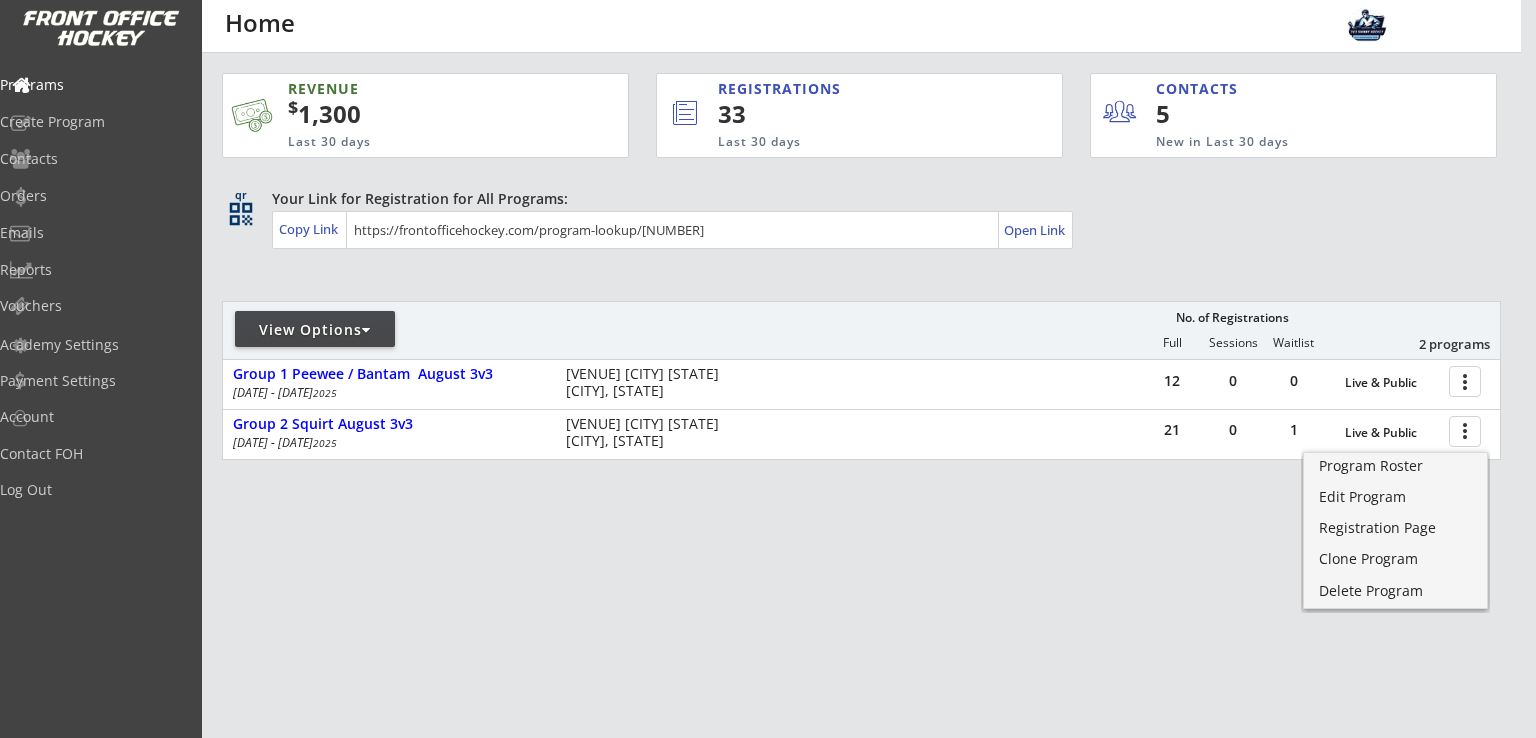 click on "REVENUE $  1,300 Last 30 days REGISTRATIONS 33 Last 30 days CONTACTS 5 New in Last 30 days qr qr_code Your Link for Registration for All Programs: Copy Link Open Link View Options   No. of Registrations Full Sessions Waitlist 2 programs
12 0 0 Live & Public more_vert Group 1 Peewee / Bantam  August 3v3  Aug 6 - Aug 18    2025 Maysa Arena Minot ND
Minot, ND
21 0 1 Live & Public more_vert Group 2 Squirt August 3v3  Aug 6 - Aug 18    2025 Maysa Arena Minot ND
Minot, ND" at bounding box center (861, 361) 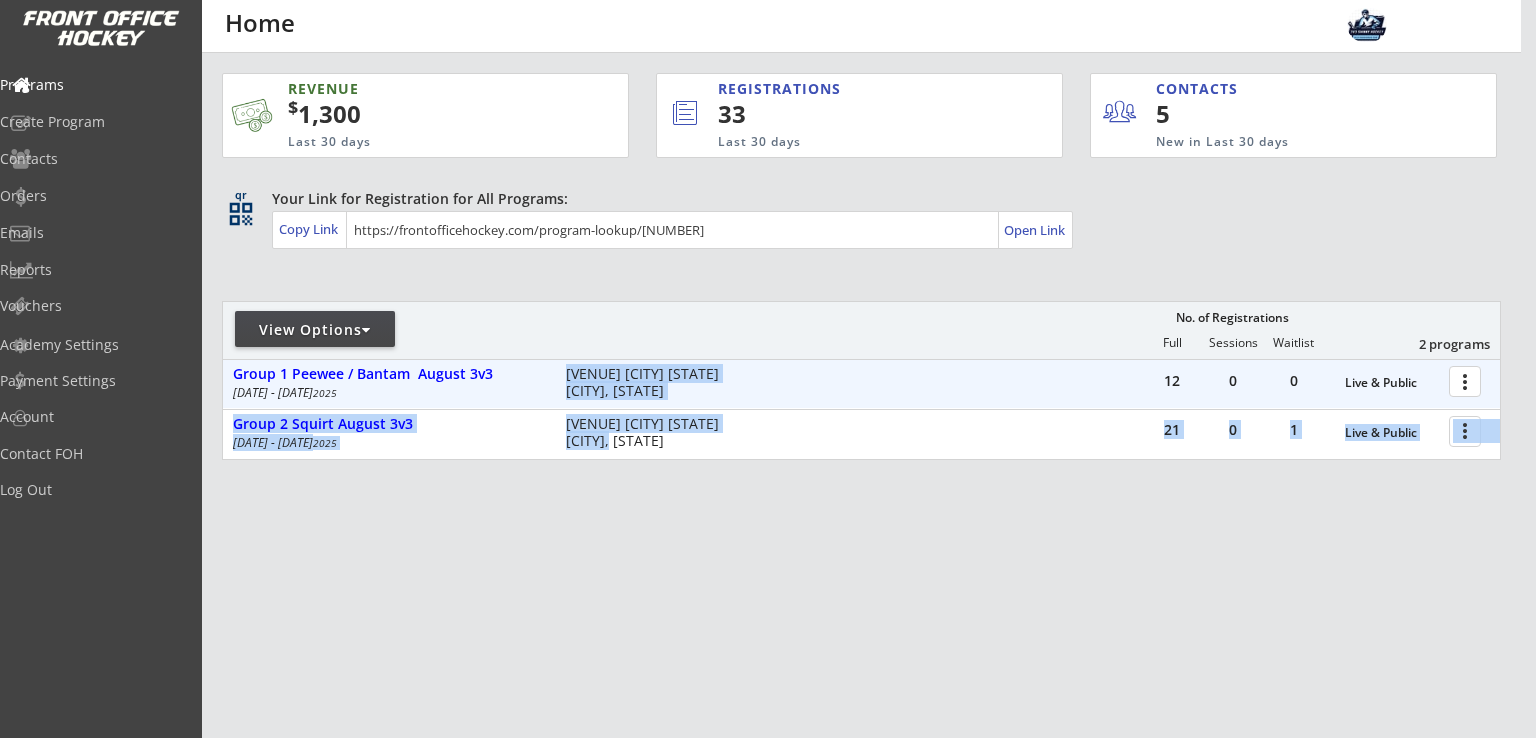 drag, startPoint x: 637, startPoint y: 447, endPoint x: 560, endPoint y: 387, distance: 97.6166 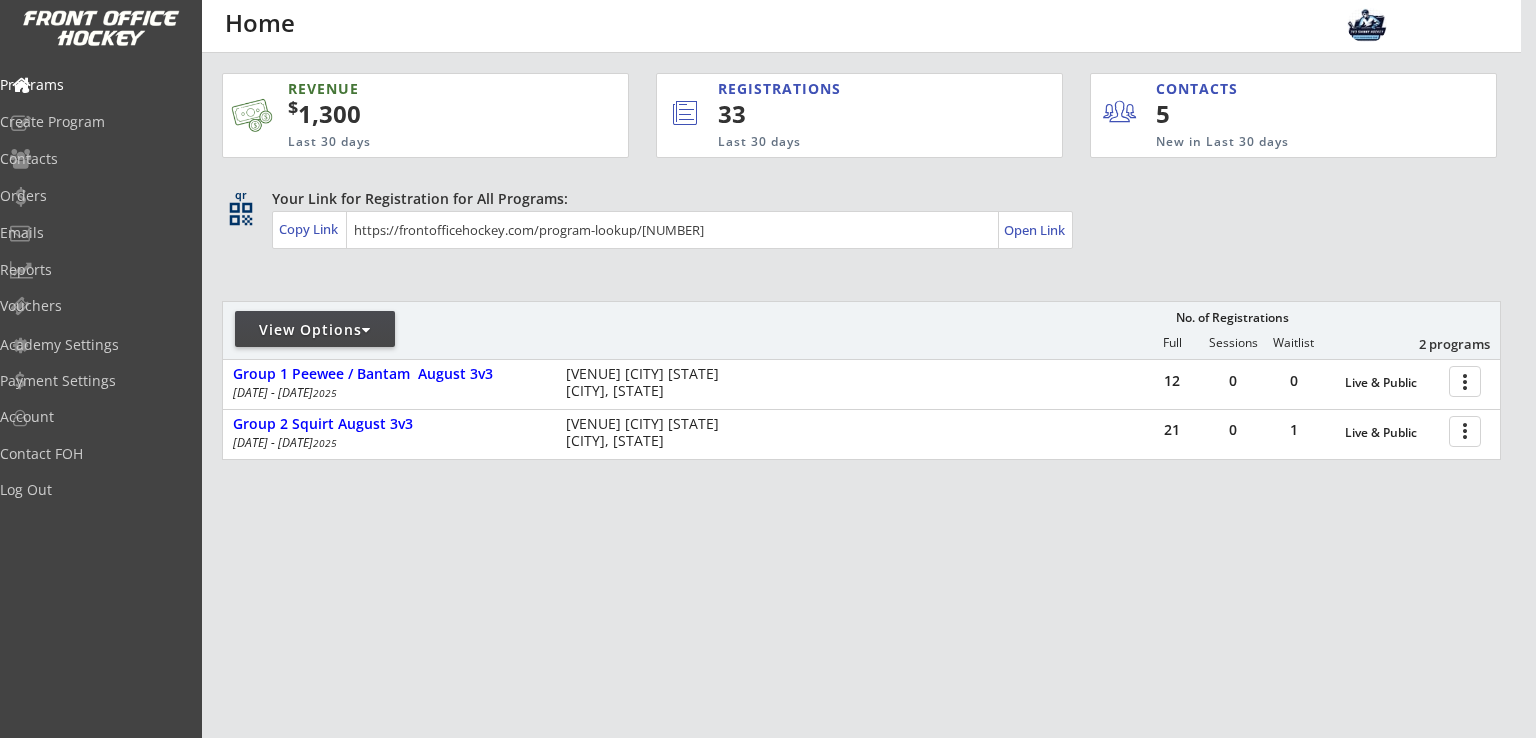 click on "REVENUE $  1,300 Last 30 days REGISTRATIONS 33 Last 30 days CONTACTS 5 New in Last 30 days qr qr_code Your Link for Registration for All Programs: Copy Link Open Link View Options   No. of Registrations Full Sessions Waitlist 2 programs
12 0 0 Live & Public more_vert Group 1 Peewee / Bantam  August 3v3  Aug 6 - Aug 18    2025 Maysa Arena Minot ND
Minot, ND
21 0 1 Live & Public more_vert Group 2 Squirt August 3v3  Aug 6 - Aug 18    2025 Maysa Arena Minot ND
Minot, ND" at bounding box center [861, 361] 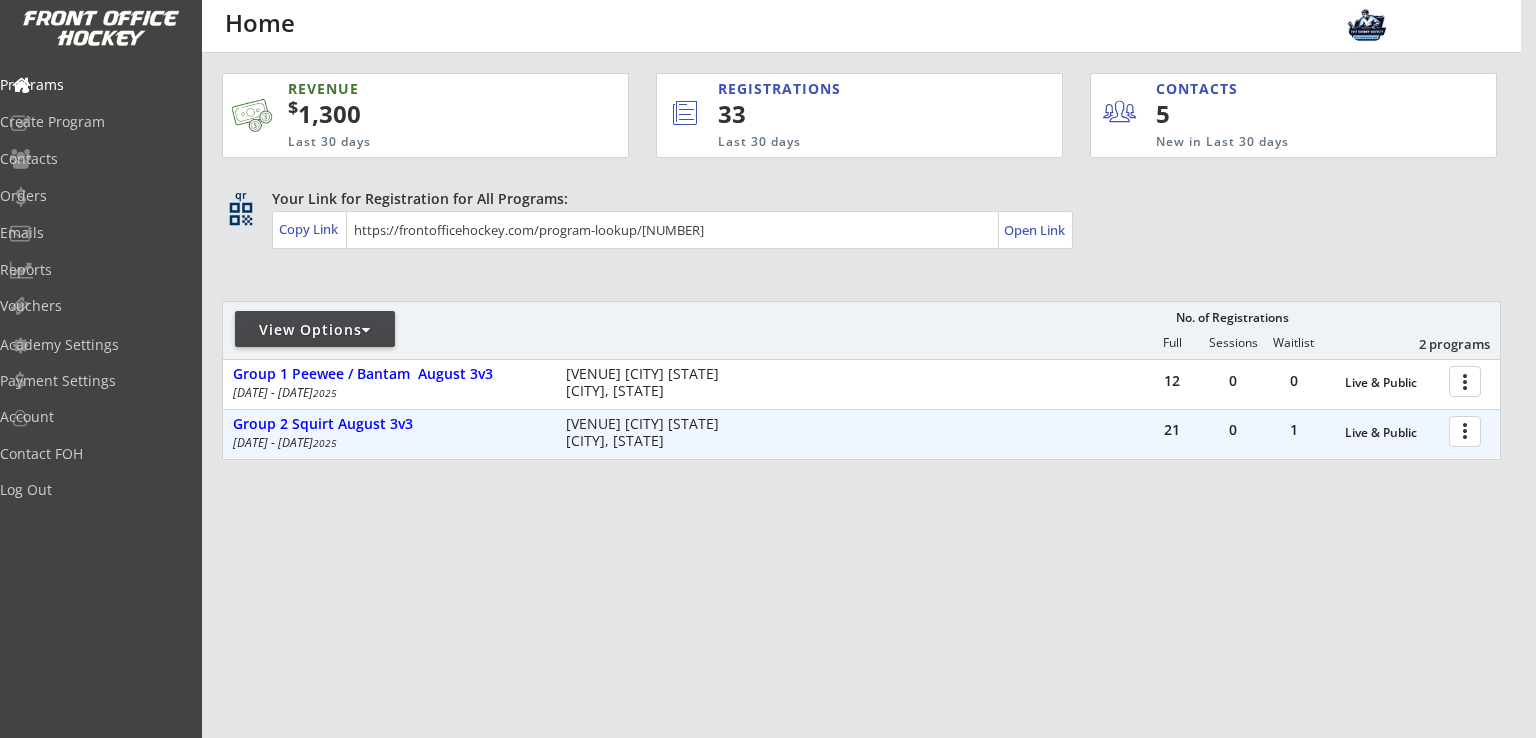 click at bounding box center (1468, 430) 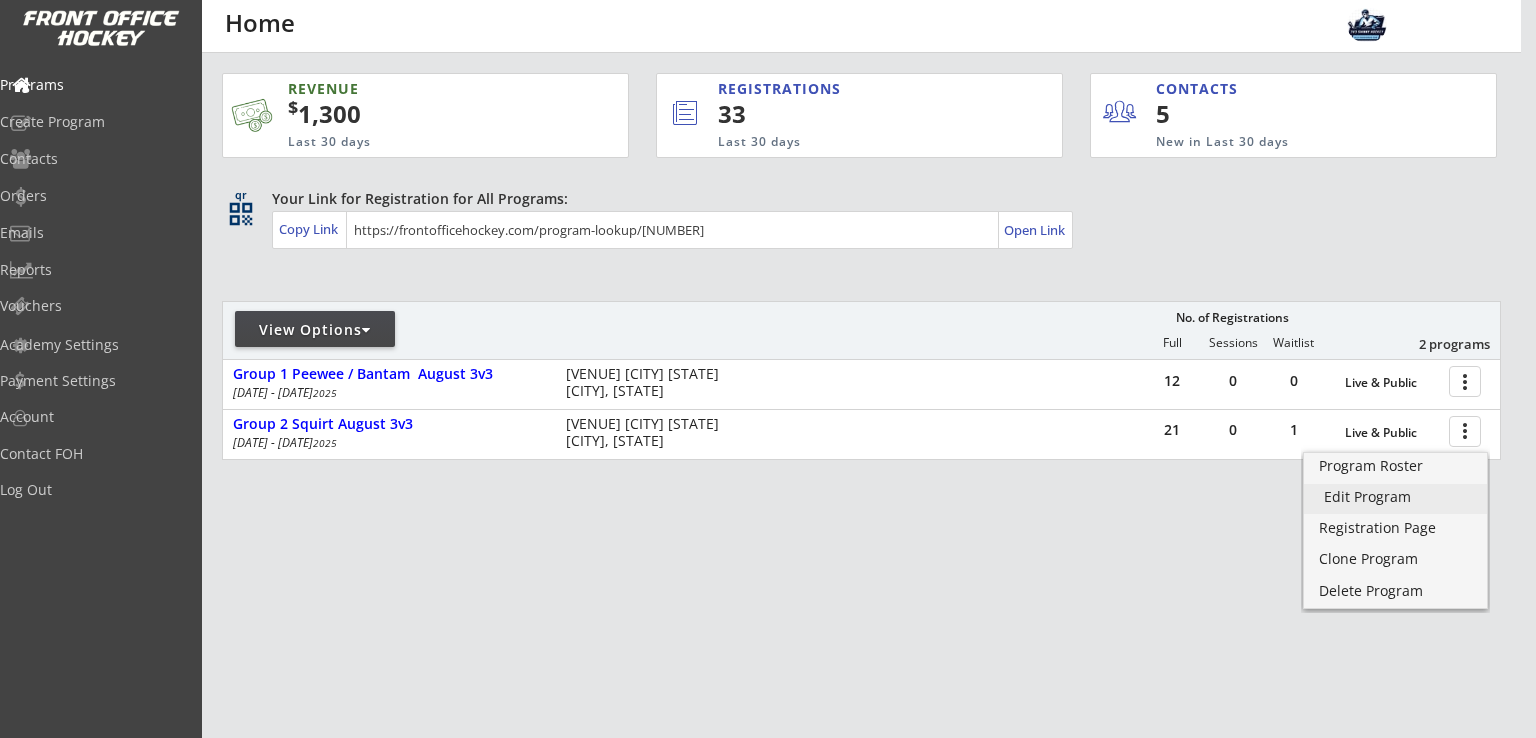 click on "Edit Program" at bounding box center [1395, 497] 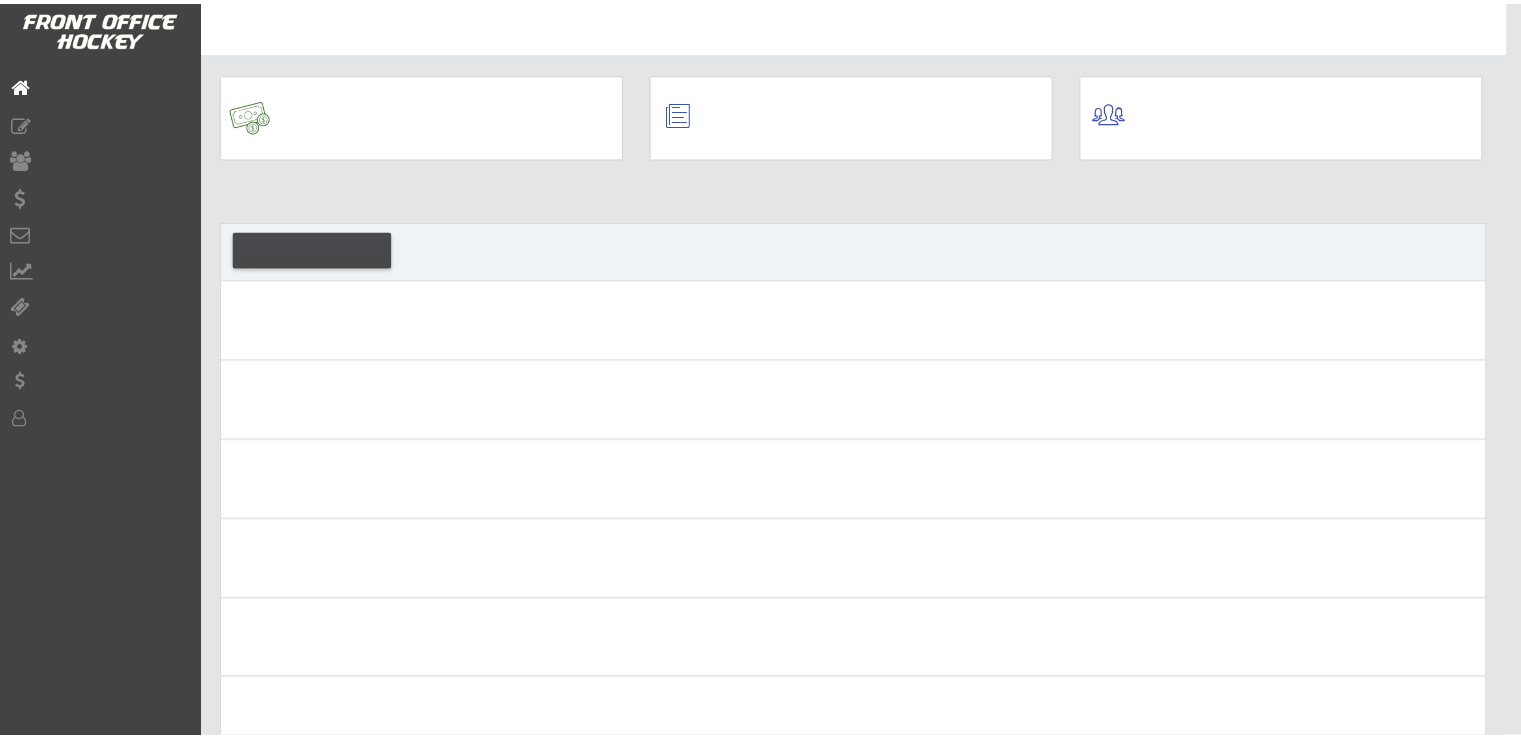 scroll, scrollTop: 0, scrollLeft: 0, axis: both 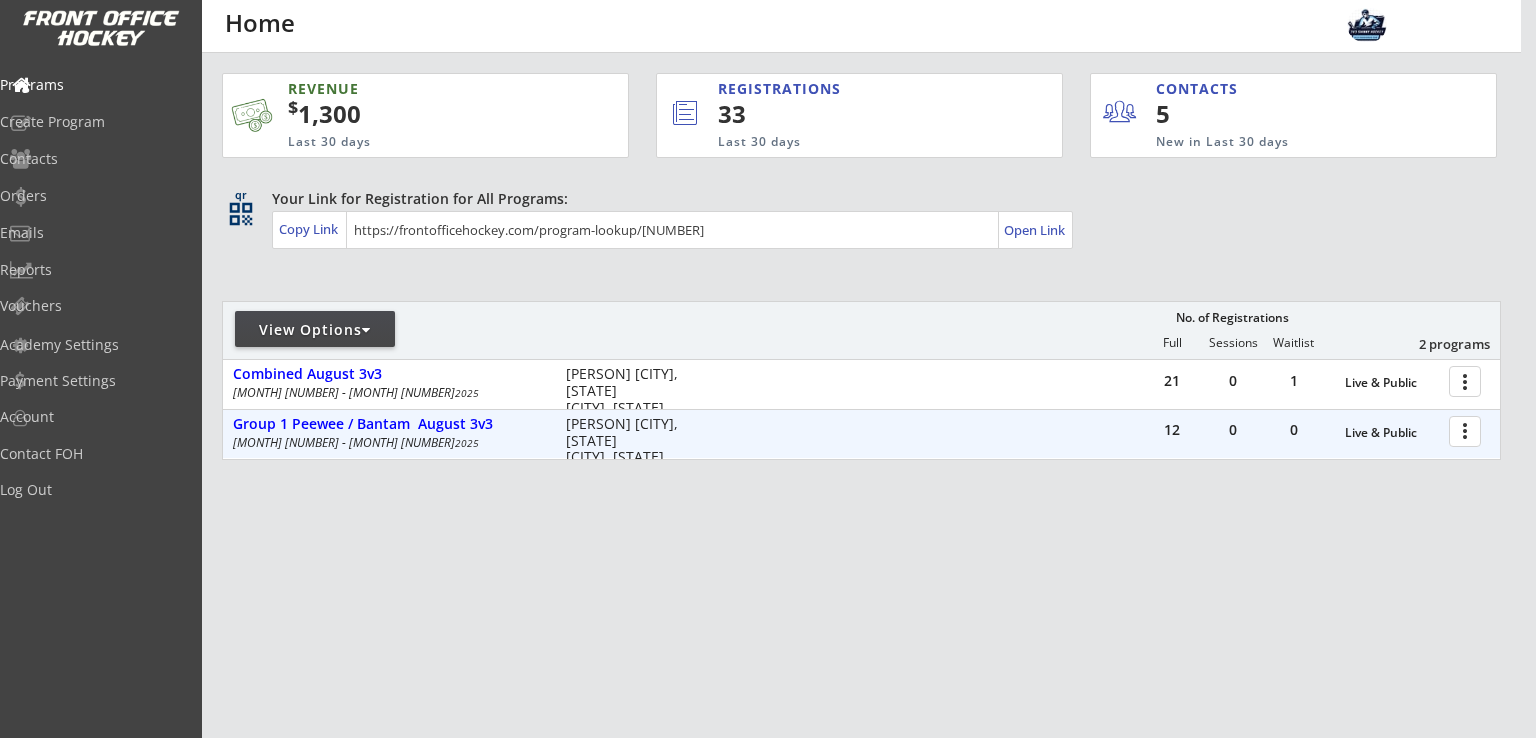 click at bounding box center [1468, 430] 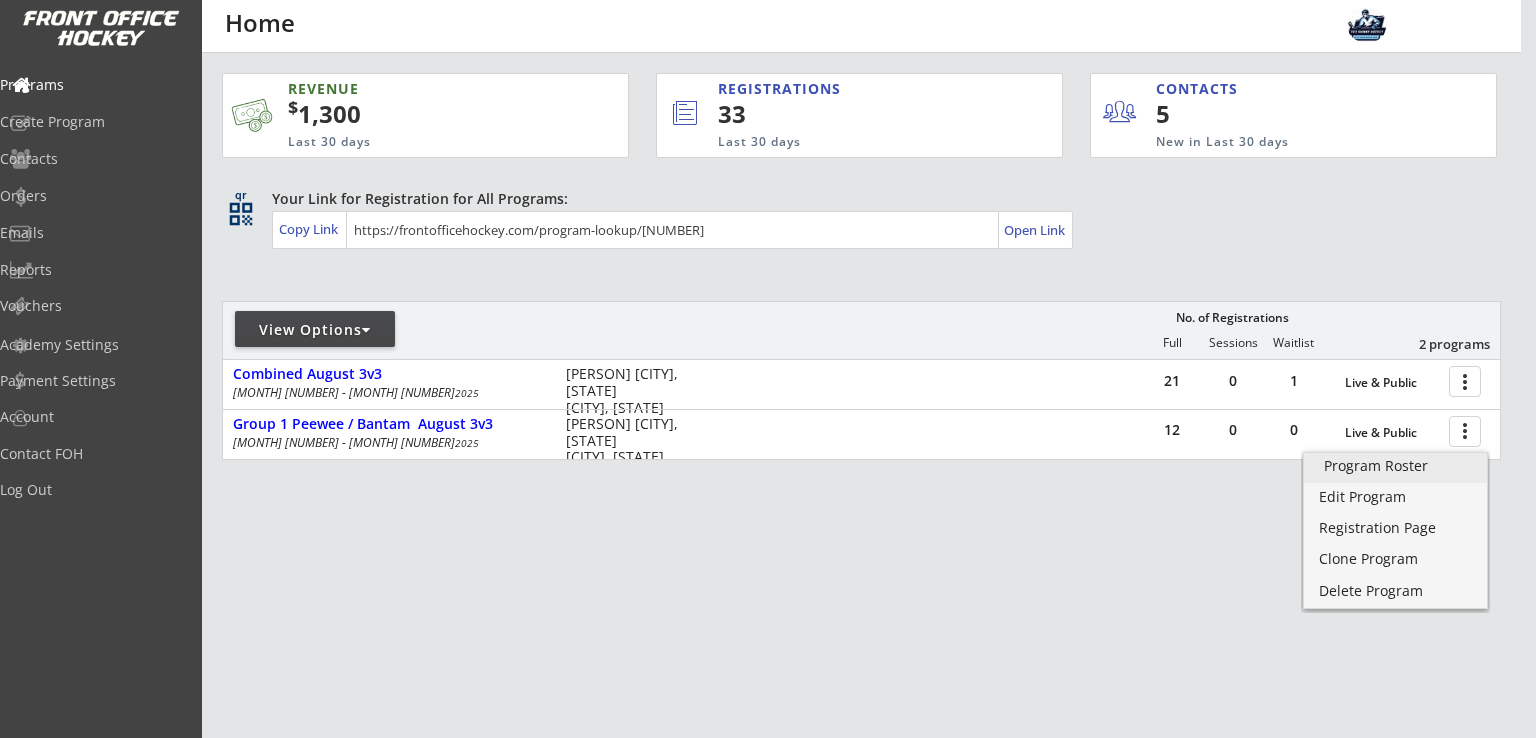 click on "Program Roster" at bounding box center [1395, 466] 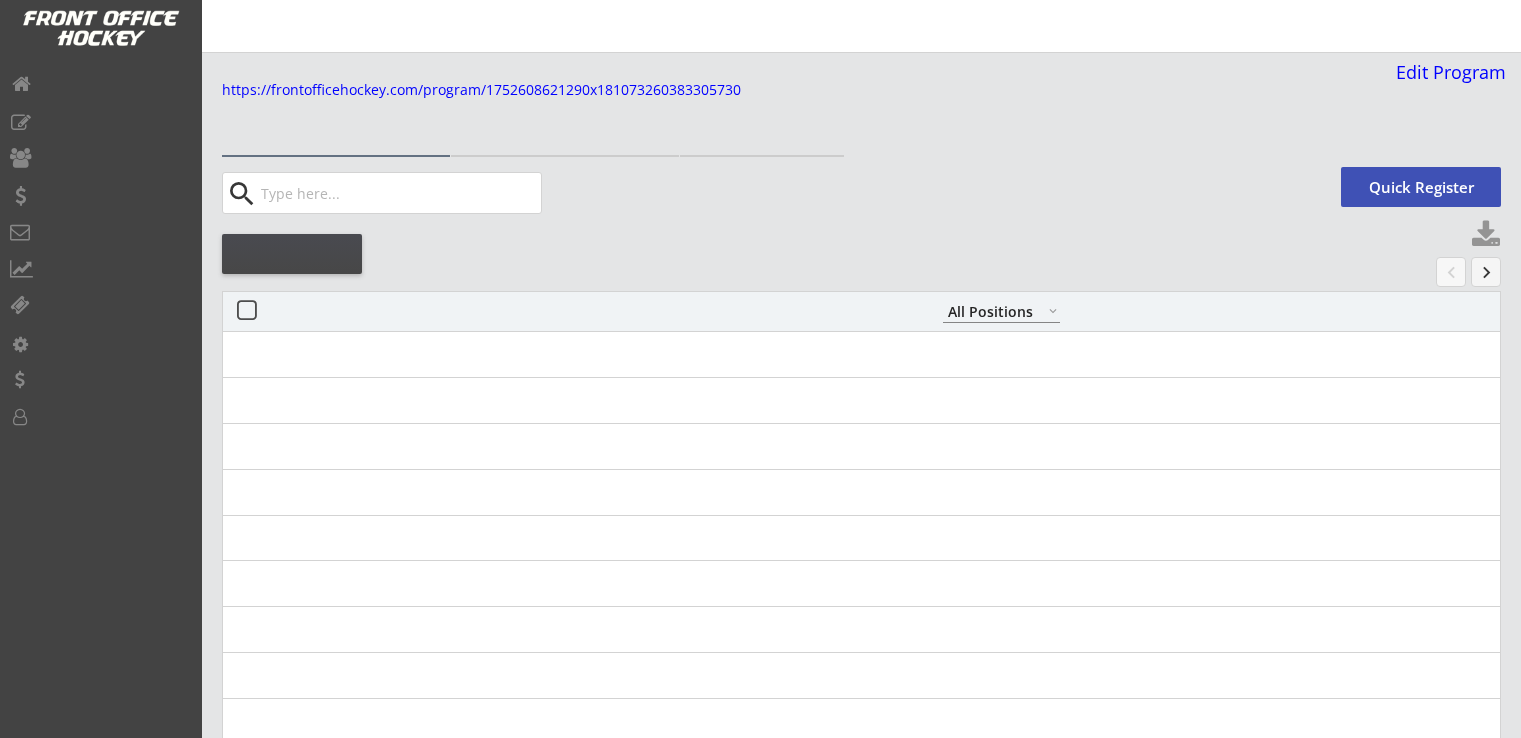 select on ""All Positions"" 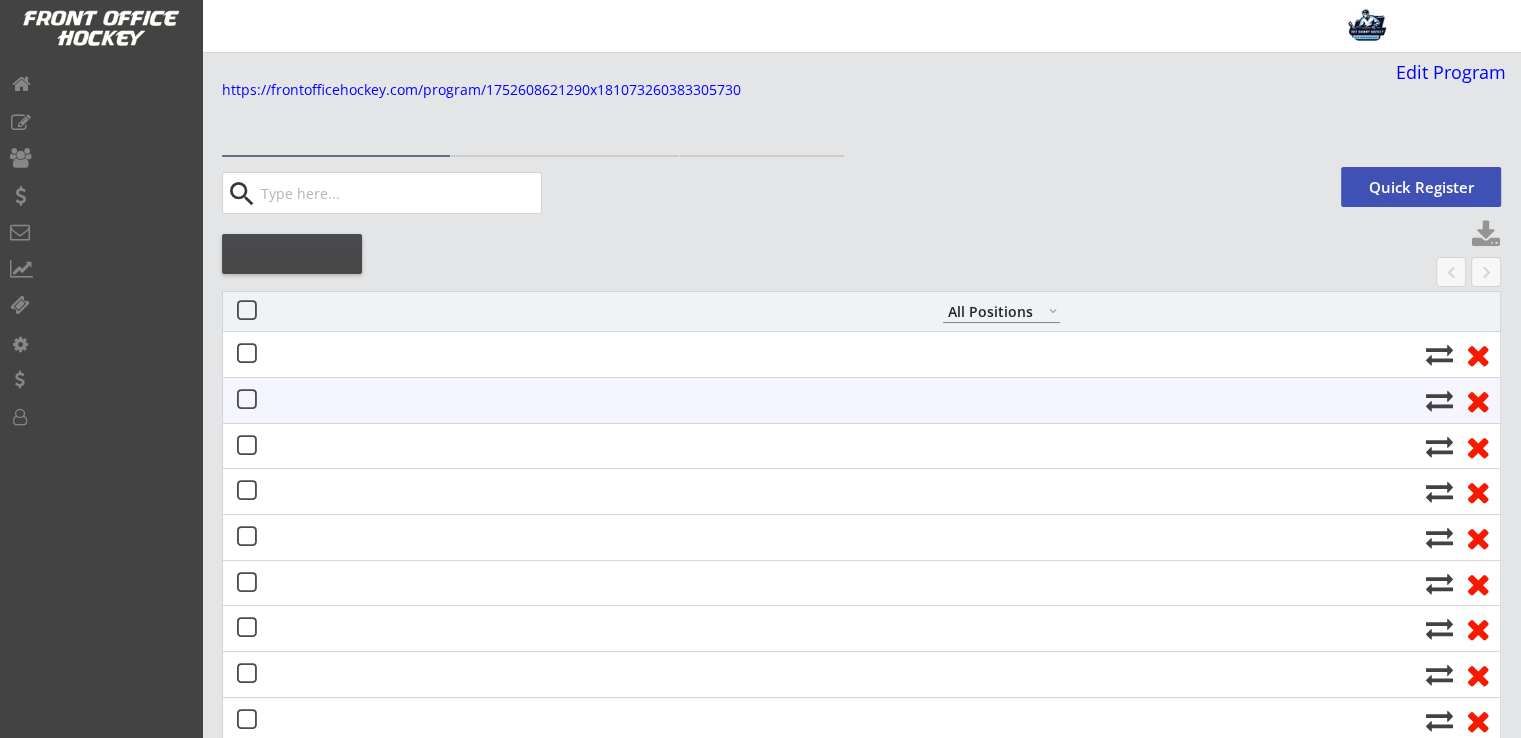 scroll, scrollTop: 0, scrollLeft: 0, axis: both 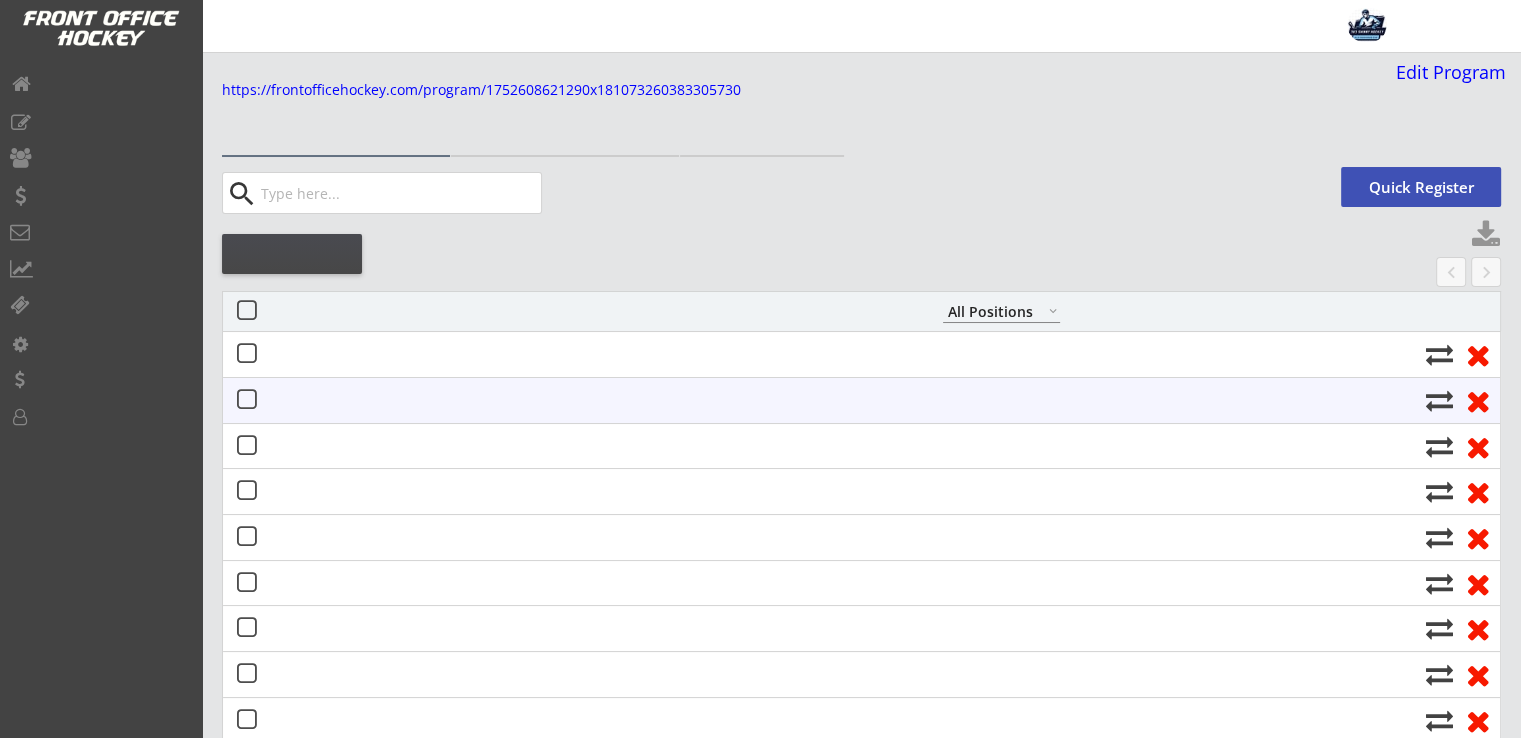 select on ""All Positions"" 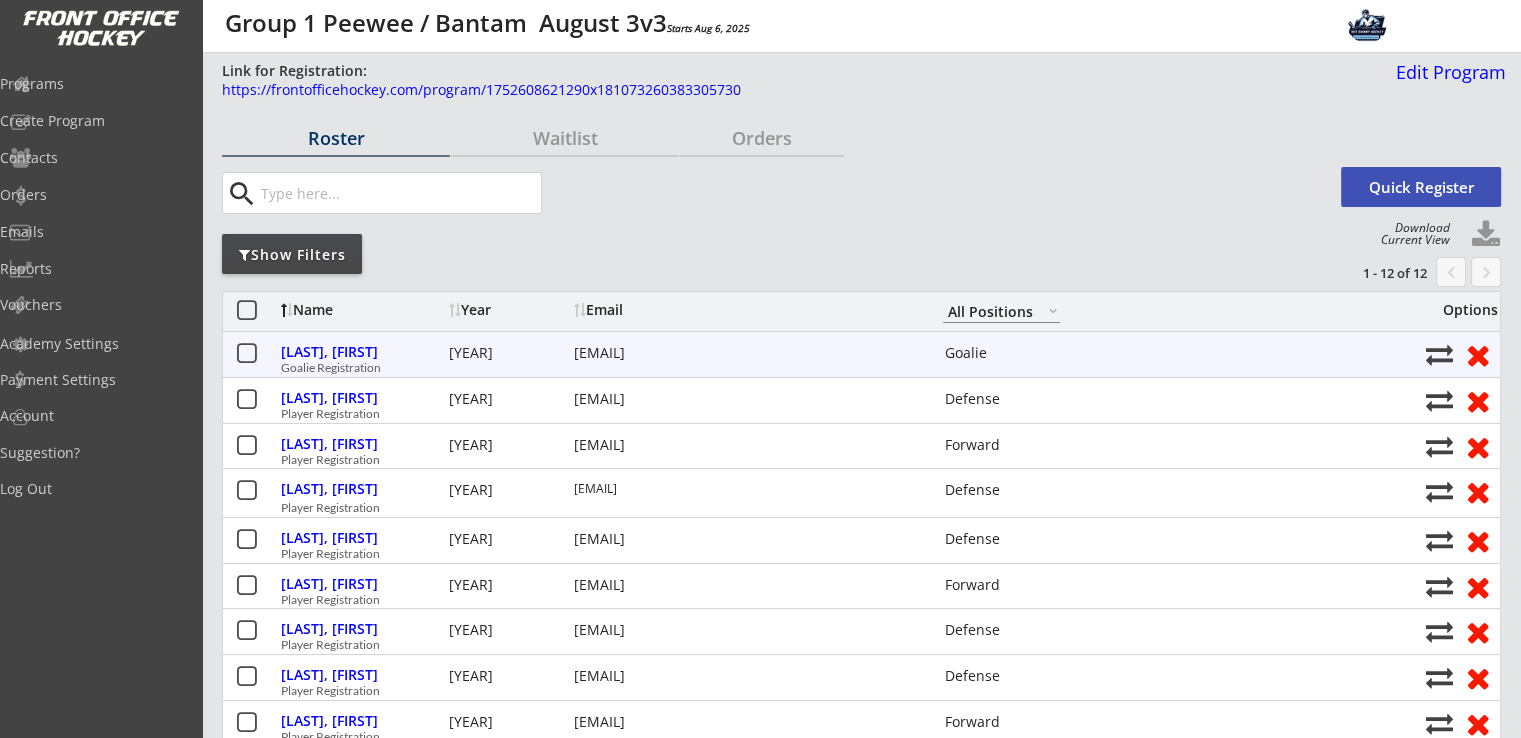 click at bounding box center (246, 354) 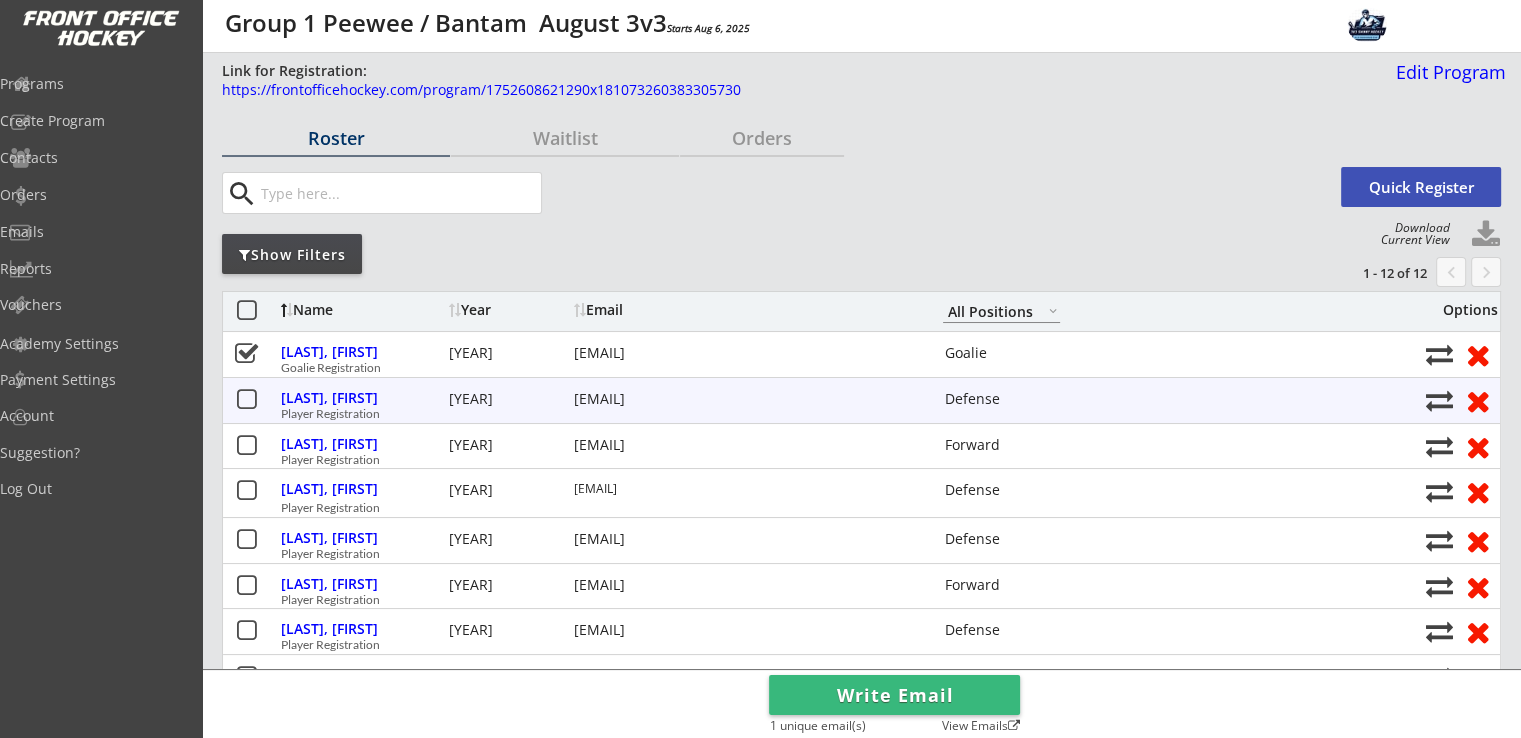 click at bounding box center (246, 400) 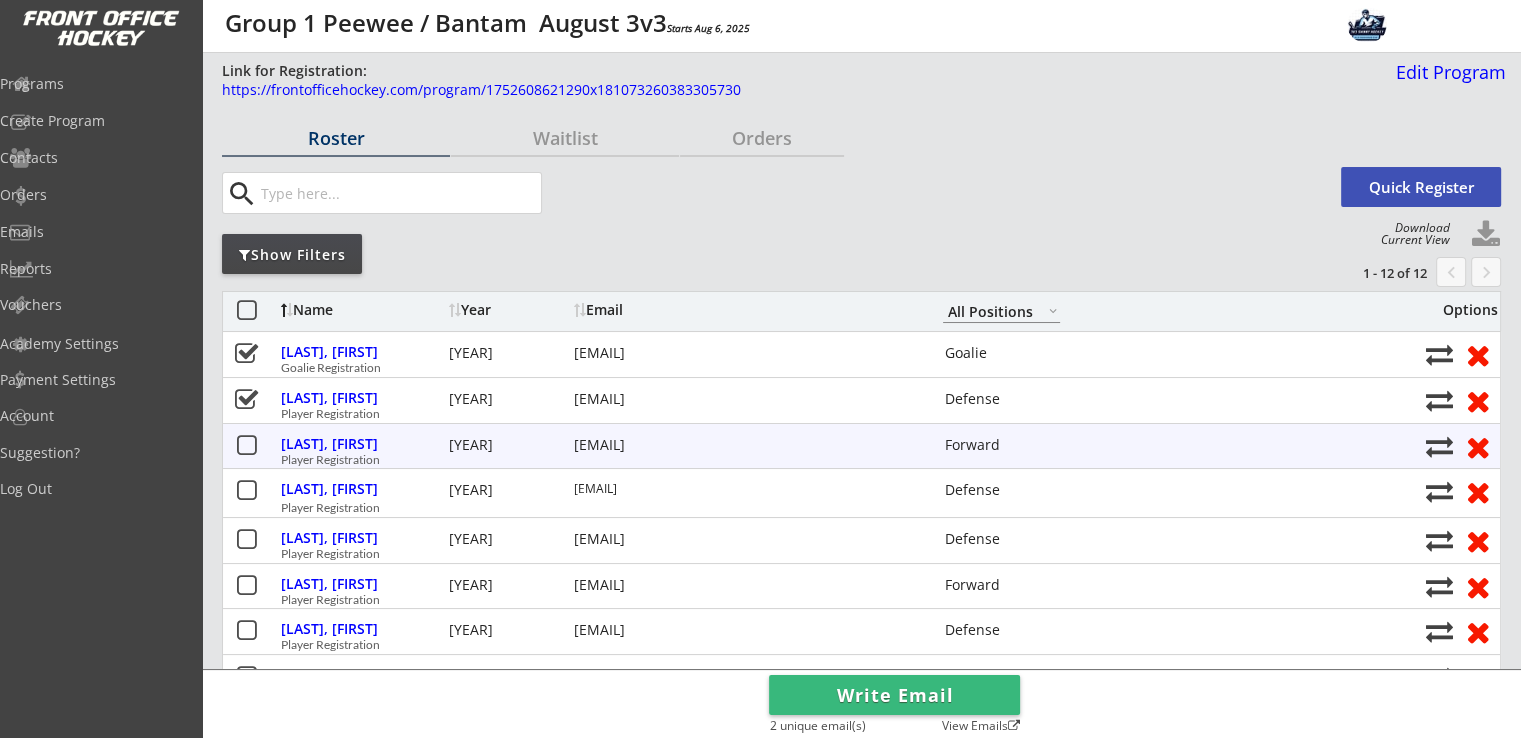 click at bounding box center [246, 446] 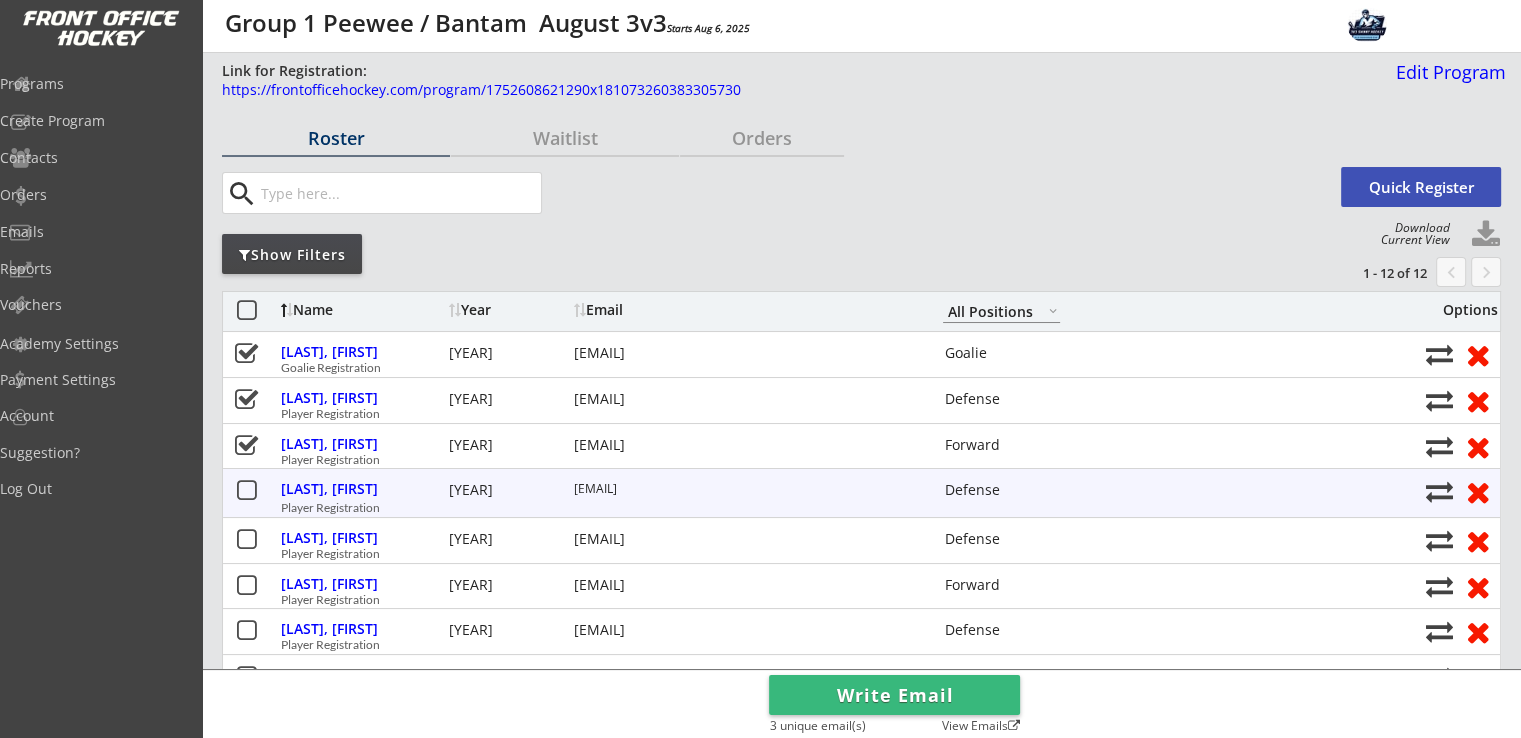 click at bounding box center [246, 491] 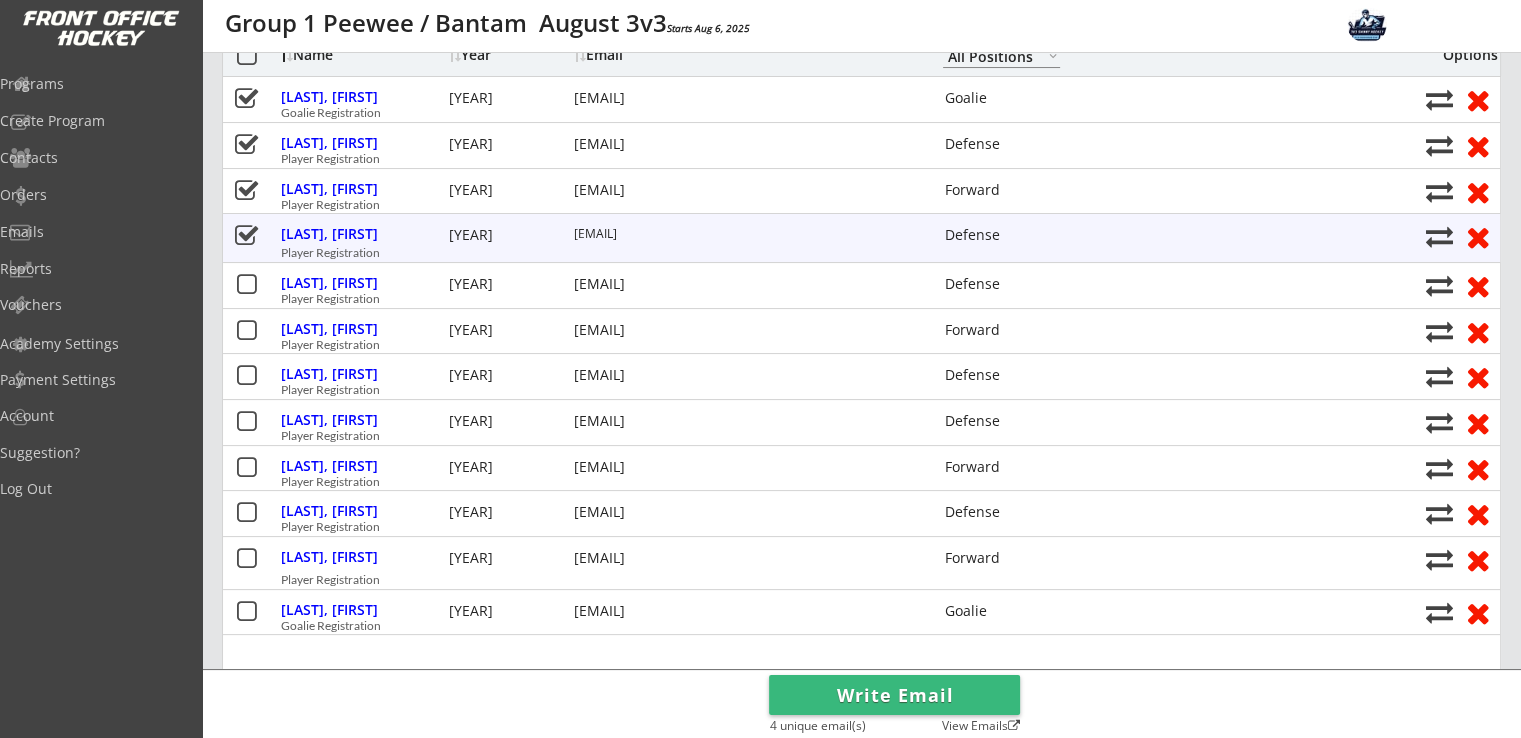 scroll, scrollTop: 133, scrollLeft: 0, axis: vertical 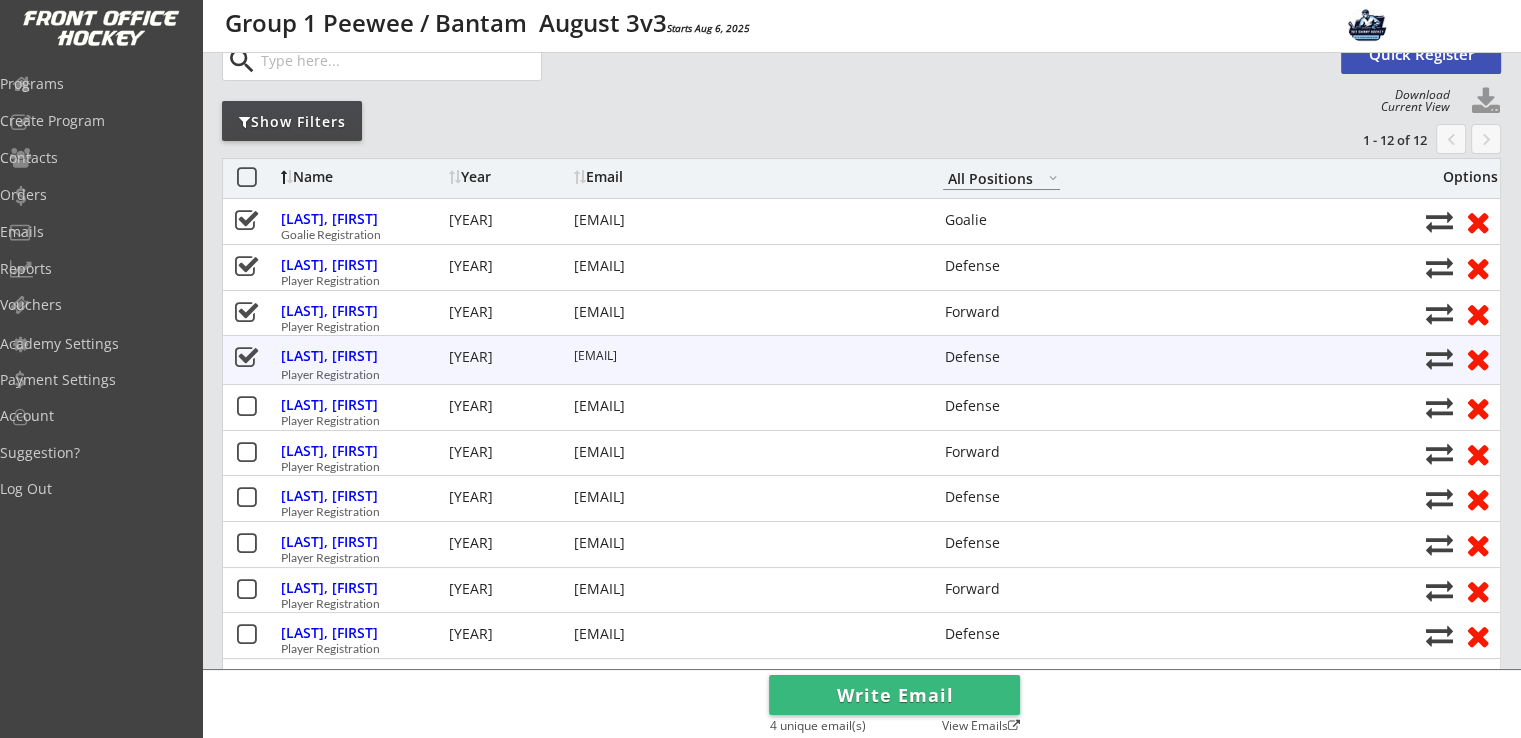 click at bounding box center (246, 358) 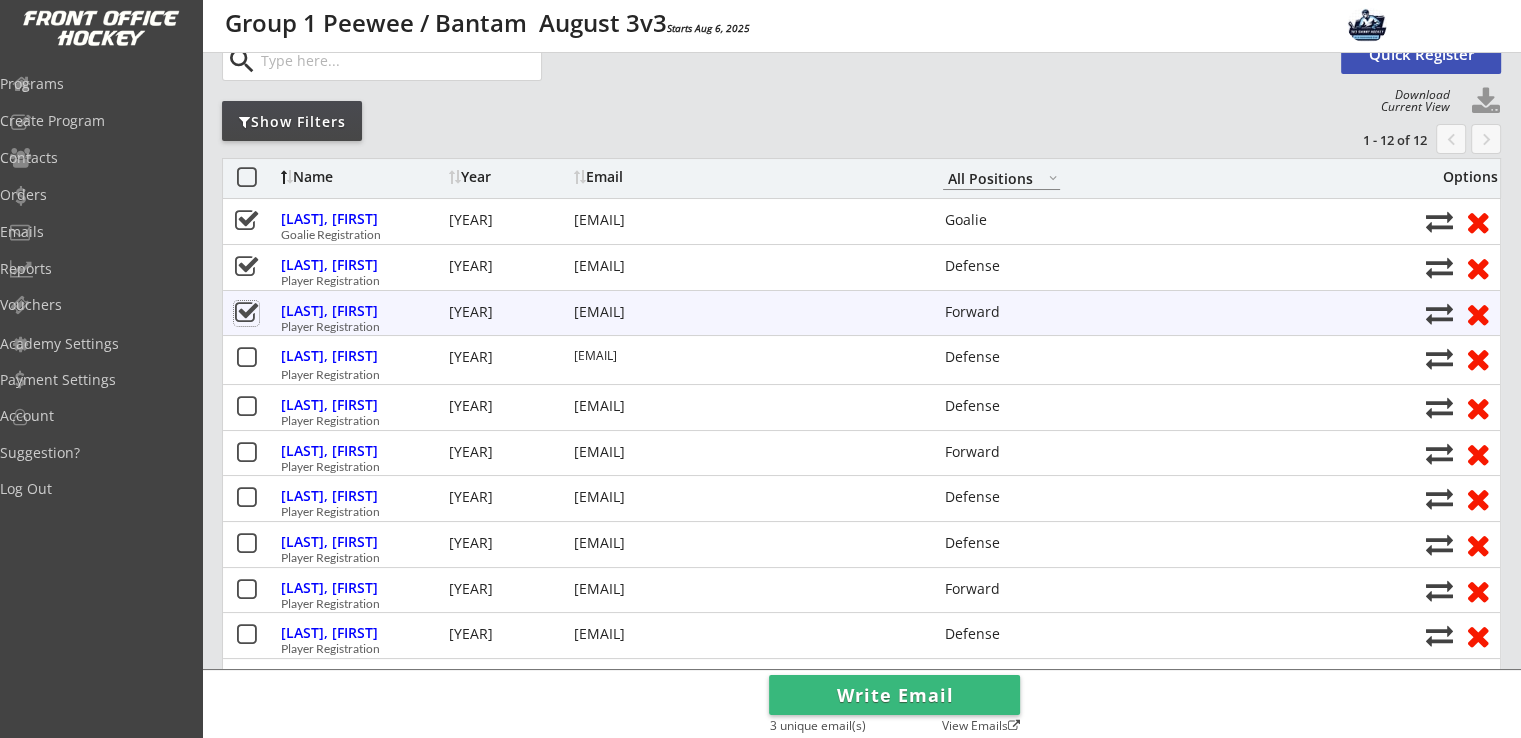click at bounding box center [246, 313] 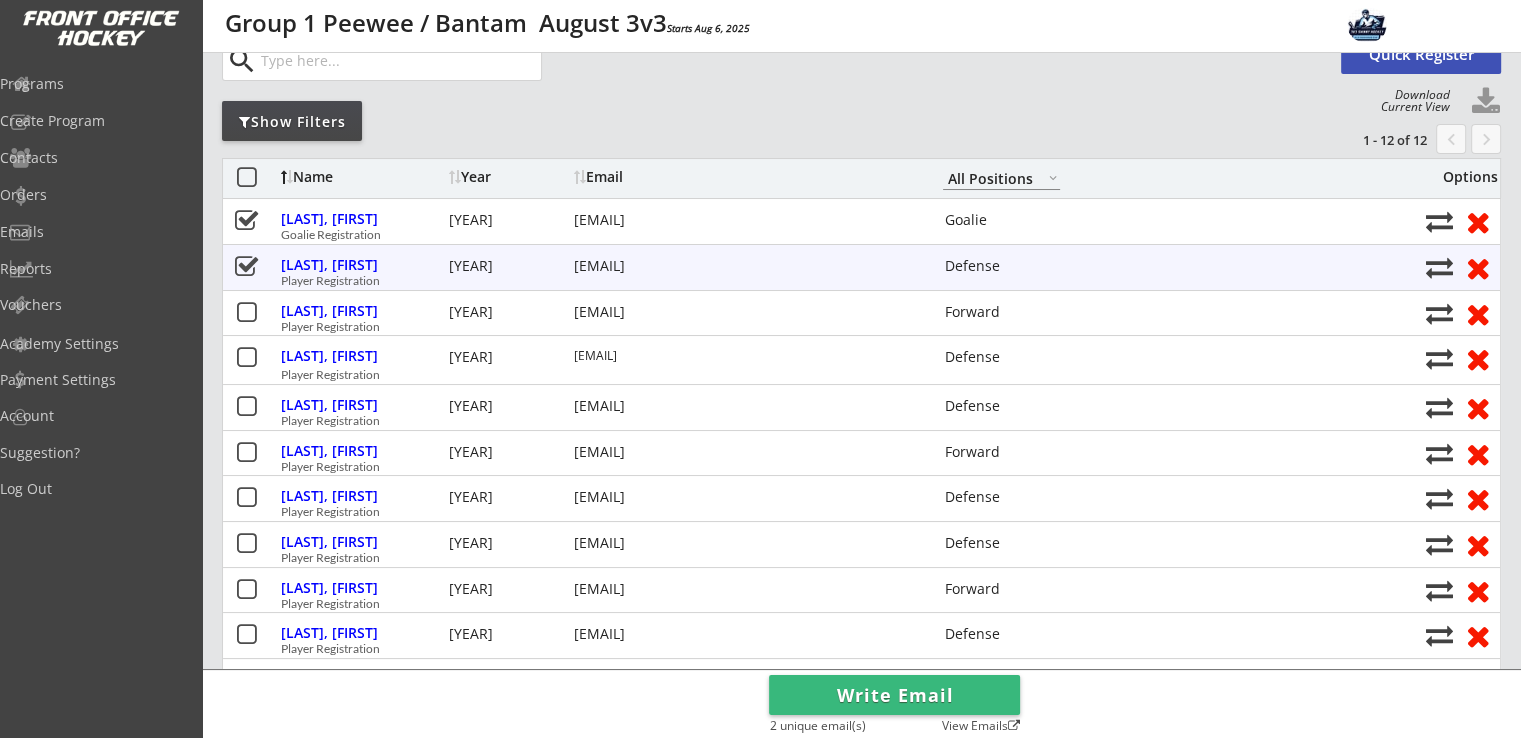 click at bounding box center (246, 267) 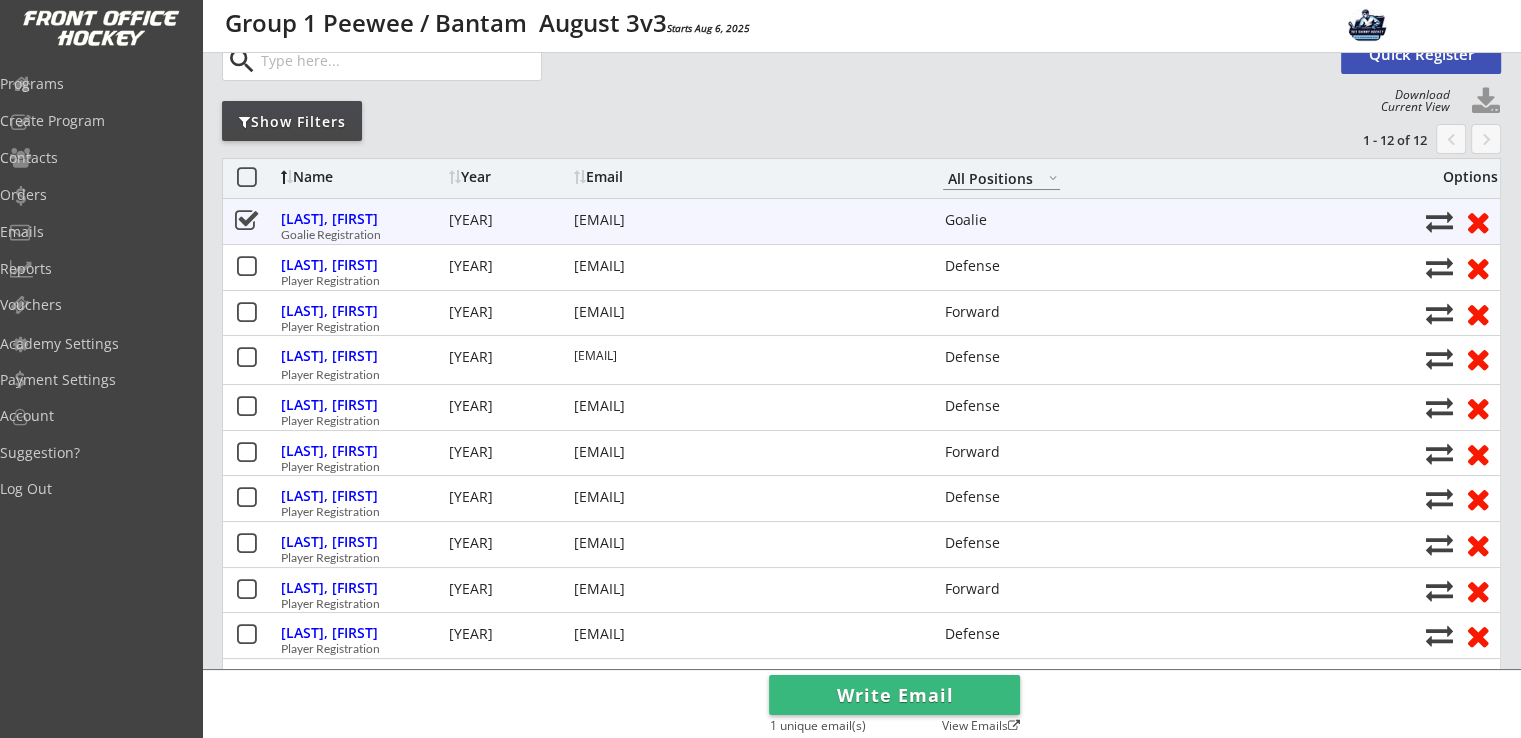 click at bounding box center (246, 221) 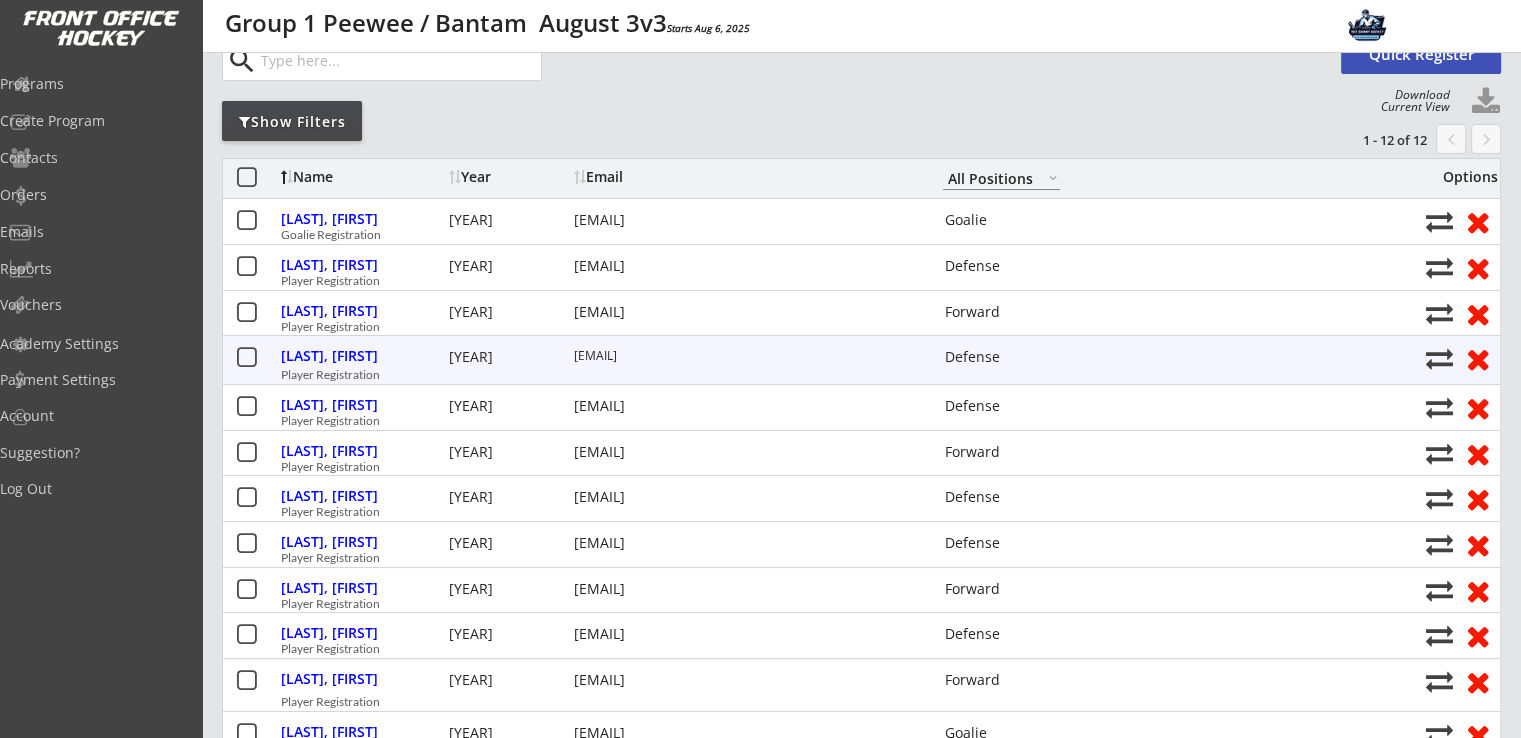 scroll, scrollTop: 0, scrollLeft: 0, axis: both 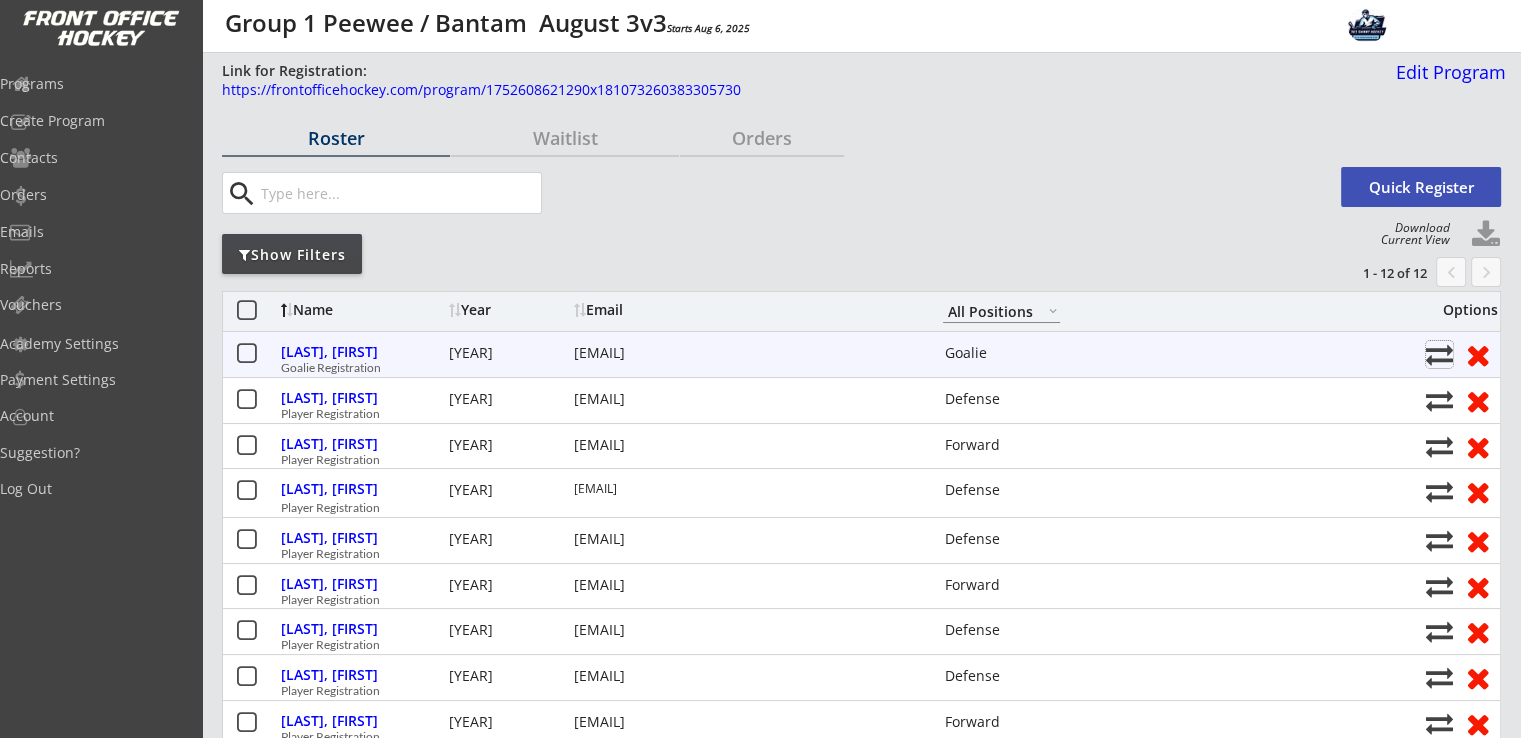 click at bounding box center [1439, 354] 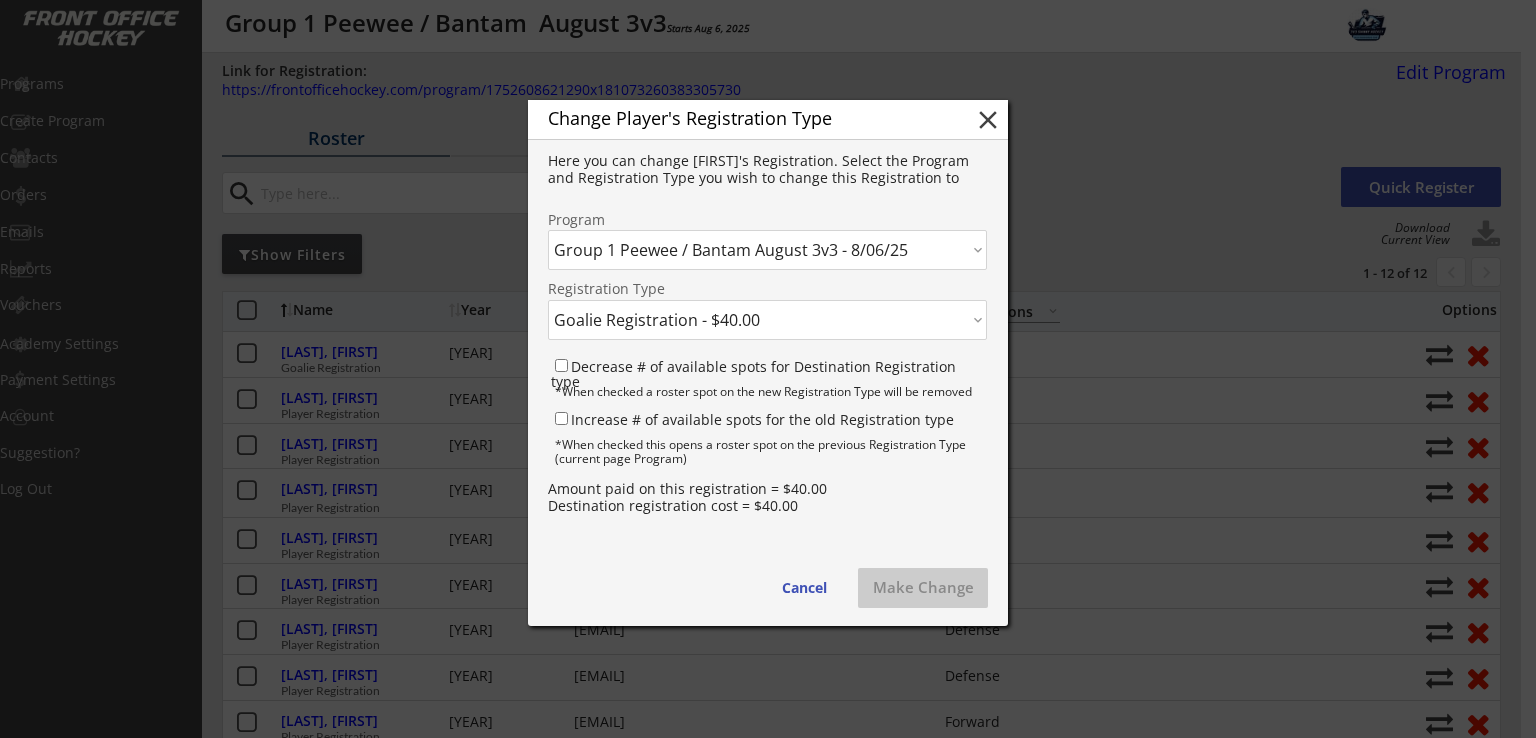 click on "Click here... Combined August 3v3  - 8/06/25 Group 1 Peewee / Bantam  August 3v3  - 8/06/25" at bounding box center (767, 250) 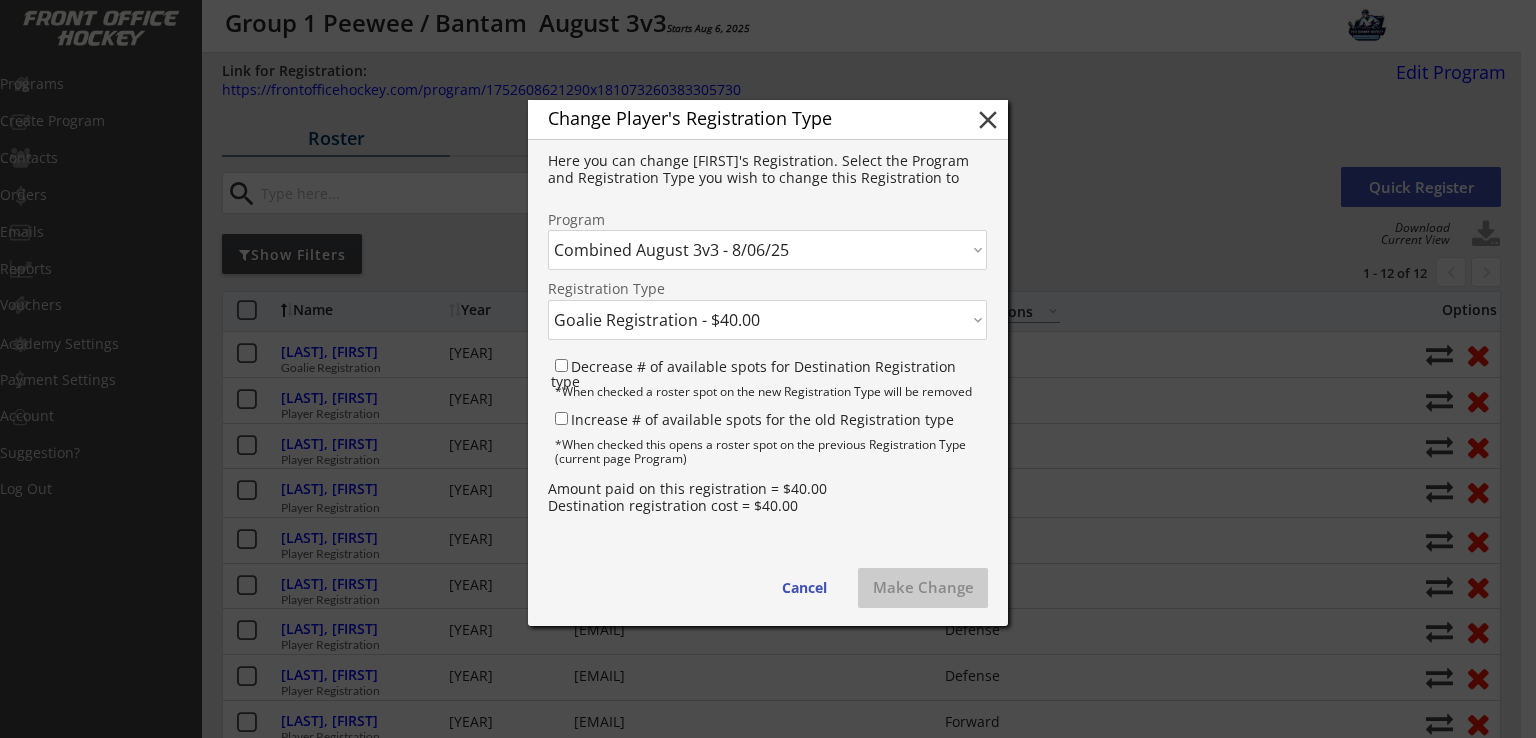 click on "Click here... Combined August 3v3  - 8/06/25 Group 1 Peewee / Bantam  August 3v3  - 8/06/25" at bounding box center [767, 250] 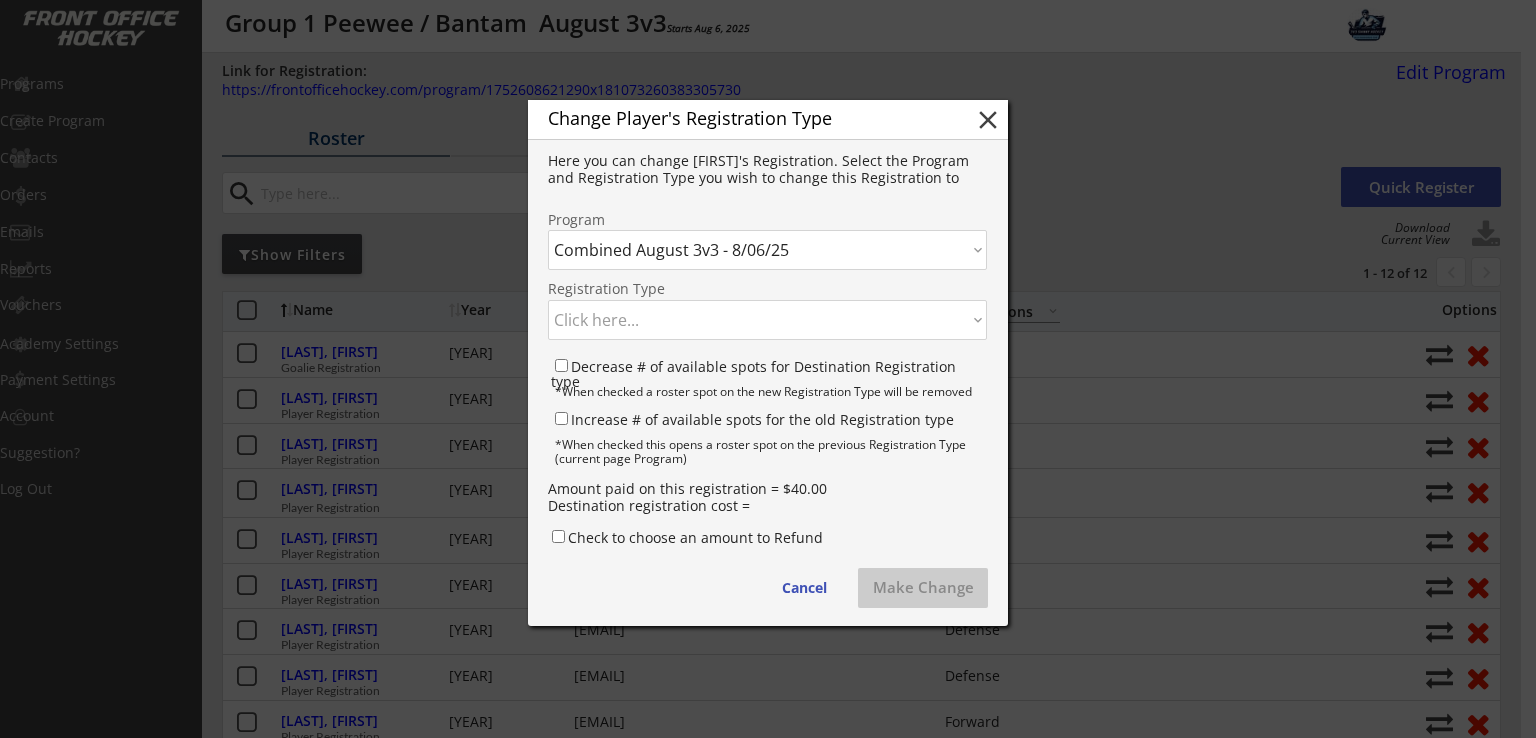 click on "Click here... Player Registration - $60.00 Goalie Registration - $40.00" at bounding box center [767, 320] 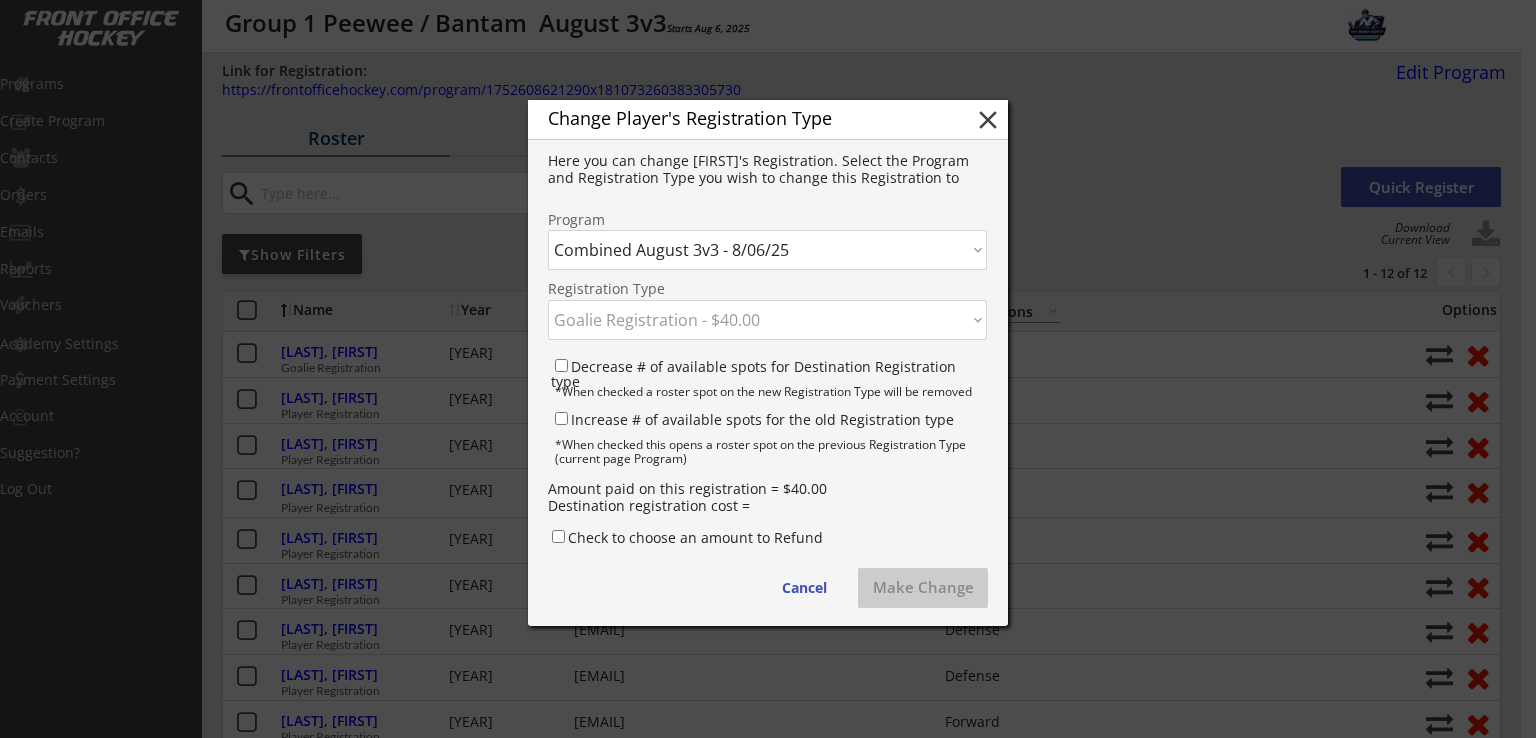 click on "Click here... Player Registration - $60.00 Goalie Registration - $40.00" at bounding box center (767, 320) 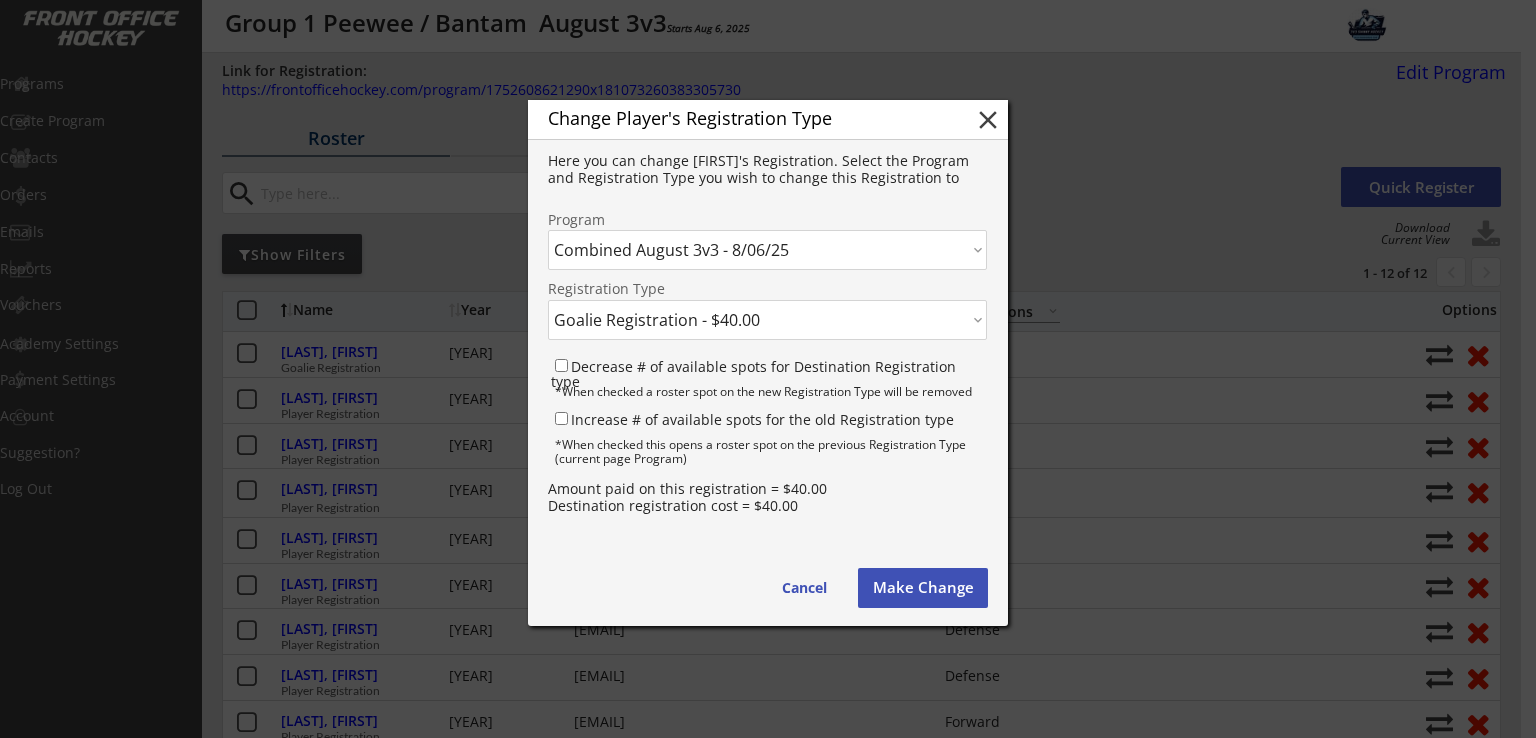 click on "Make Change" at bounding box center (923, 588) 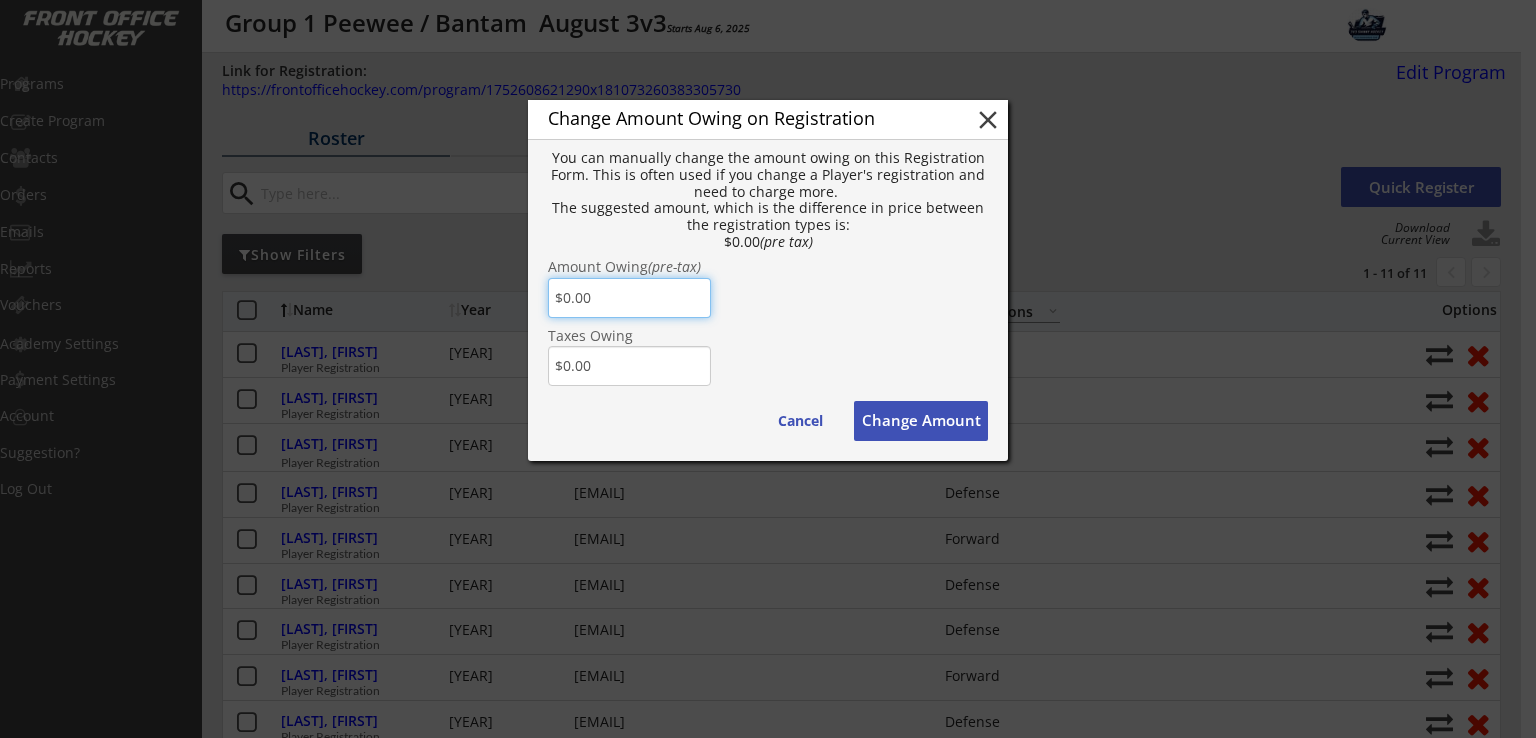 click on "Change Amount" at bounding box center (921, 421) 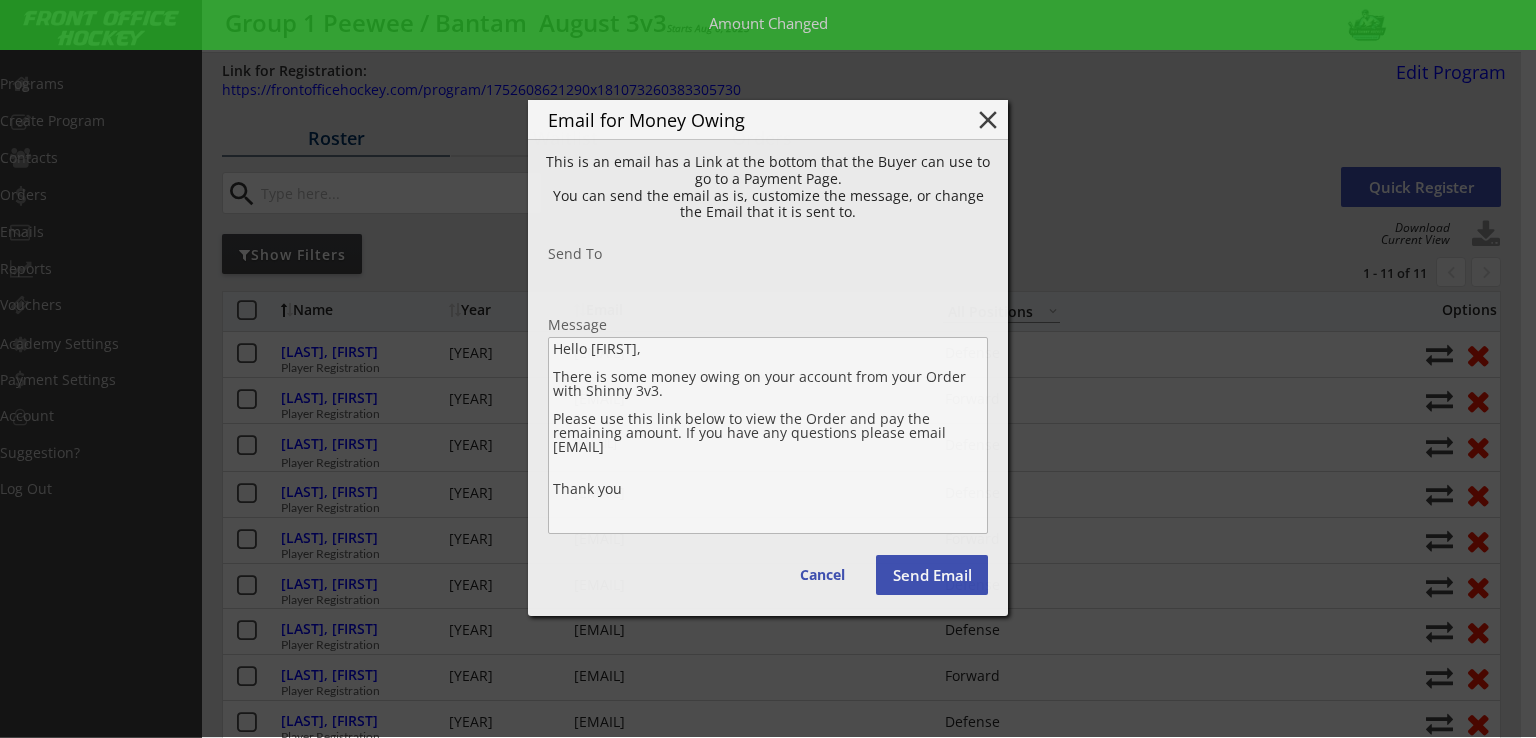 type on "[EMAIL]" 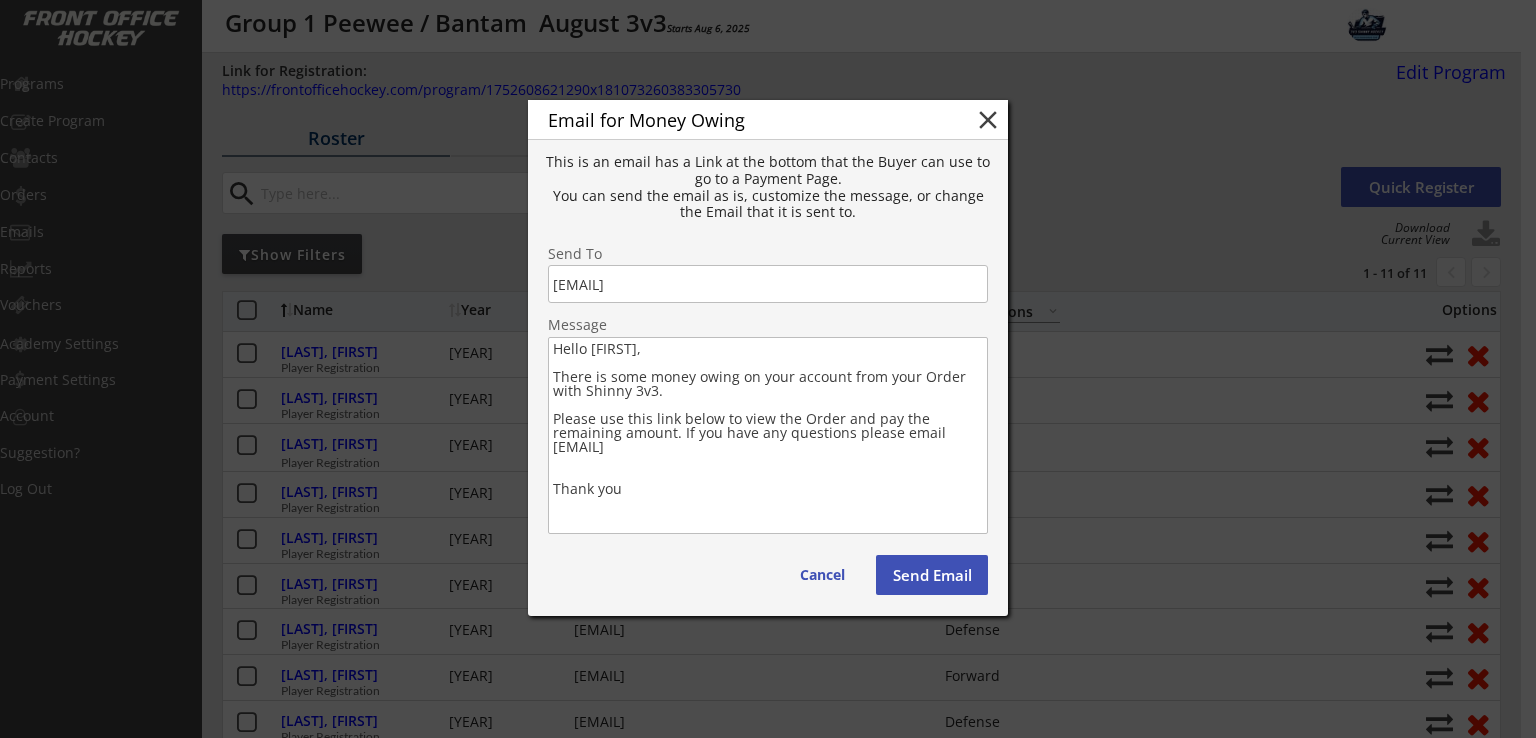 click on "Hello [FIRST],
There is some money owing on your account from your Order with Shinny 3v3.
Please use this link below to view the Order and pay the remaining amount. If you have any questions please email [EMAIL]
Thank you" at bounding box center (768, 435) 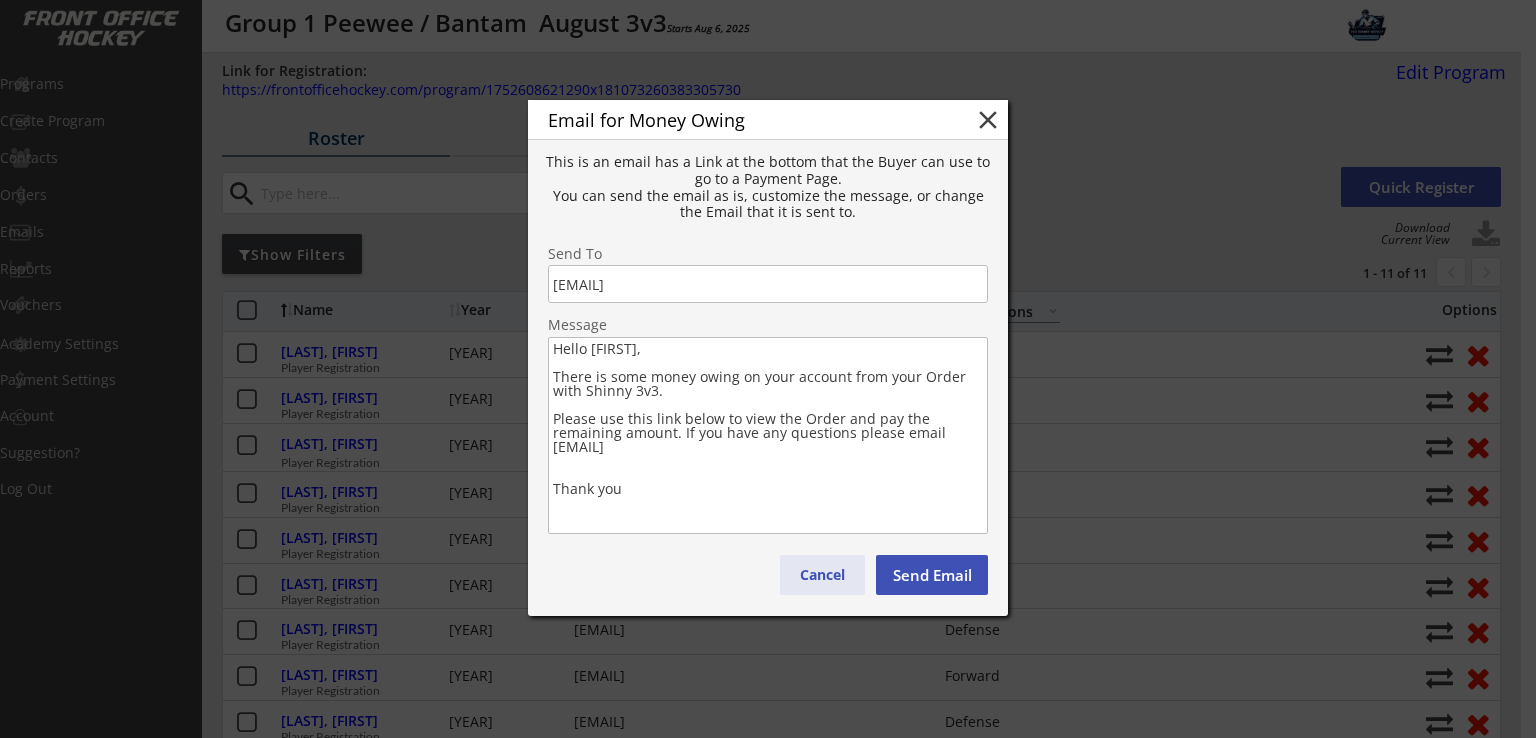 click on "Cancel" at bounding box center (822, 575) 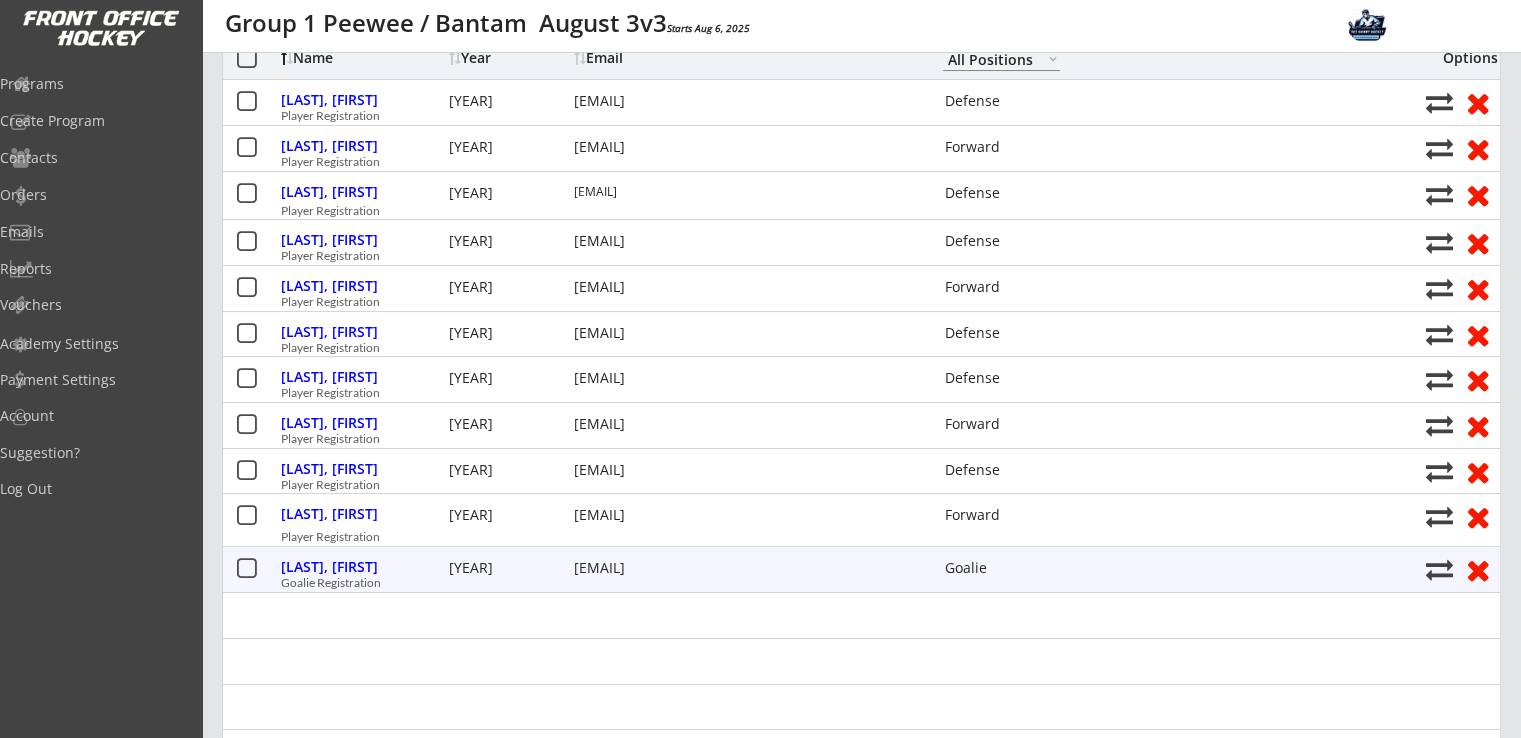 scroll, scrollTop: 133, scrollLeft: 0, axis: vertical 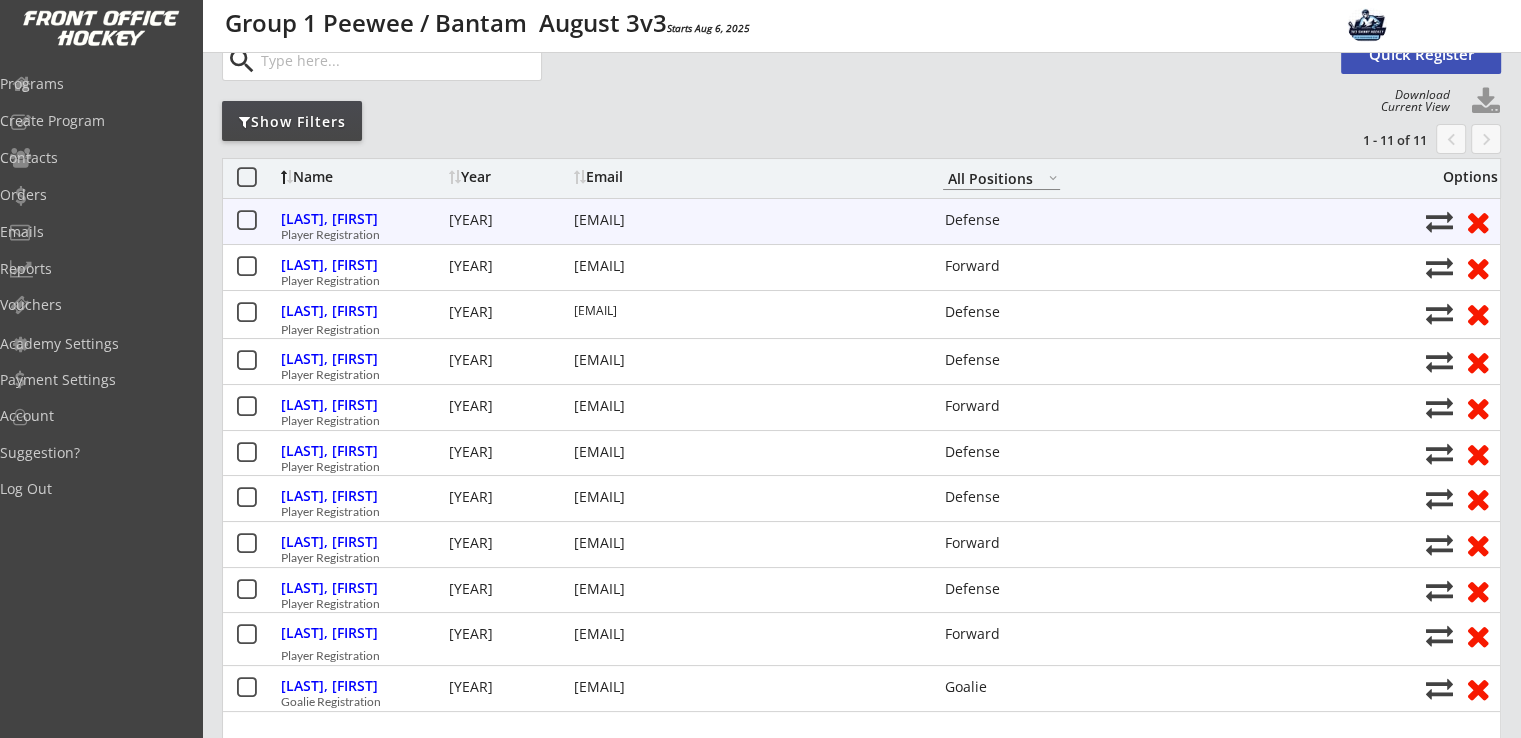 click at bounding box center (1439, 221) 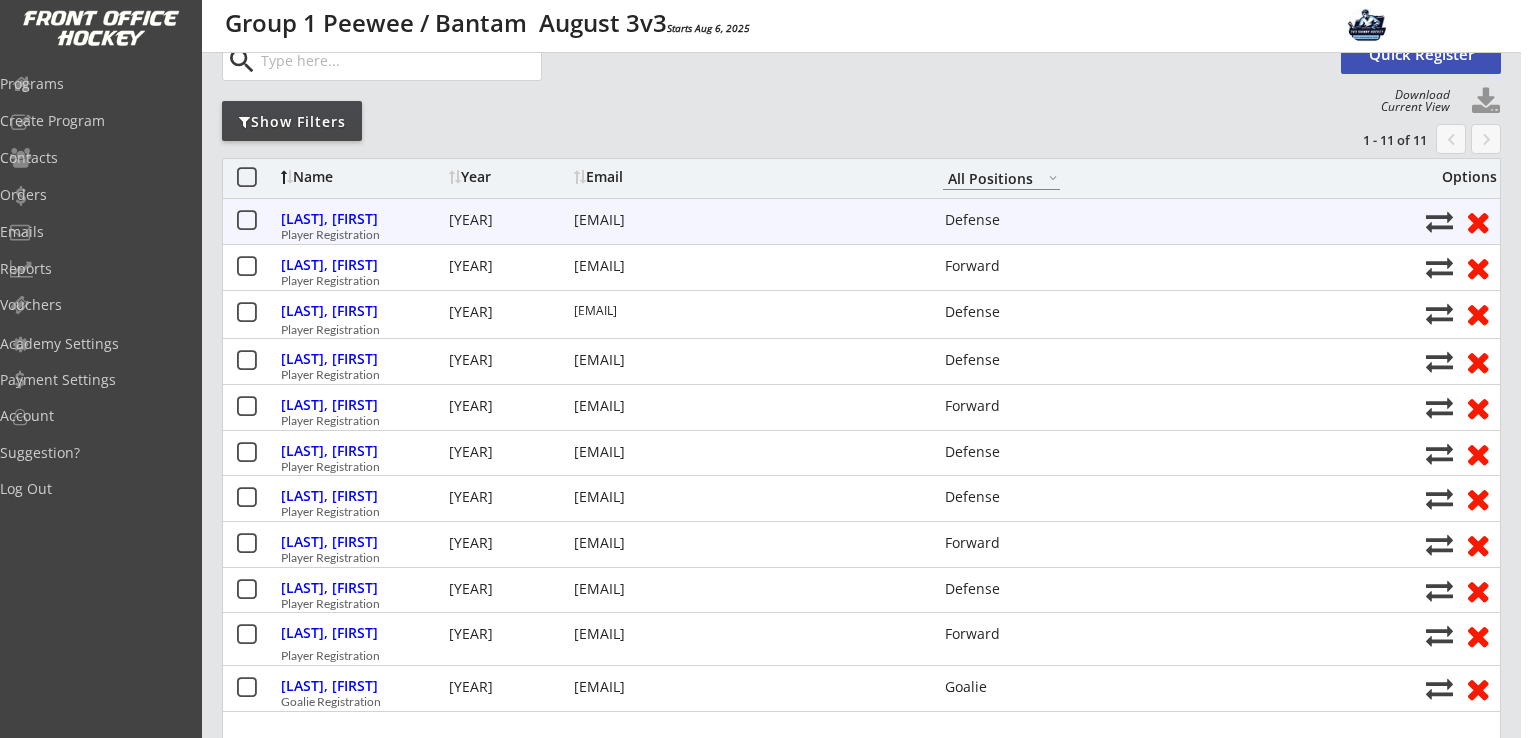 select on ""1348695171700984260__LOOKUP__1752608621290x968739522988736500"" 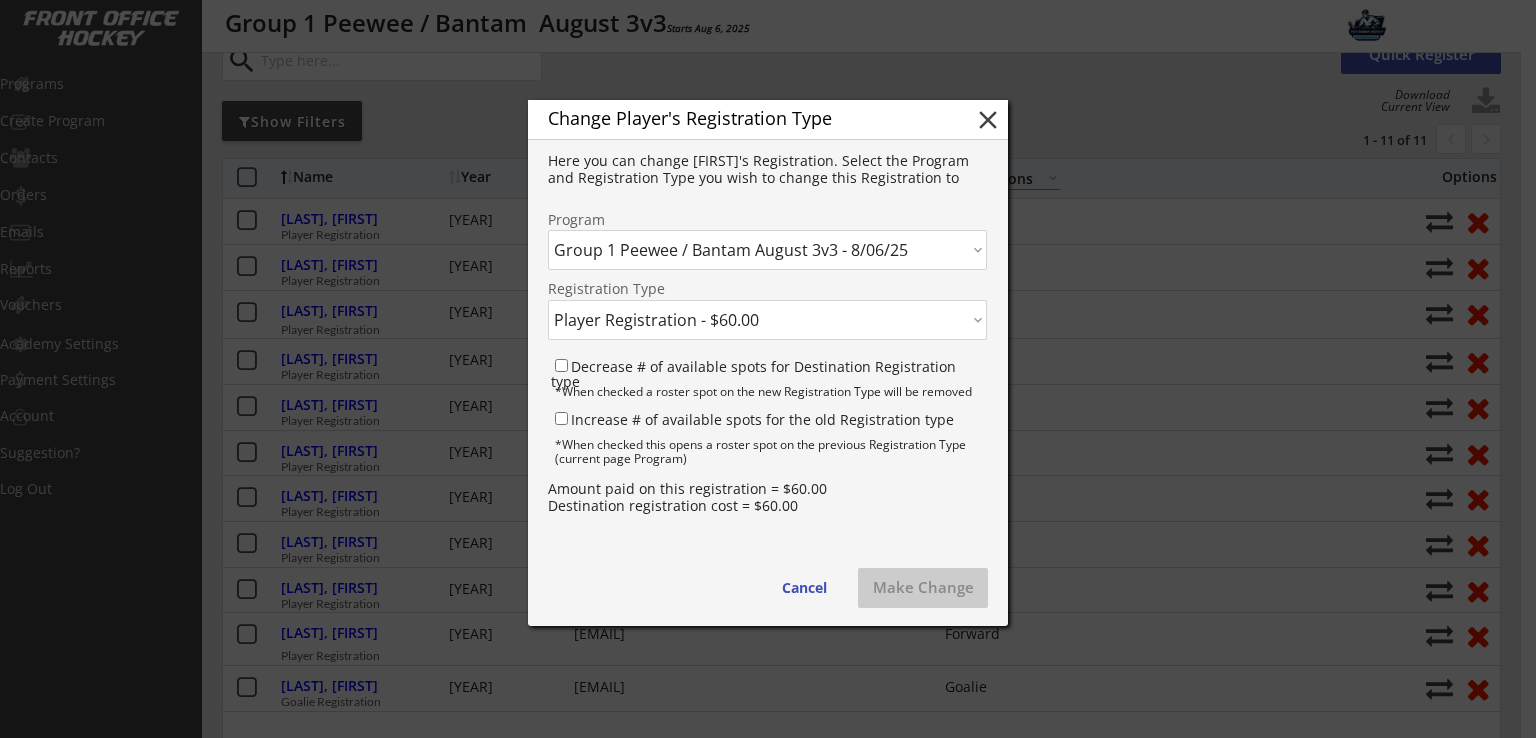 click on "Click here... Combined August 3v3  - 8/06/25 Group 1 Peewee / Bantam  August 3v3  - 8/06/25" at bounding box center (767, 250) 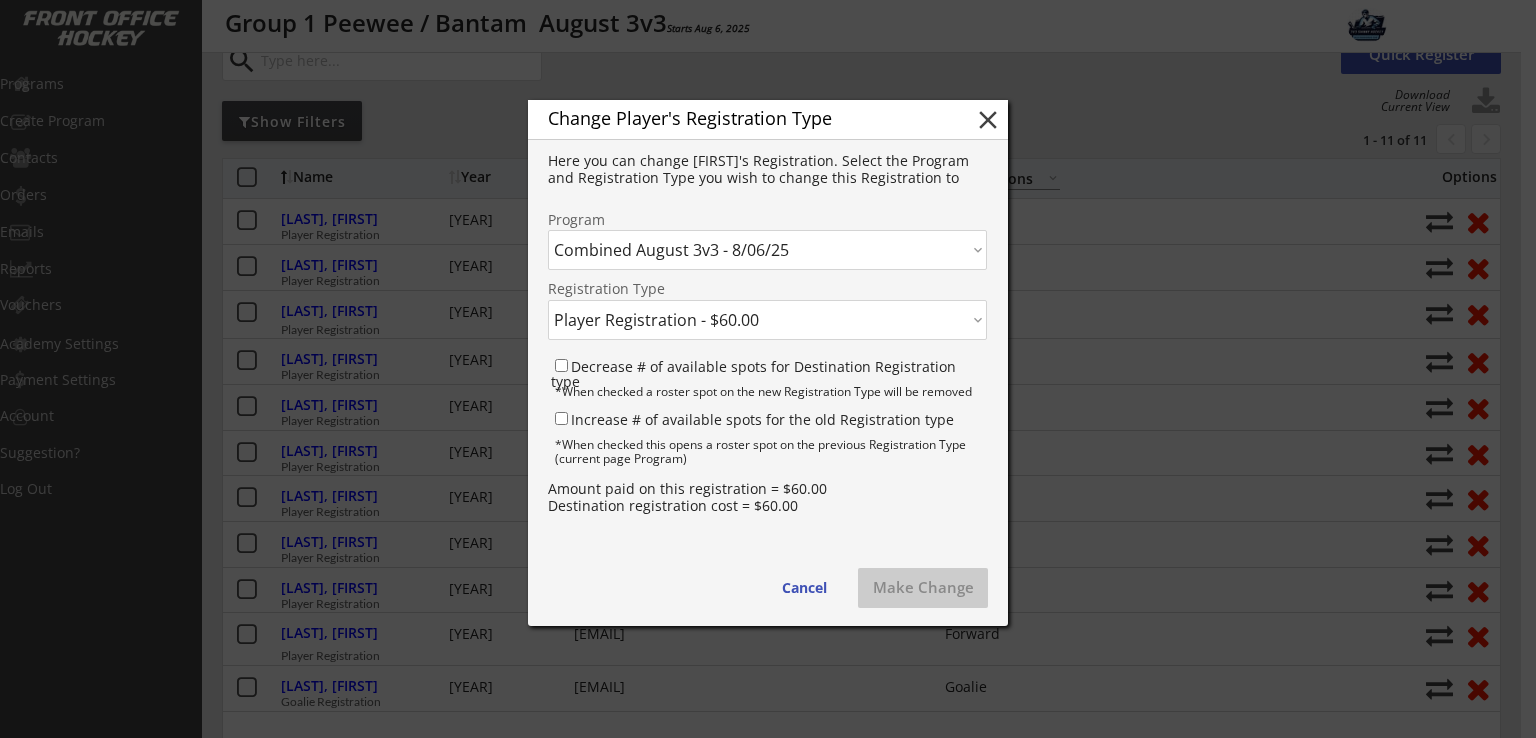 click on "Click here... Combined August 3v3  - 8/06/25 Group 1 Peewee / Bantam  August 3v3  - 8/06/25" at bounding box center (767, 250) 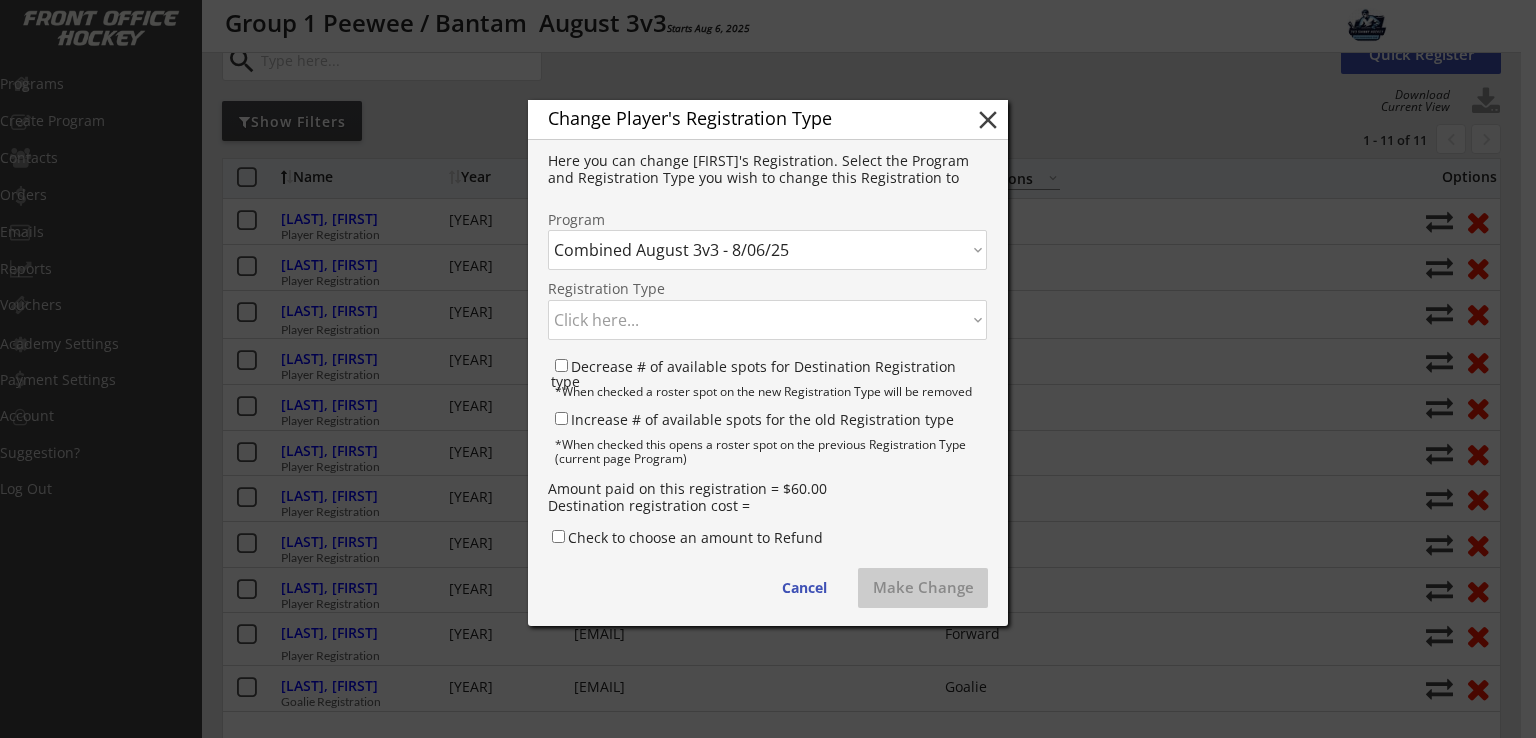 click on "Click here... Player Registration - $60.00 Goalie Registration - $40.00" at bounding box center [767, 320] 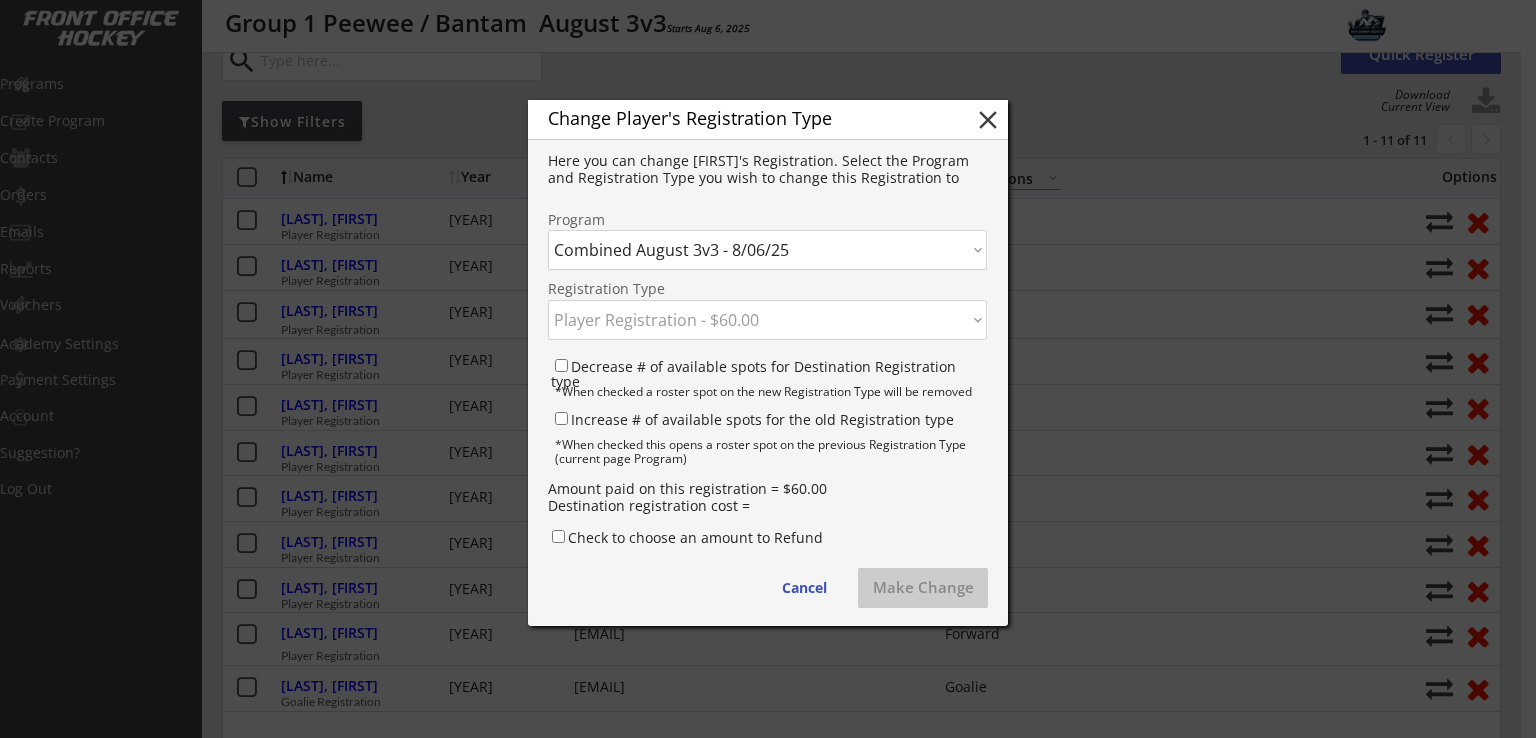 click on "Click here... Player Registration - $60.00 Goalie Registration - $40.00" at bounding box center [767, 320] 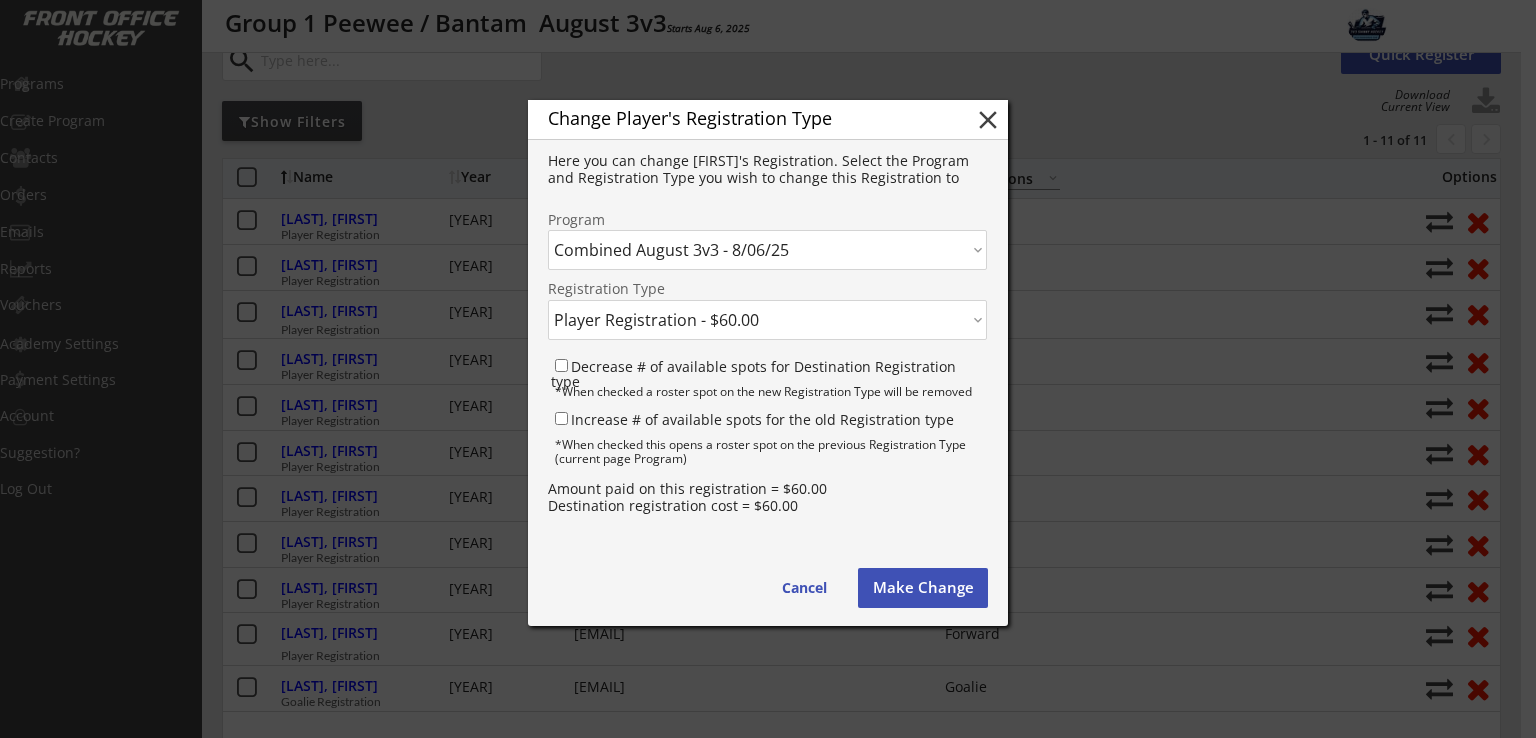 click on "Make Change" at bounding box center [923, 588] 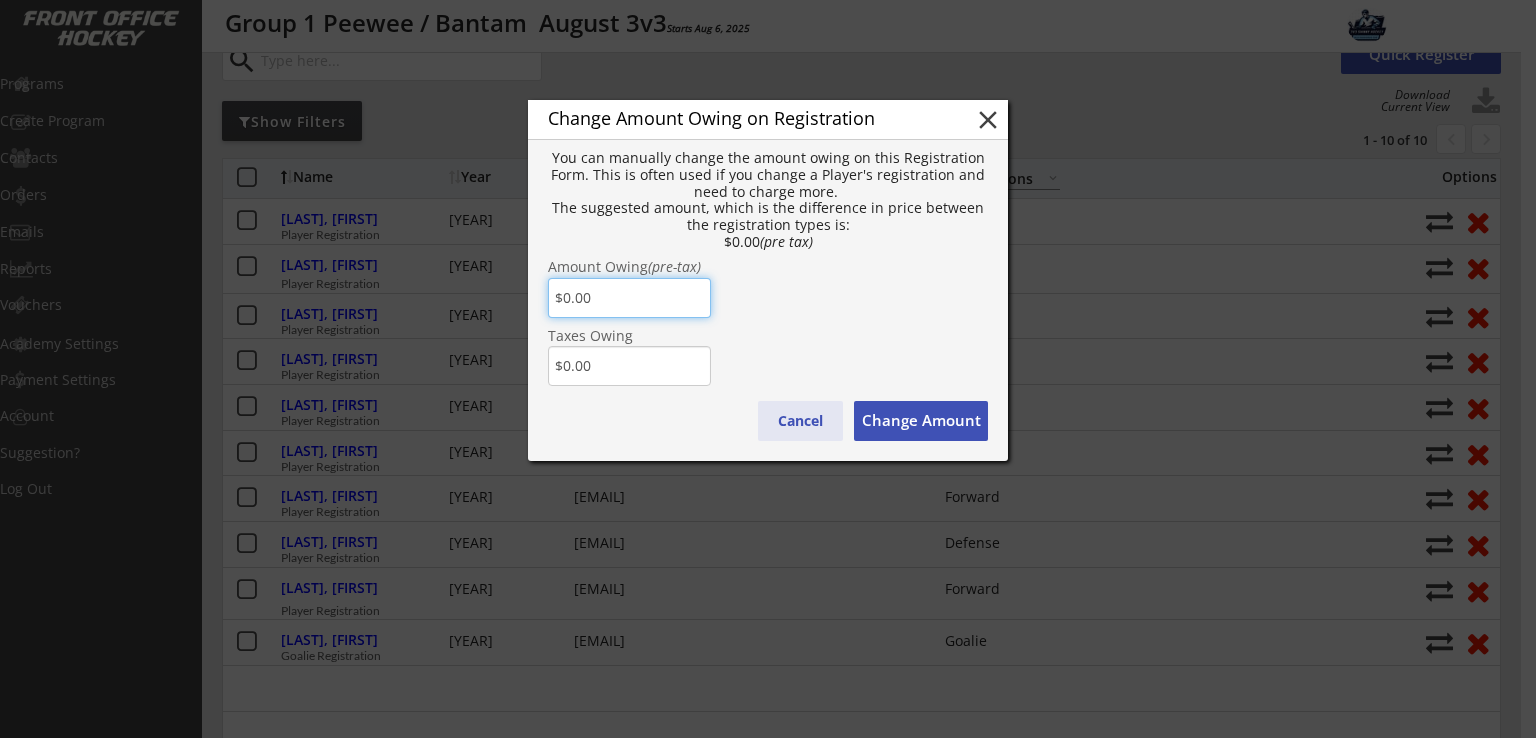 click on "Cancel" at bounding box center (800, 421) 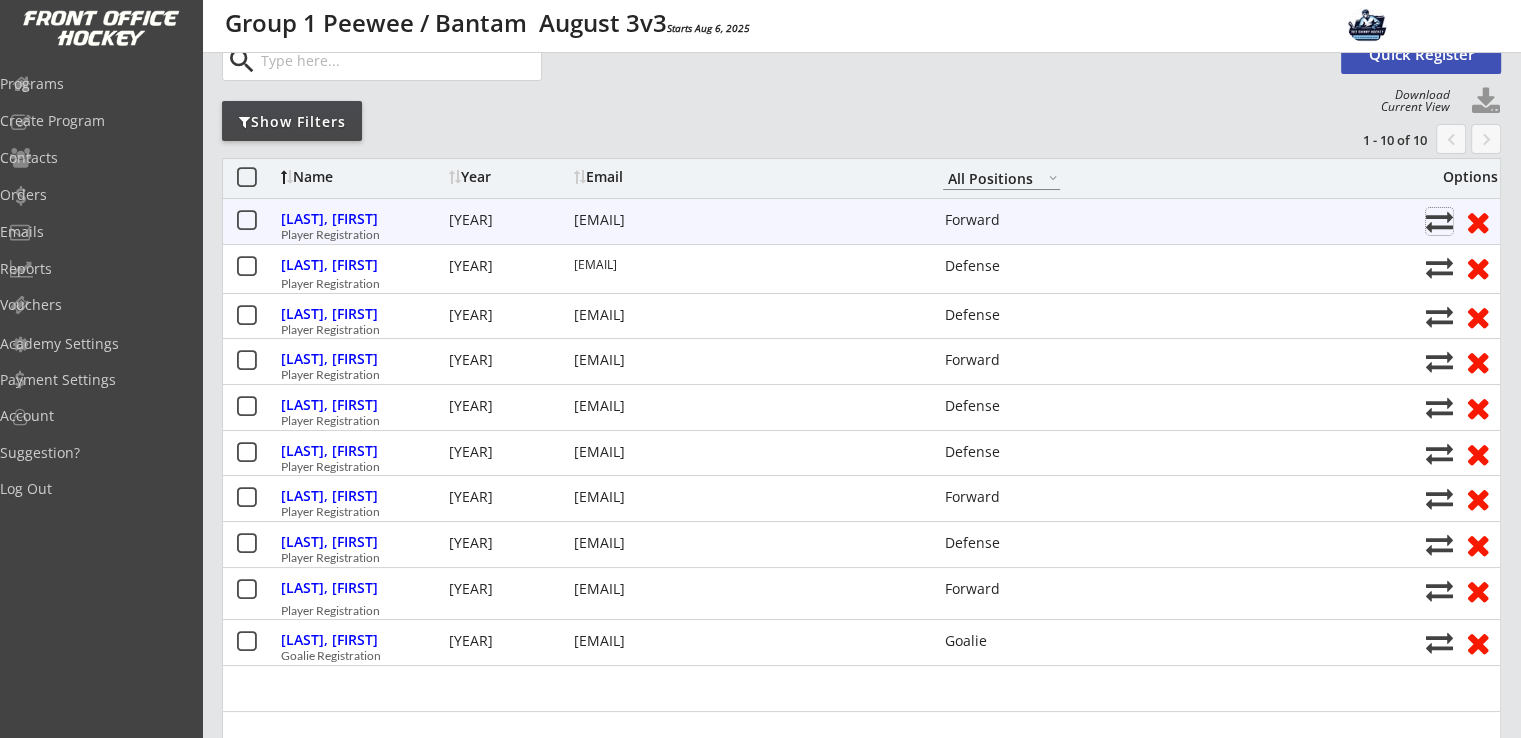 click at bounding box center [1439, 221] 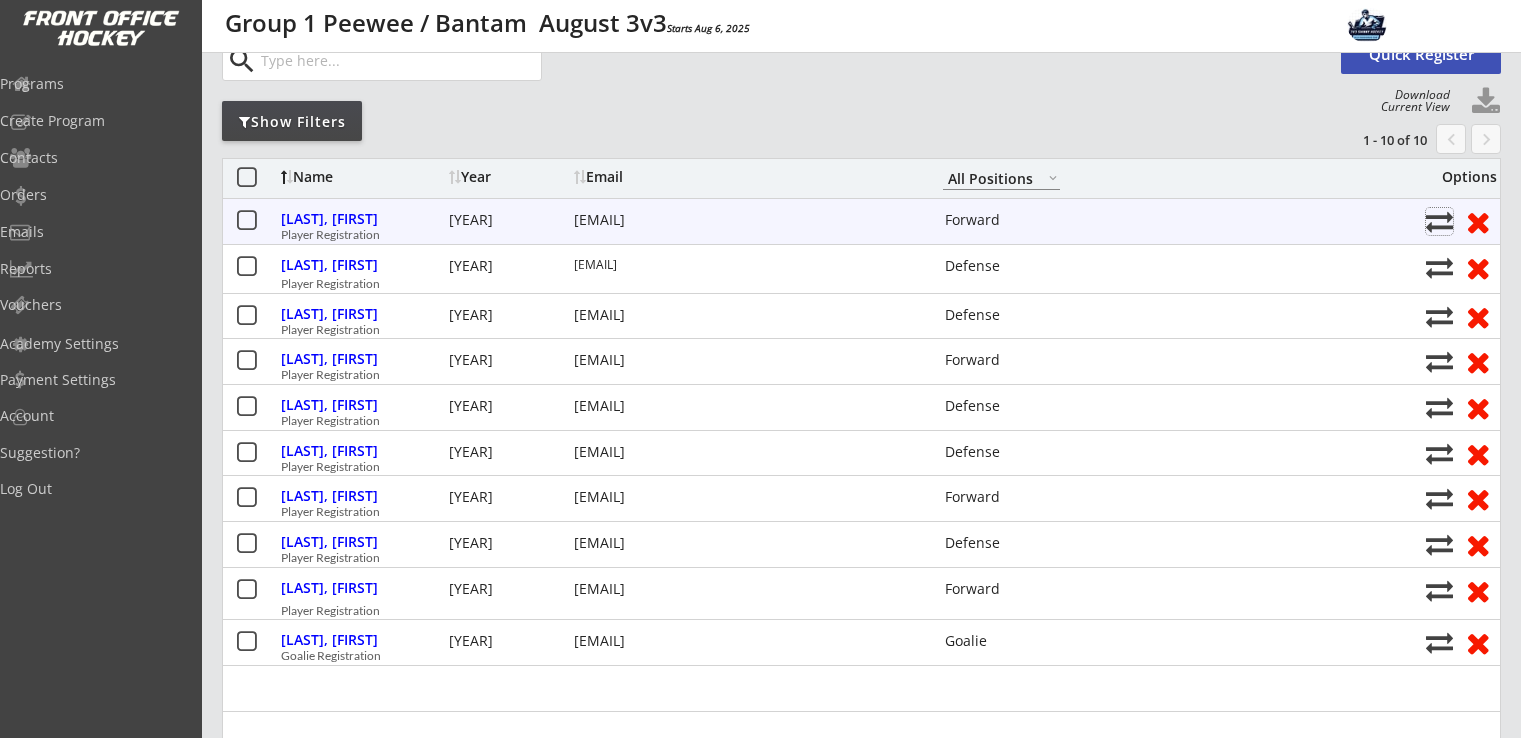 select on ""1348695171700984260__LOOKUP__1752608621290x968739522988736500"" 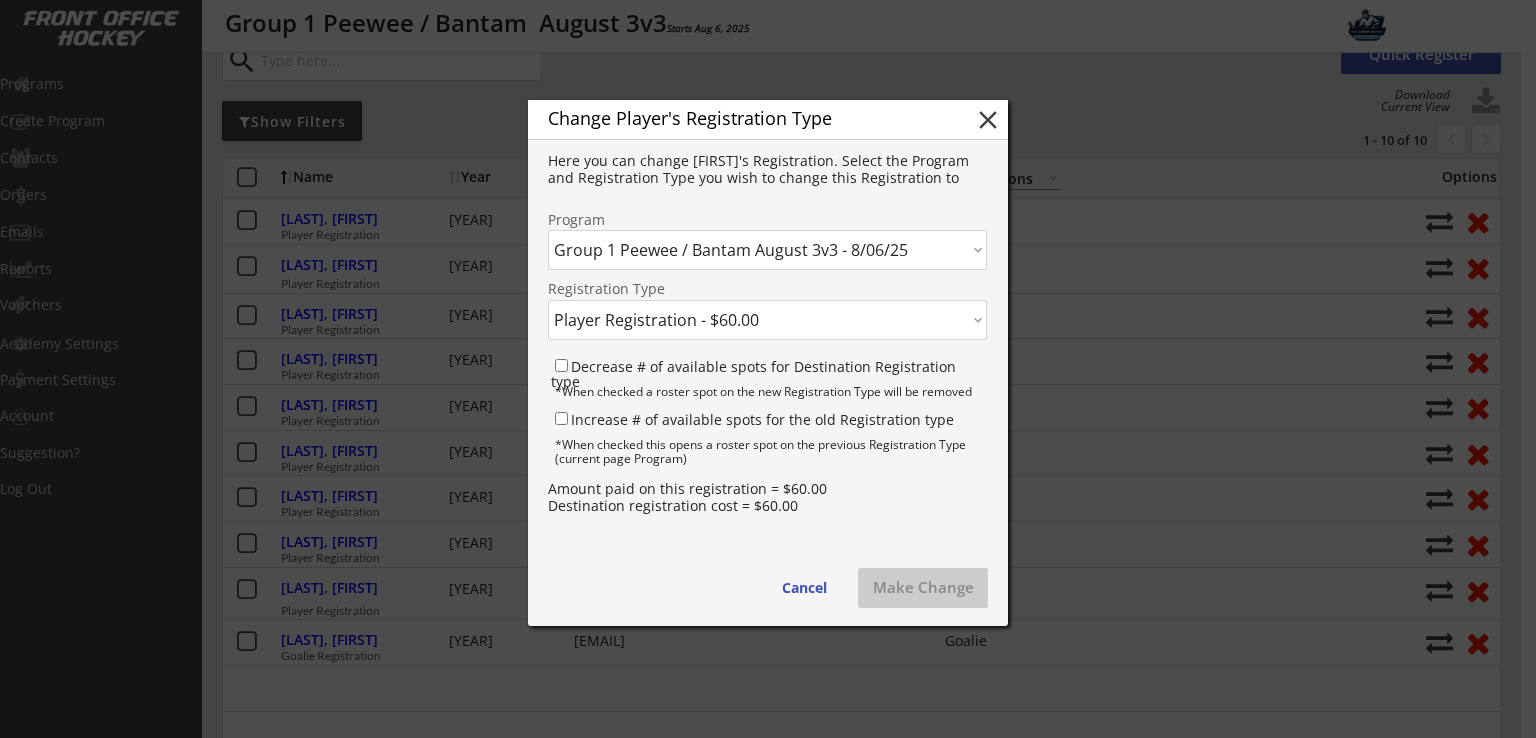 click on "Click here... Combined August 3v3  - 8/06/25 Group 1 Peewee / Bantam  August 3v3  - 8/06/25" at bounding box center [767, 250] 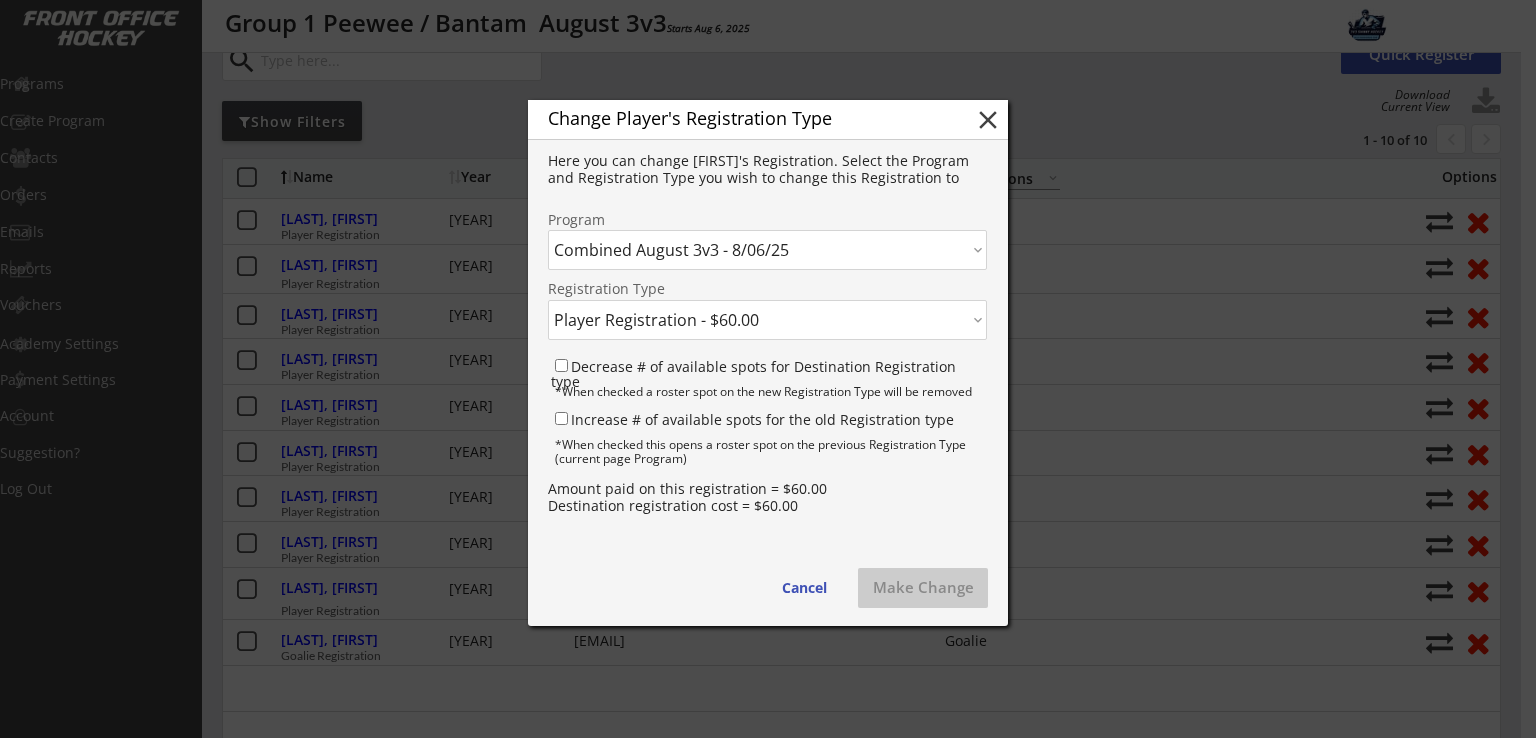click on "Click here... Combined August 3v3  - 8/06/25 Group 1 Peewee / Bantam  August 3v3  - 8/06/25" at bounding box center (767, 250) 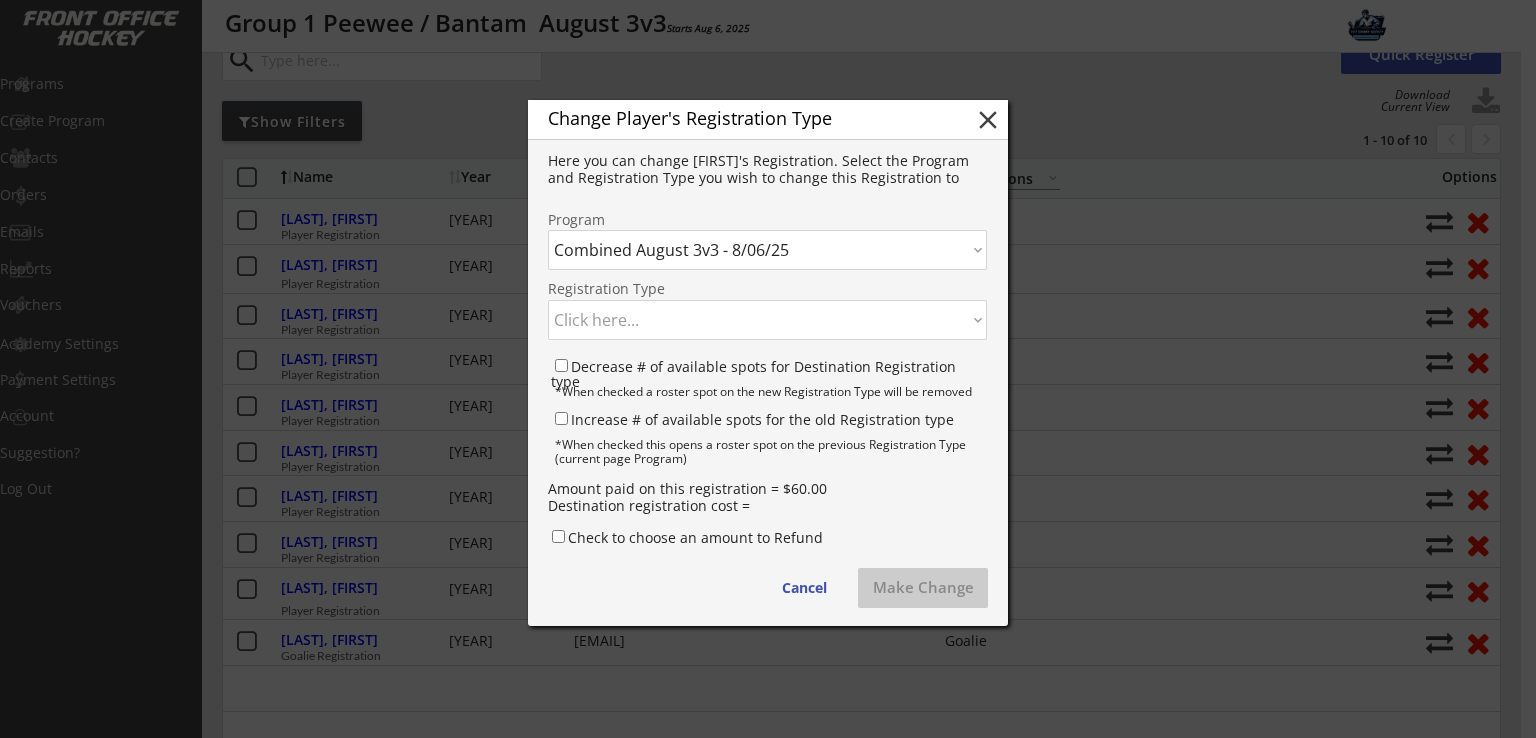 click on "Click here... Combined August 3v3  - 8/06/25 Group 1 Peewee / Bantam  August 3v3  - 8/06/25" at bounding box center (767, 250) 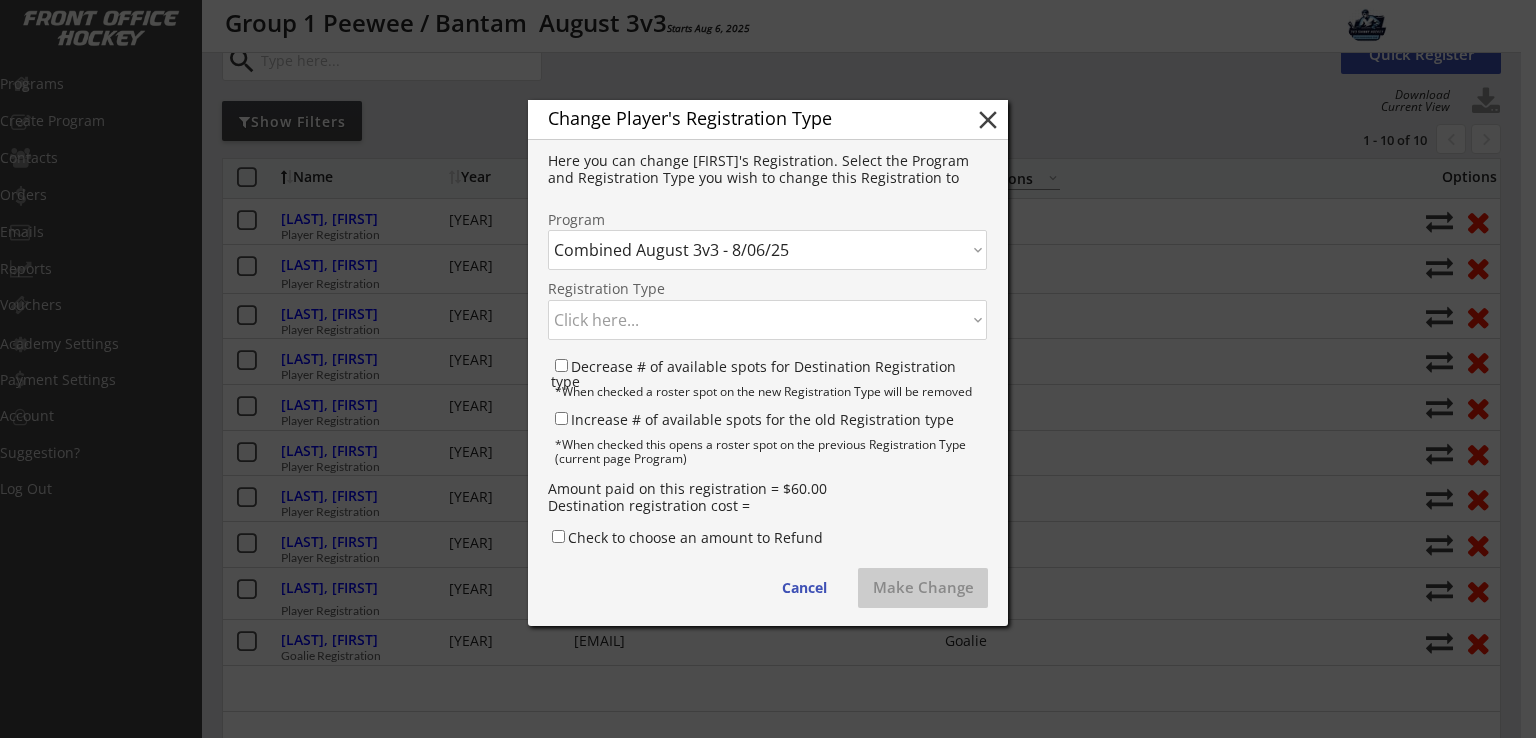 click on "Click here... Player Registration - $60.00 Goalie Registration - $40.00" at bounding box center [767, 320] 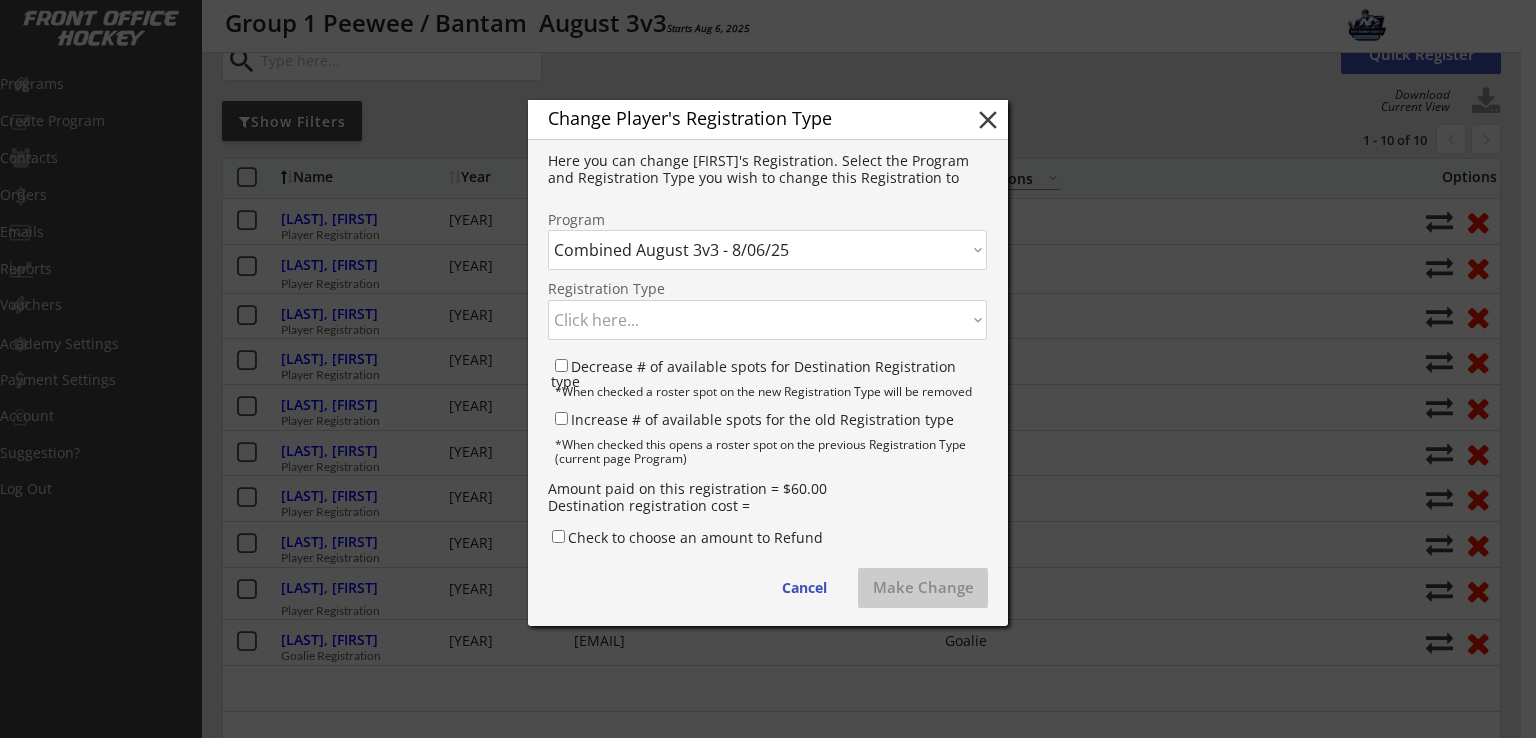 select on ""1348695171700984260__LOOKUP__1752606058278x850564734071078900"" 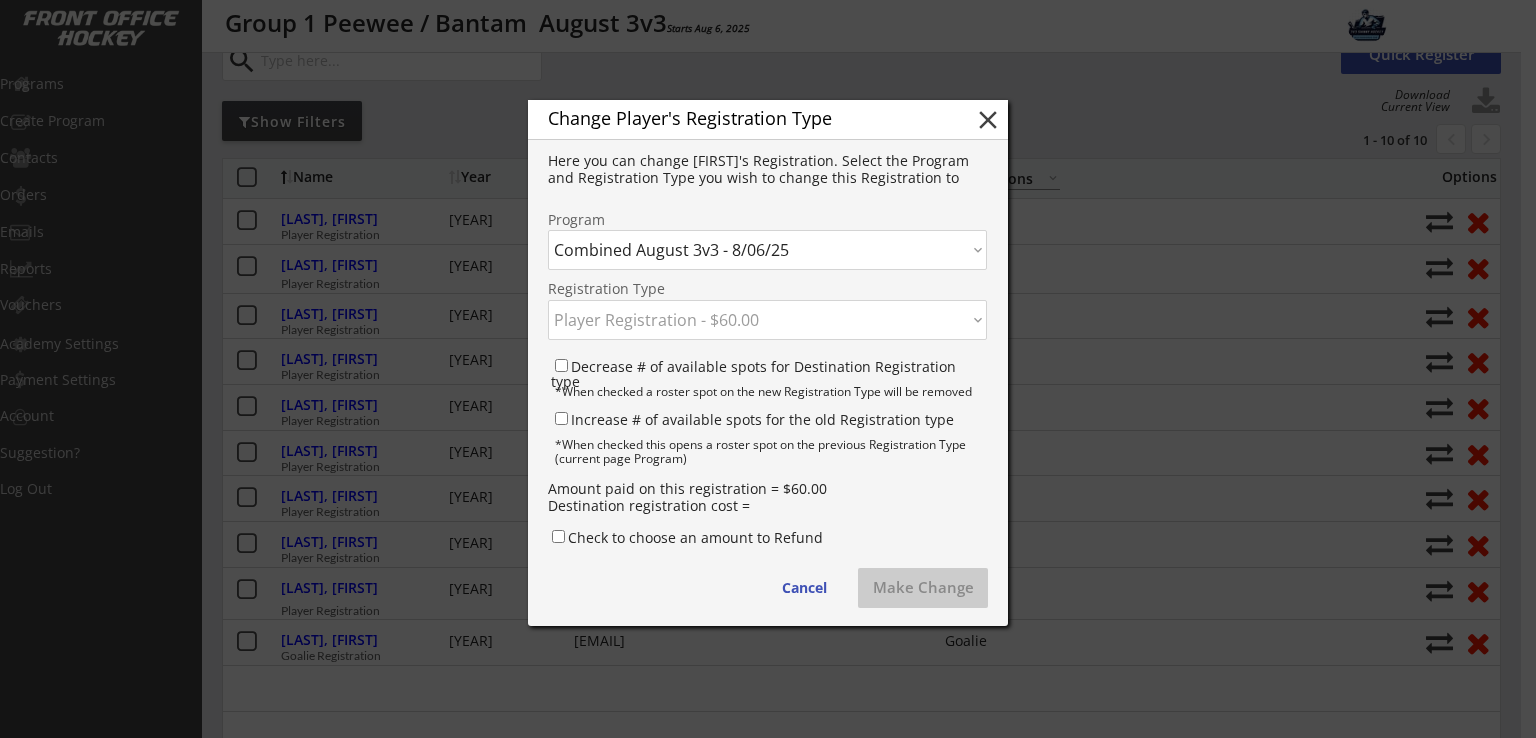 click on "Click here... Player Registration - $60.00 Goalie Registration - $40.00" at bounding box center (767, 320) 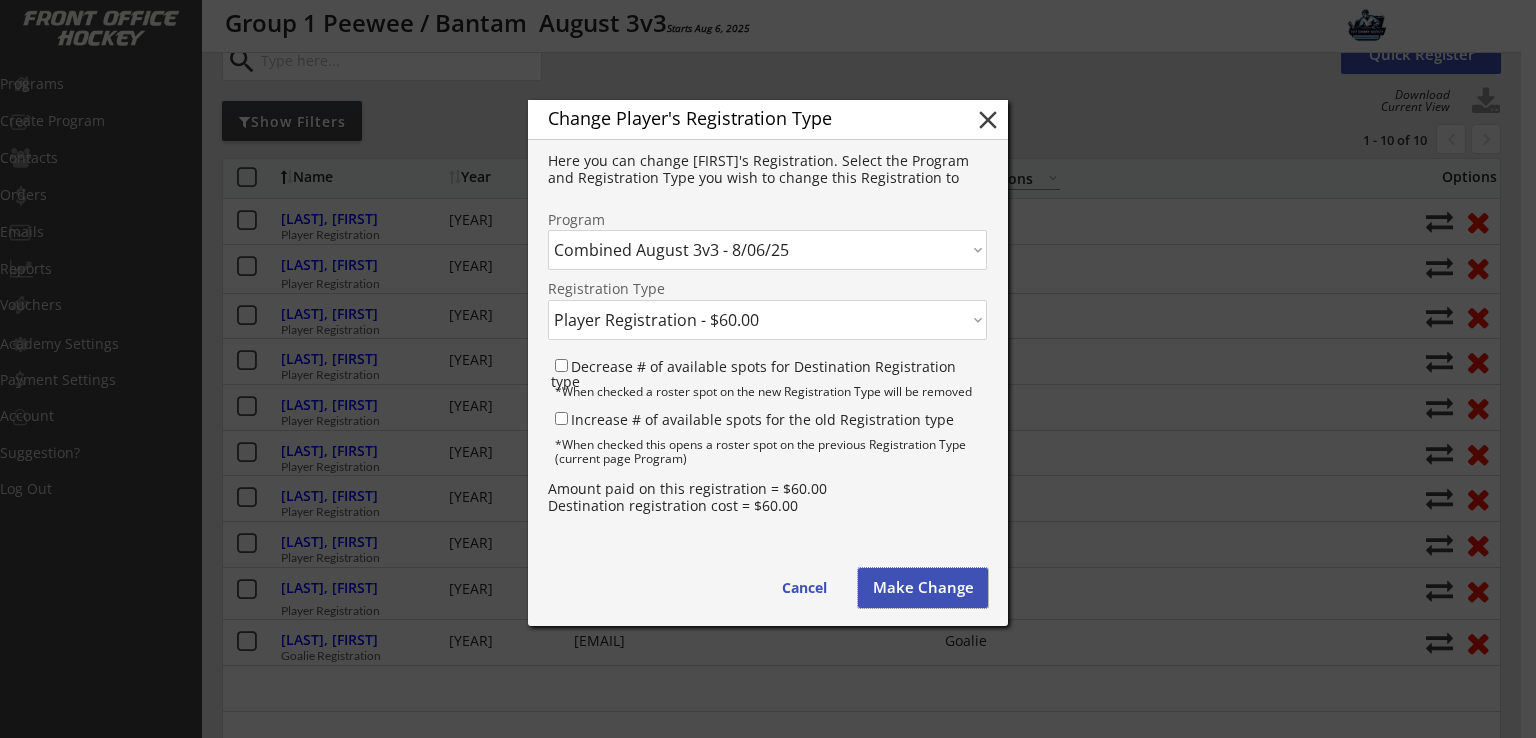 click on "Make Change" at bounding box center [923, 588] 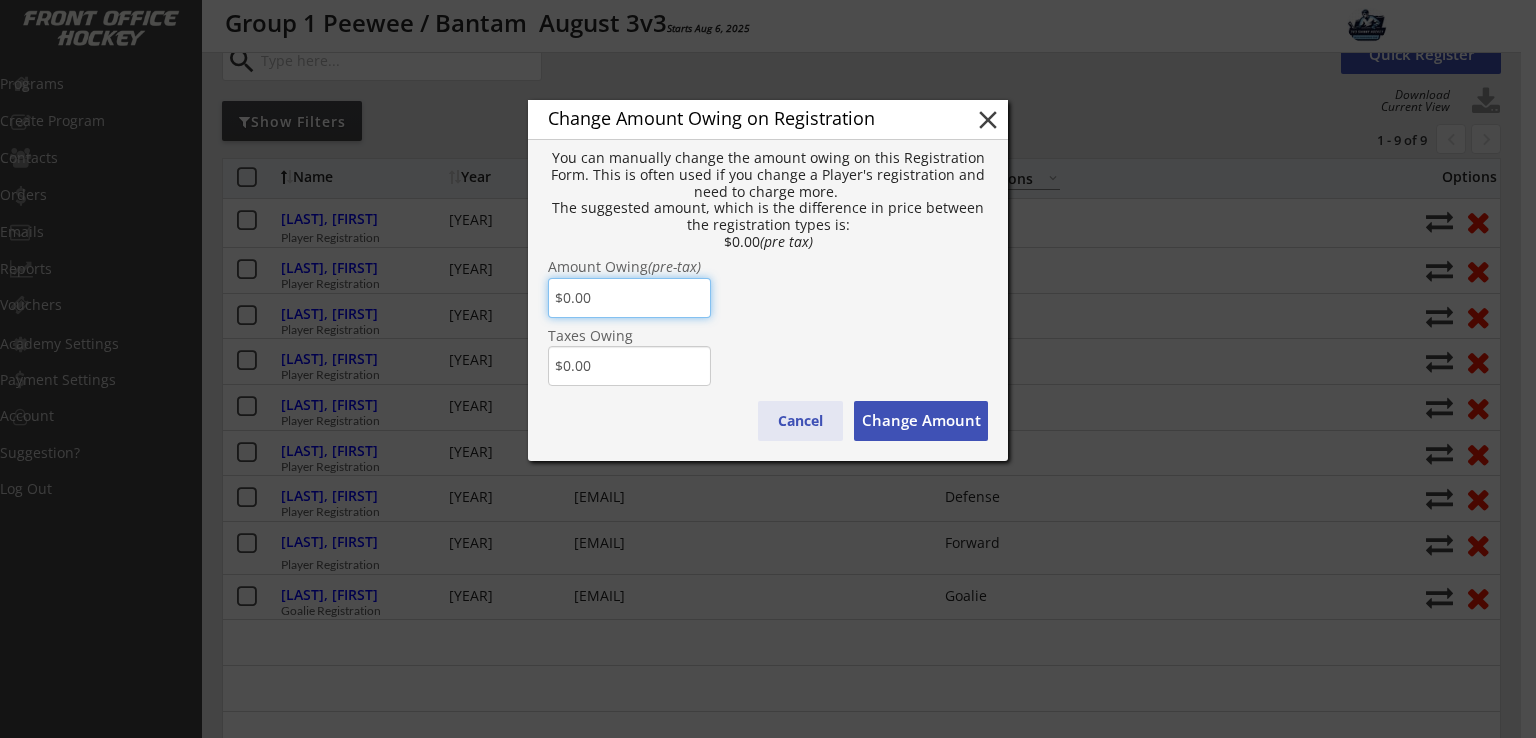 click on "Cancel" at bounding box center (800, 421) 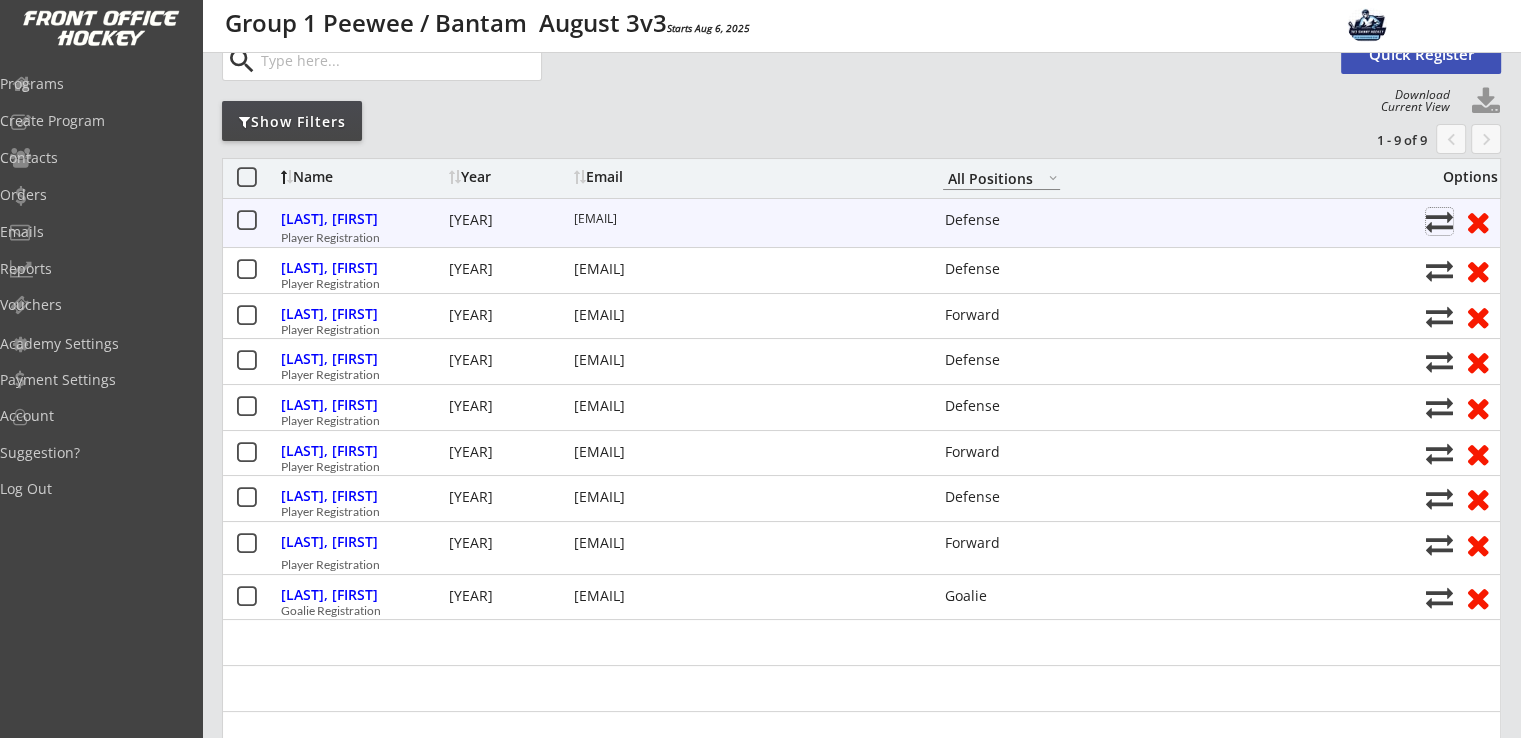 click at bounding box center [1439, 221] 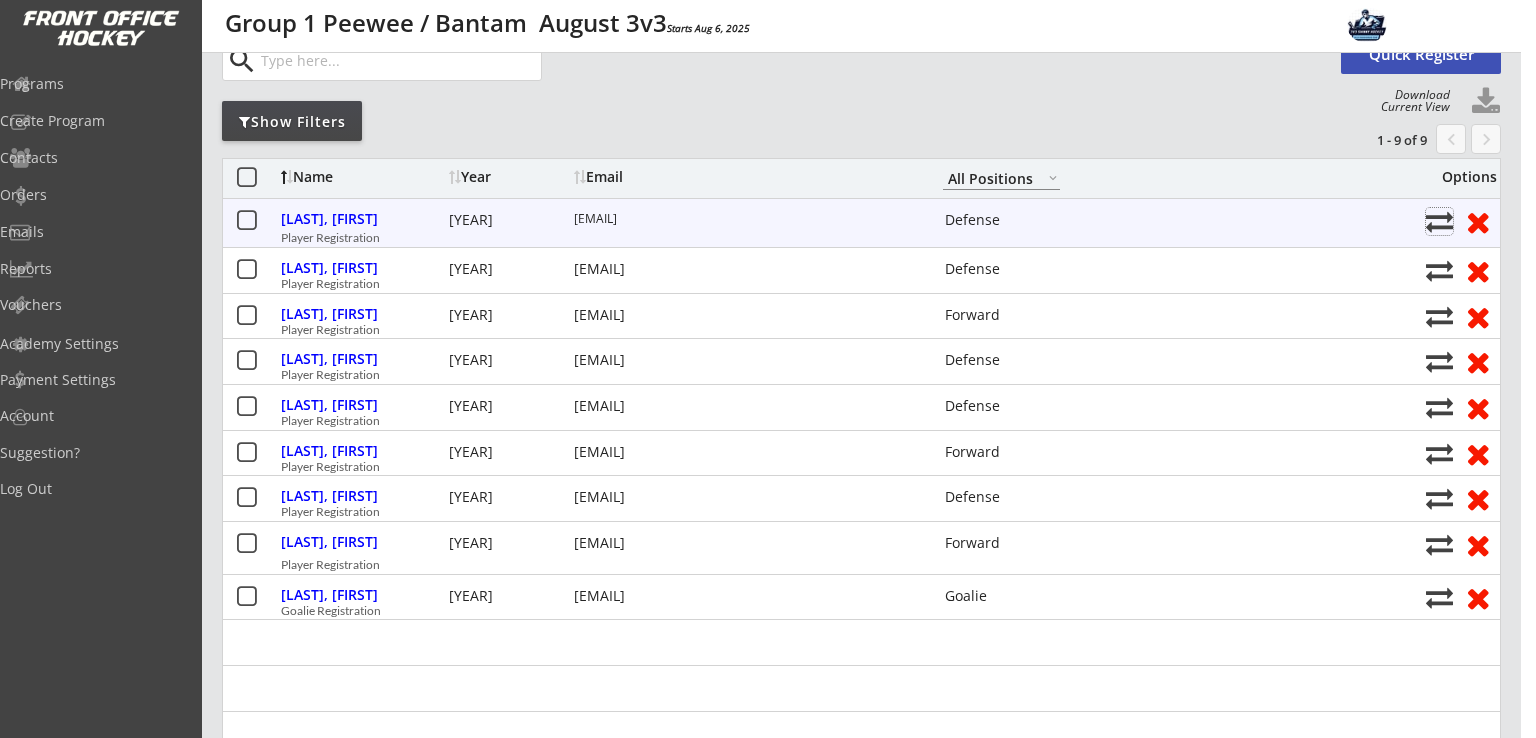 select on ""1348695171700984260__LOOKUP__1752608621290x181073260383305730"" 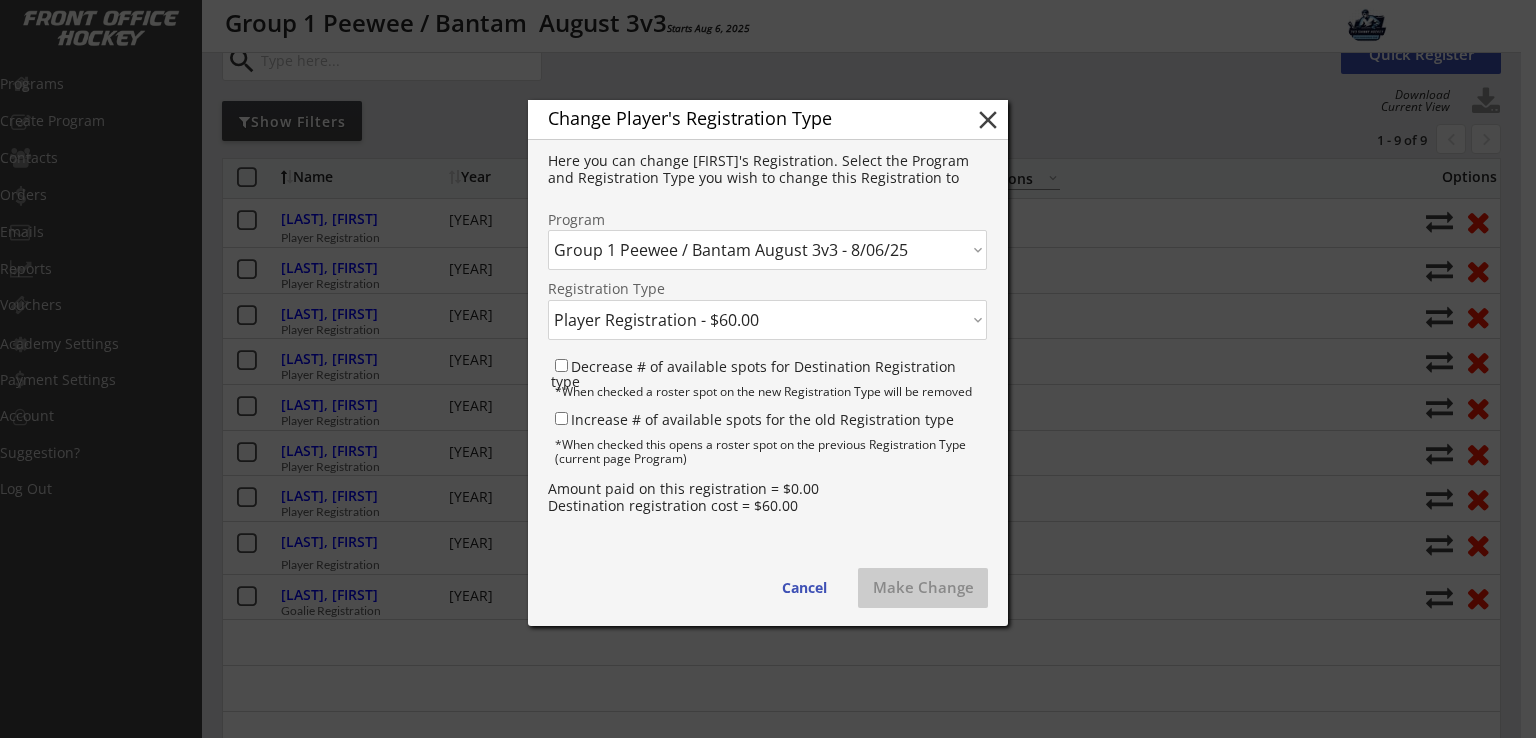 click on "Click here... Combined August 3v3  - 8/06/25 Group 1 Peewee / Bantam  August 3v3  - 8/06/25" at bounding box center [767, 250] 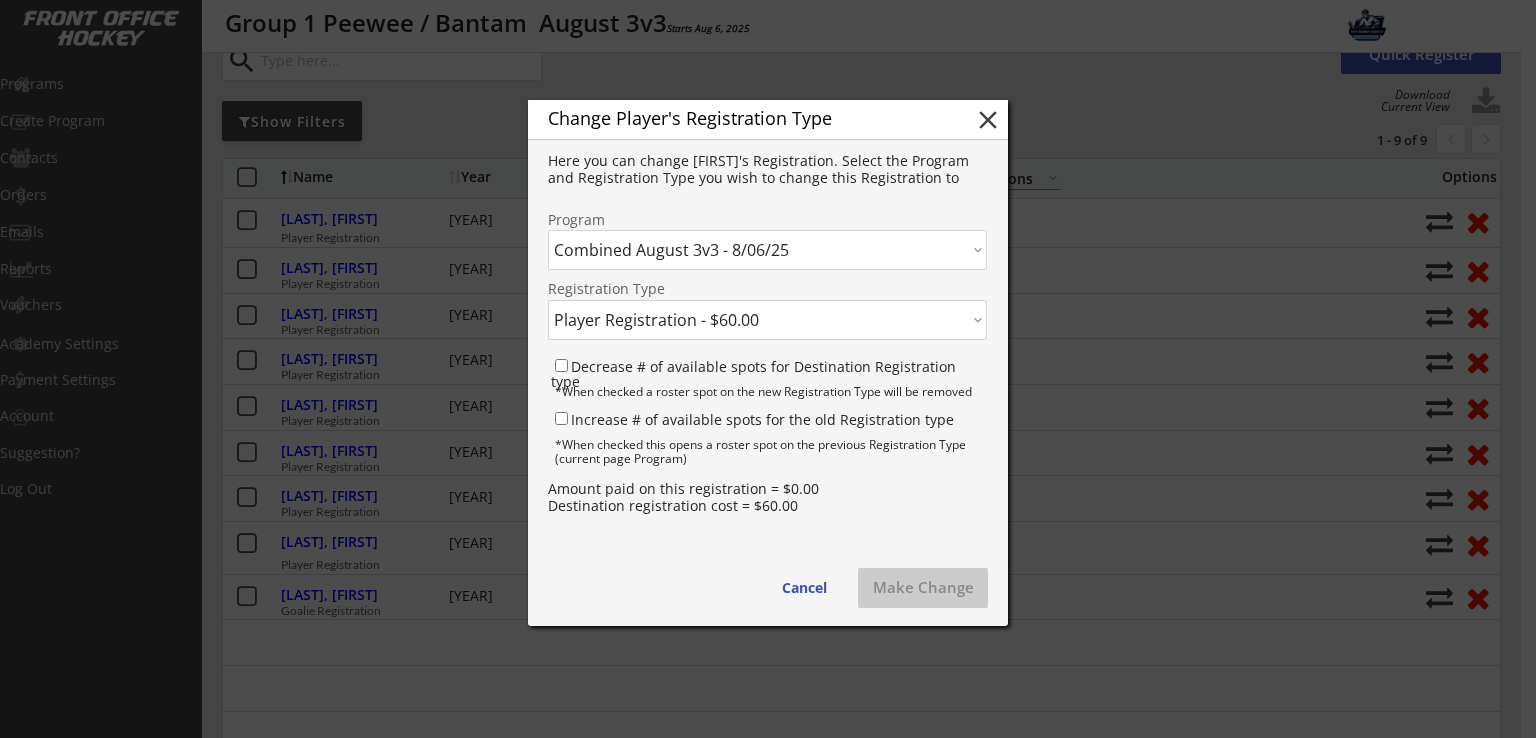 click on "Click here... Combined August 3v3  - 8/06/25 Group 1 Peewee / Bantam  August 3v3  - 8/06/25" at bounding box center (767, 250) 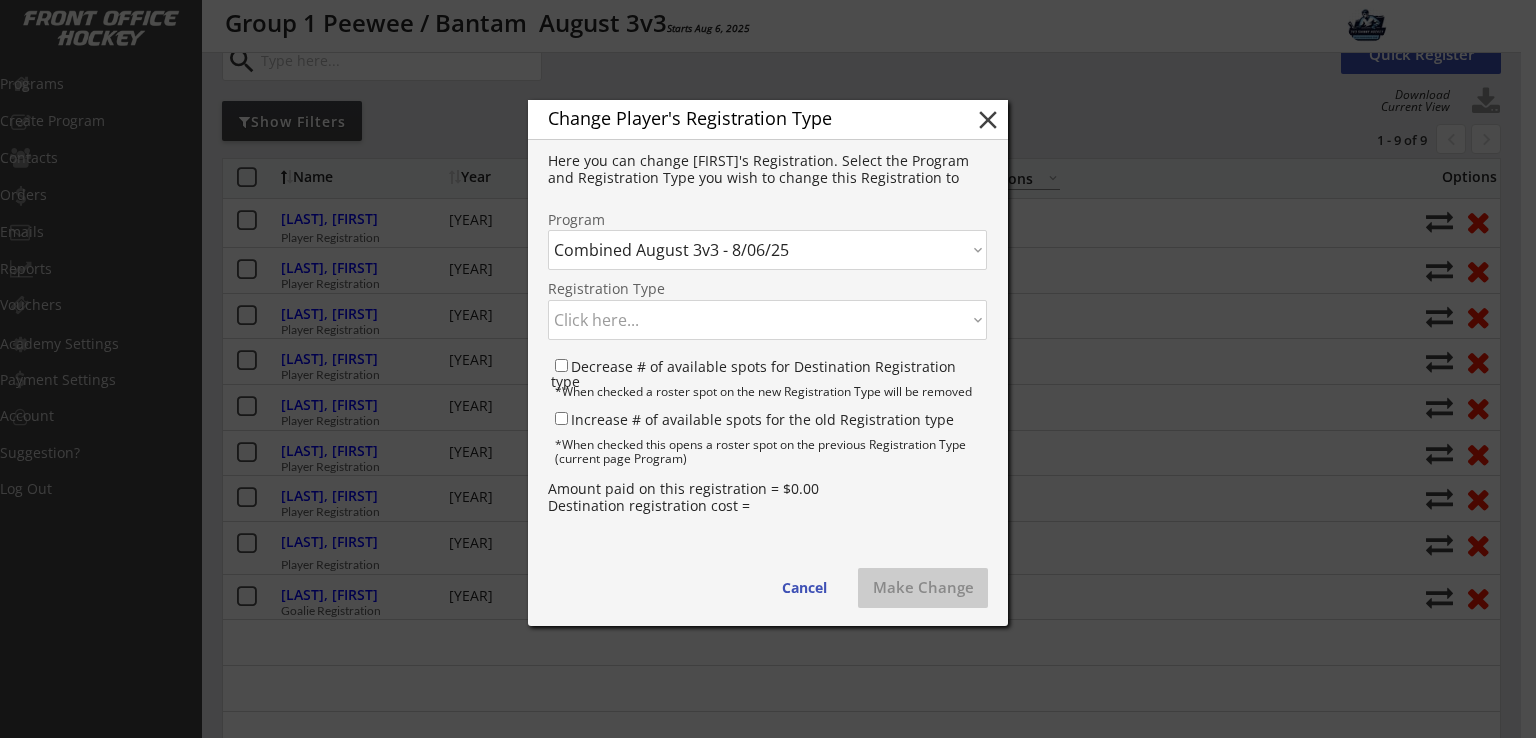 click on "Click here... Player Registration - $60.00 Goalie Registration - $40.00" at bounding box center [767, 320] 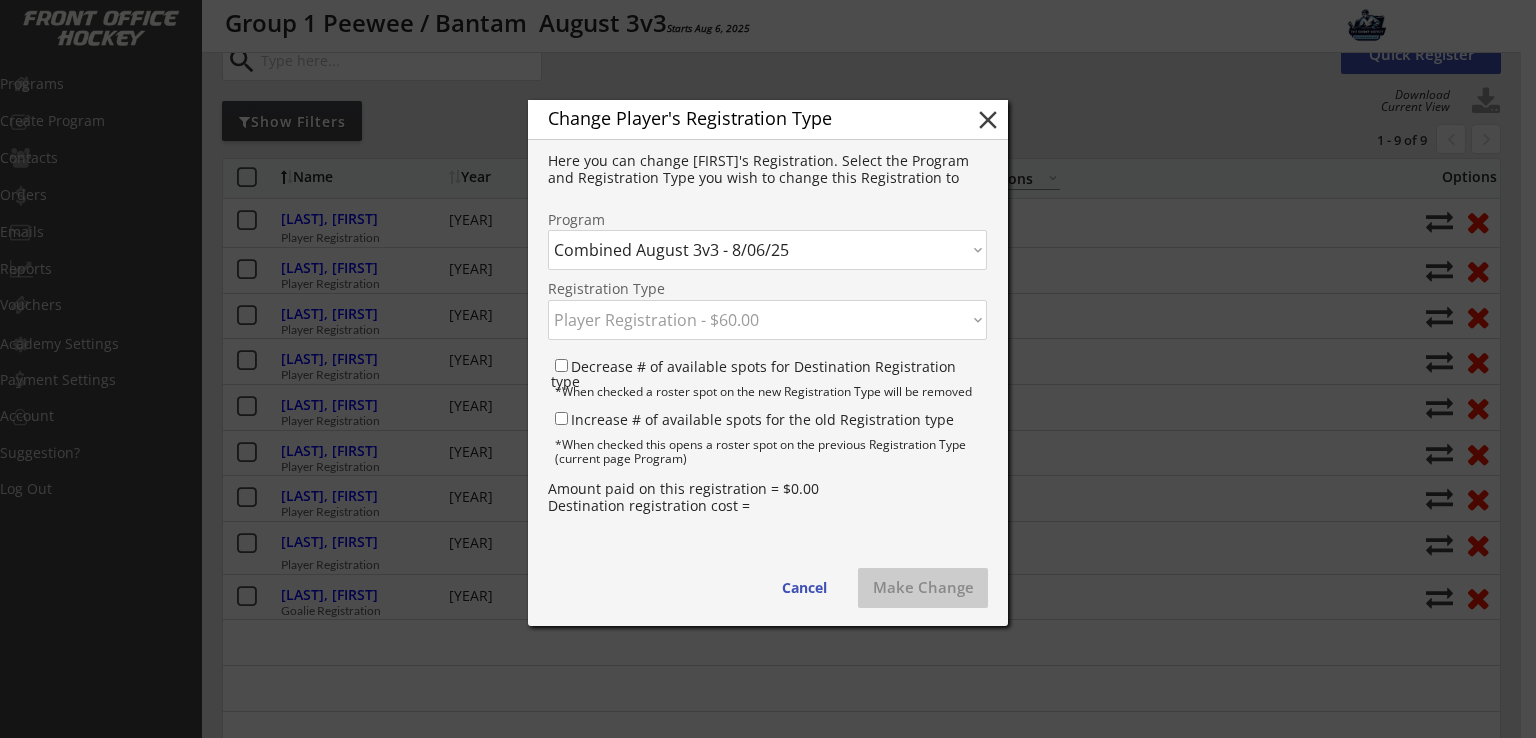 click on "Click here... Player Registration - $60.00 Goalie Registration - $40.00" at bounding box center (767, 320) 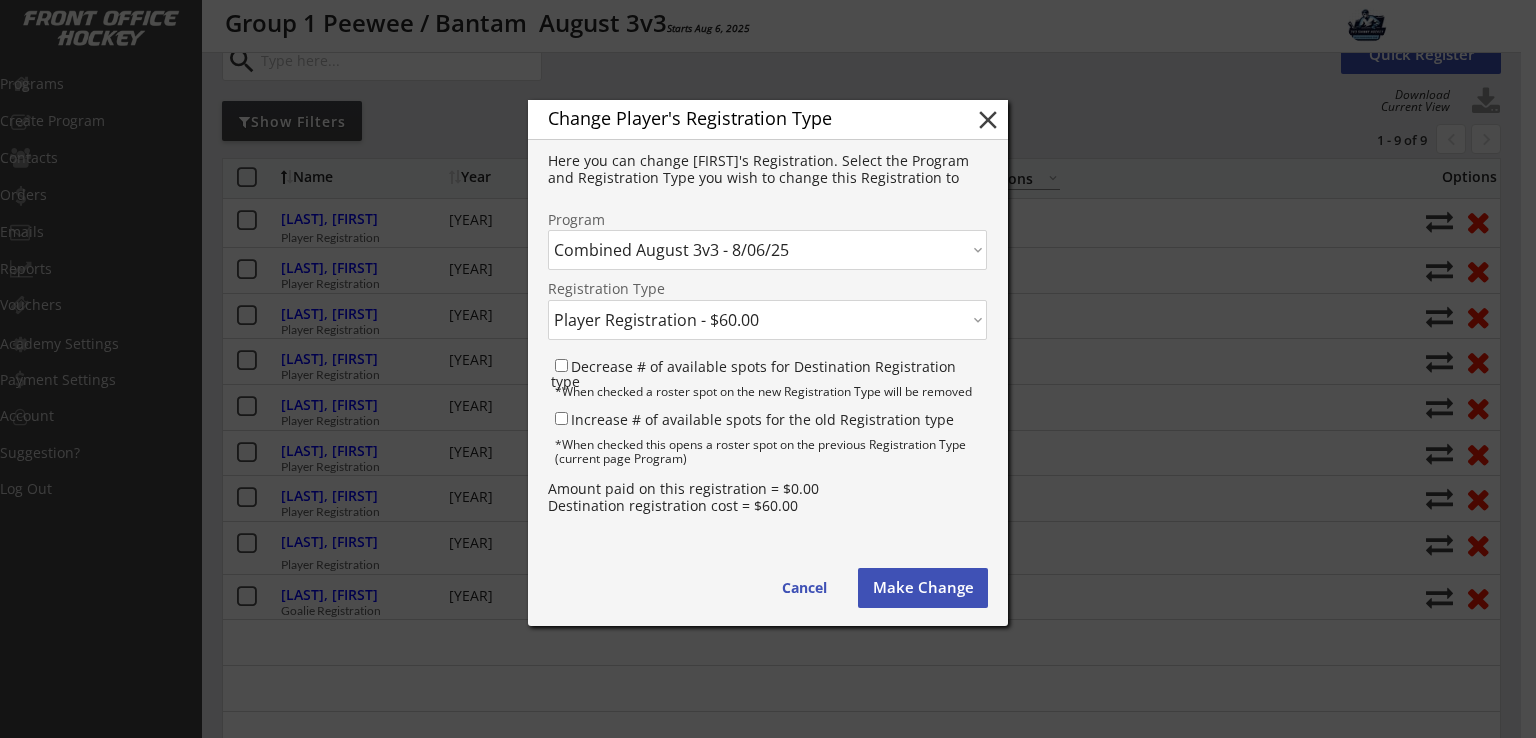 click on "Make Change" at bounding box center (923, 588) 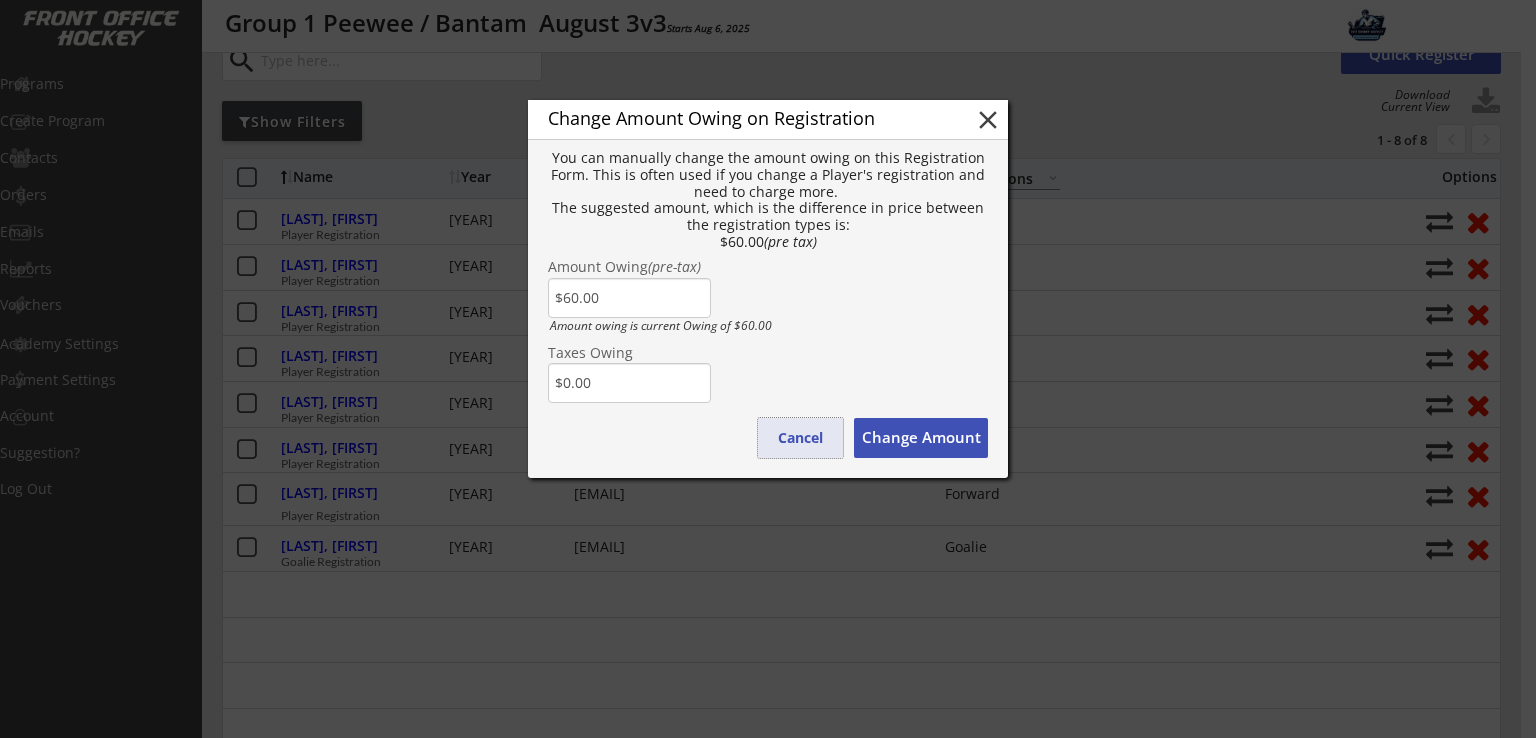 click on "Cancel" at bounding box center [800, 438] 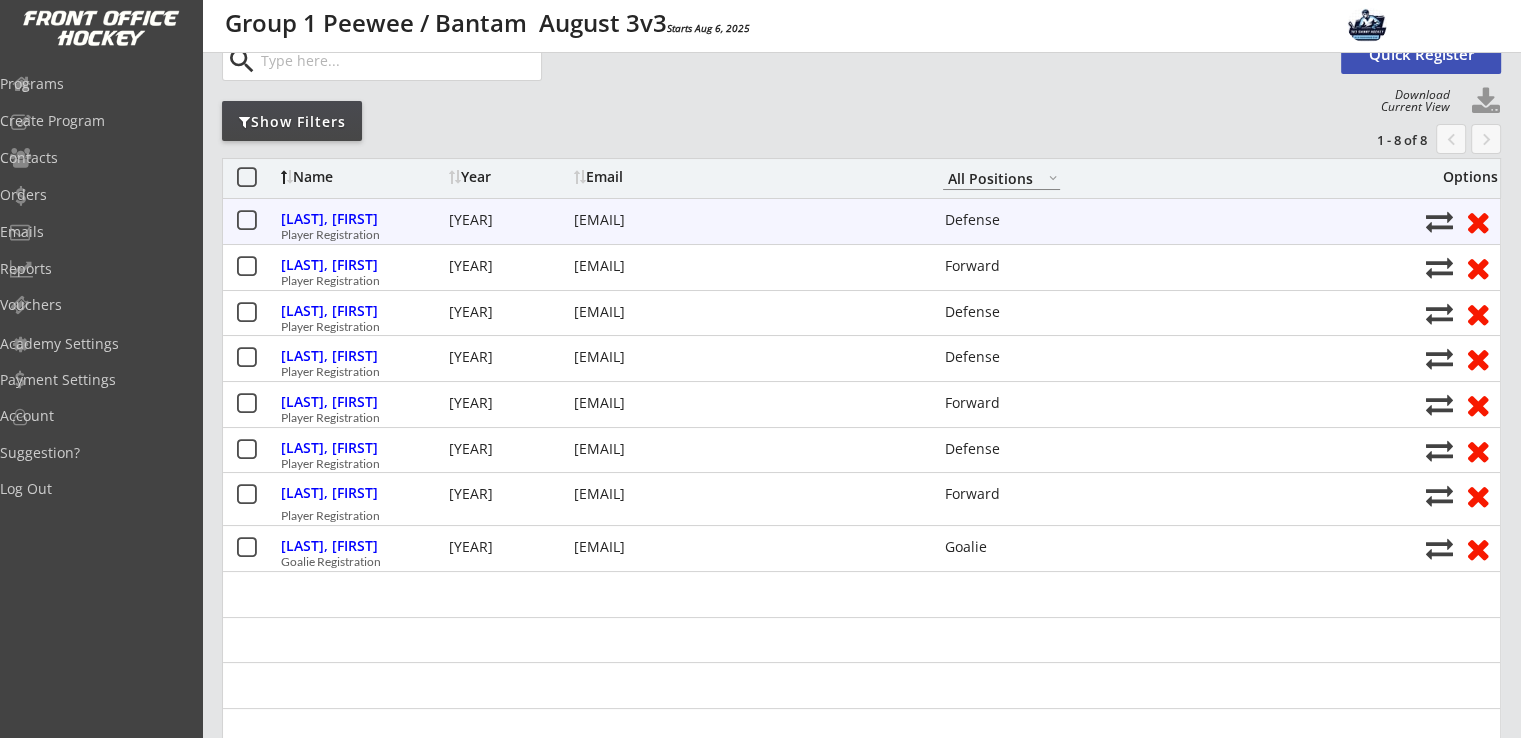 click at bounding box center (246, 221) 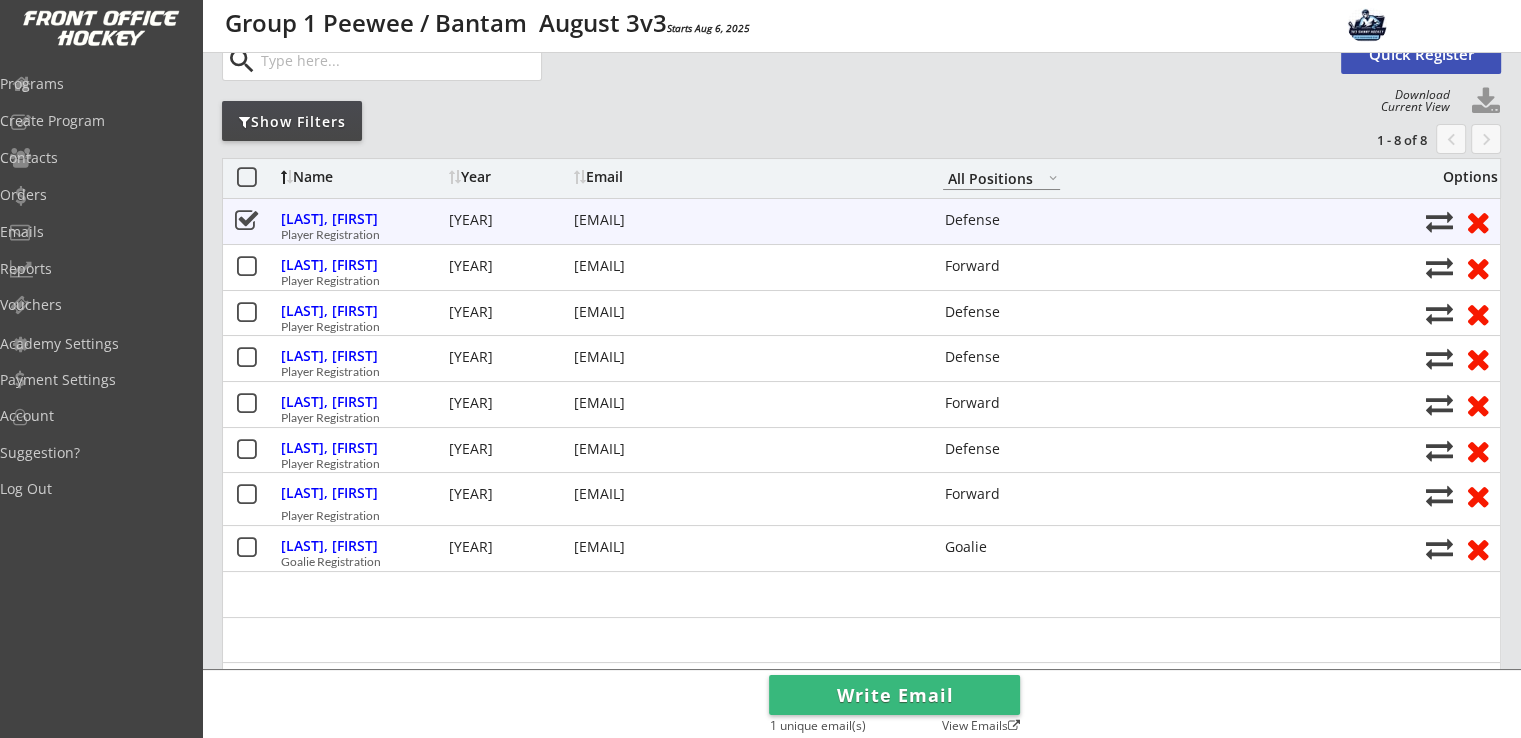 click at bounding box center (246, 221) 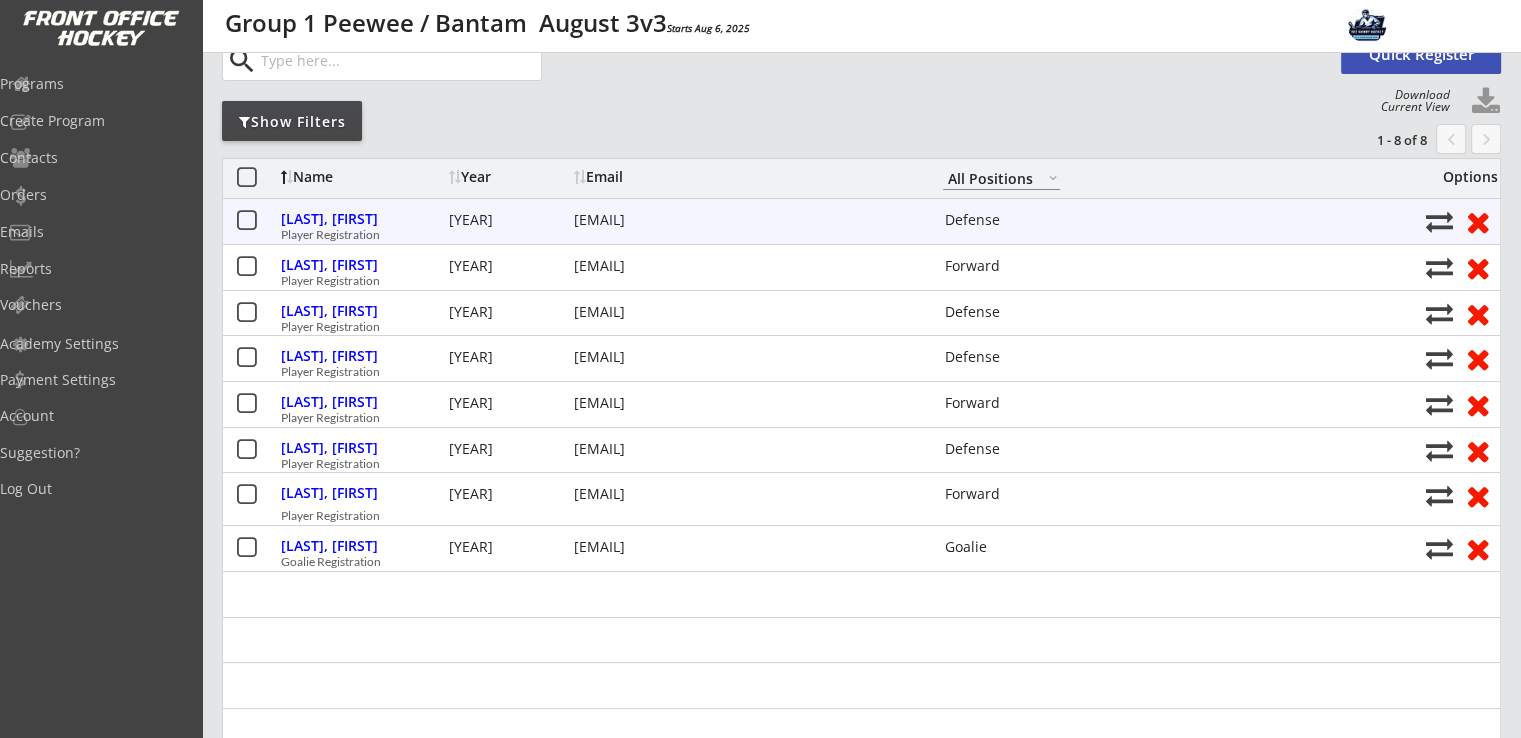 click at bounding box center [1439, 221] 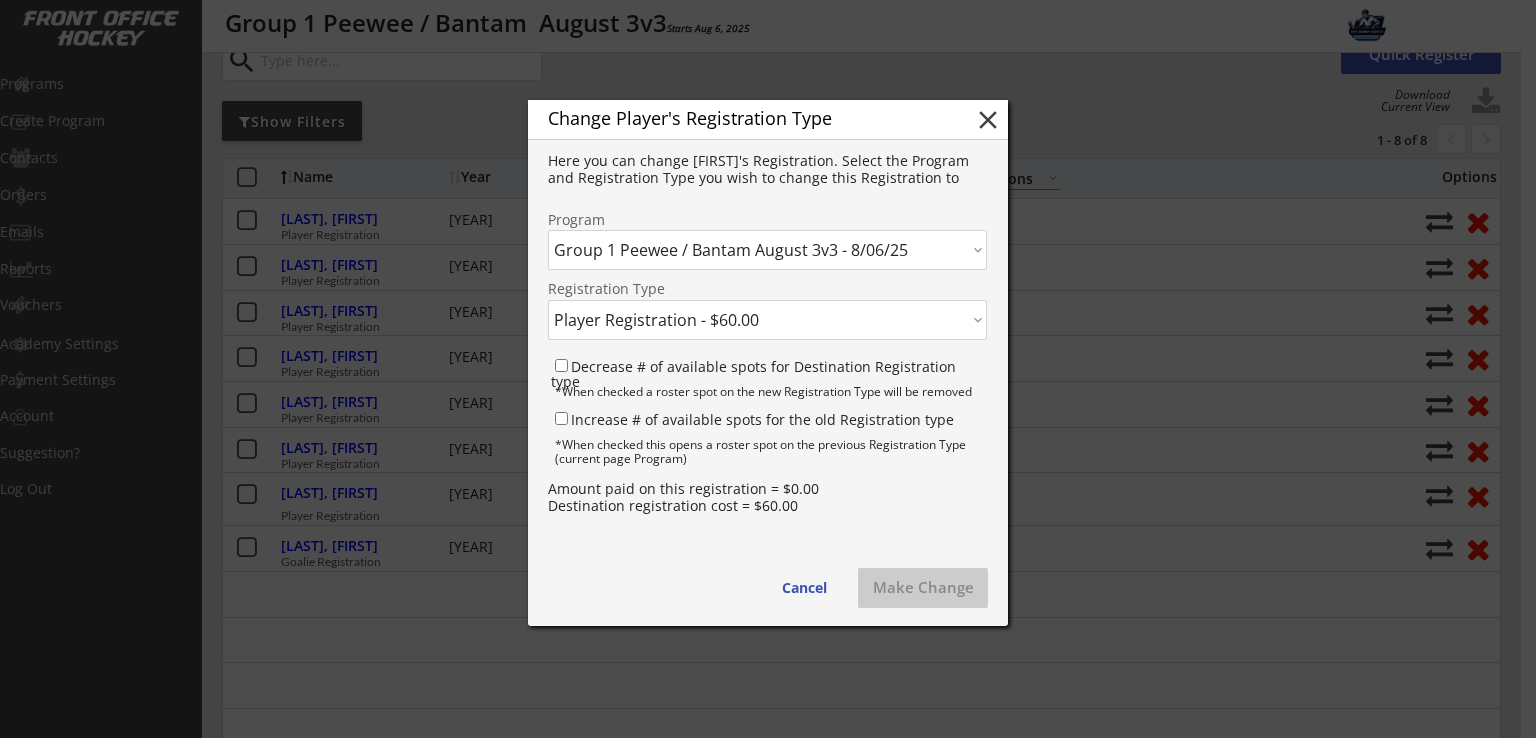 click on "Click here... Combined August 3v3  - 8/06/25 Group 1 Peewee / Bantam  August 3v3  - 8/06/25" at bounding box center [767, 250] 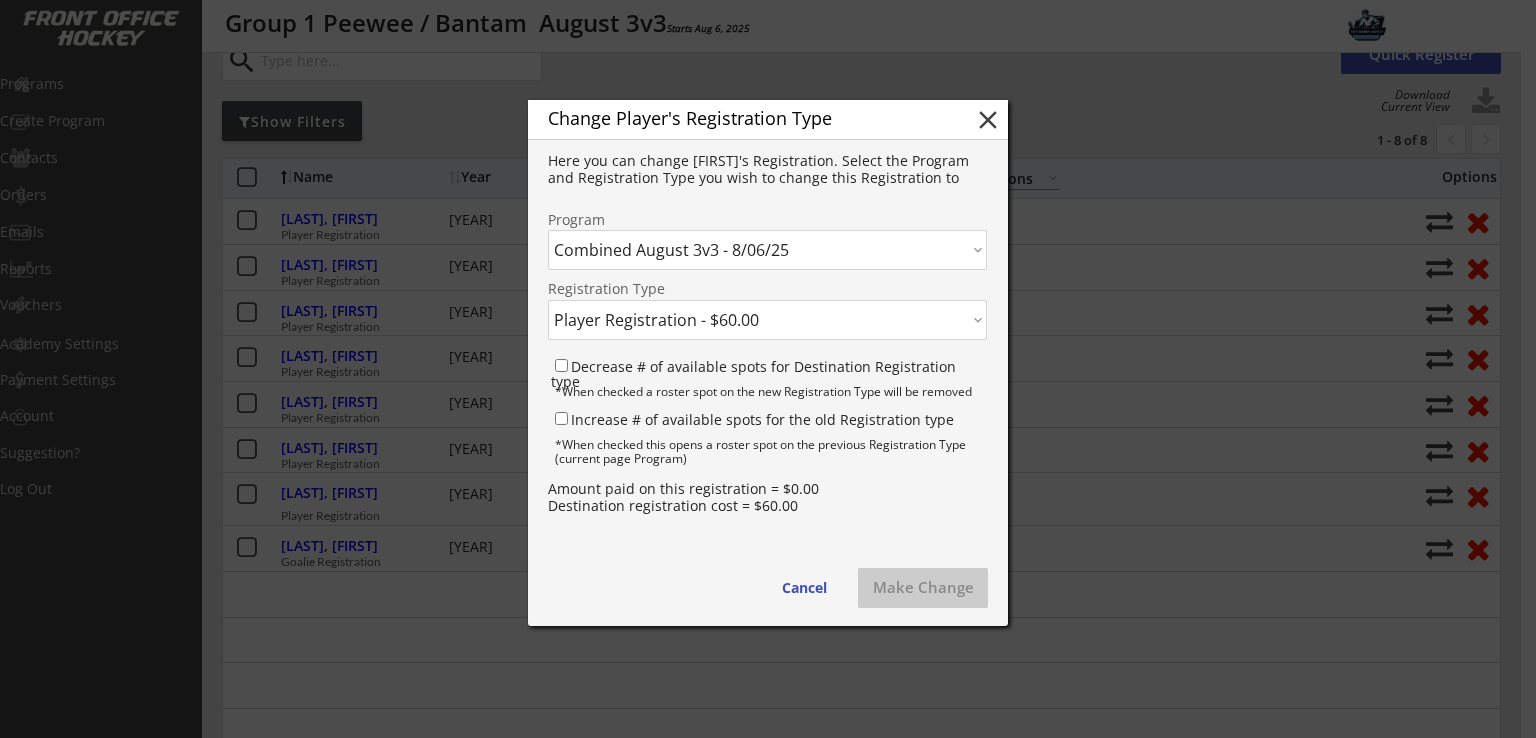 click on "Click here... Combined August 3v3  - 8/06/25 Group 1 Peewee / Bantam  August 3v3  - 8/06/25" at bounding box center [767, 250] 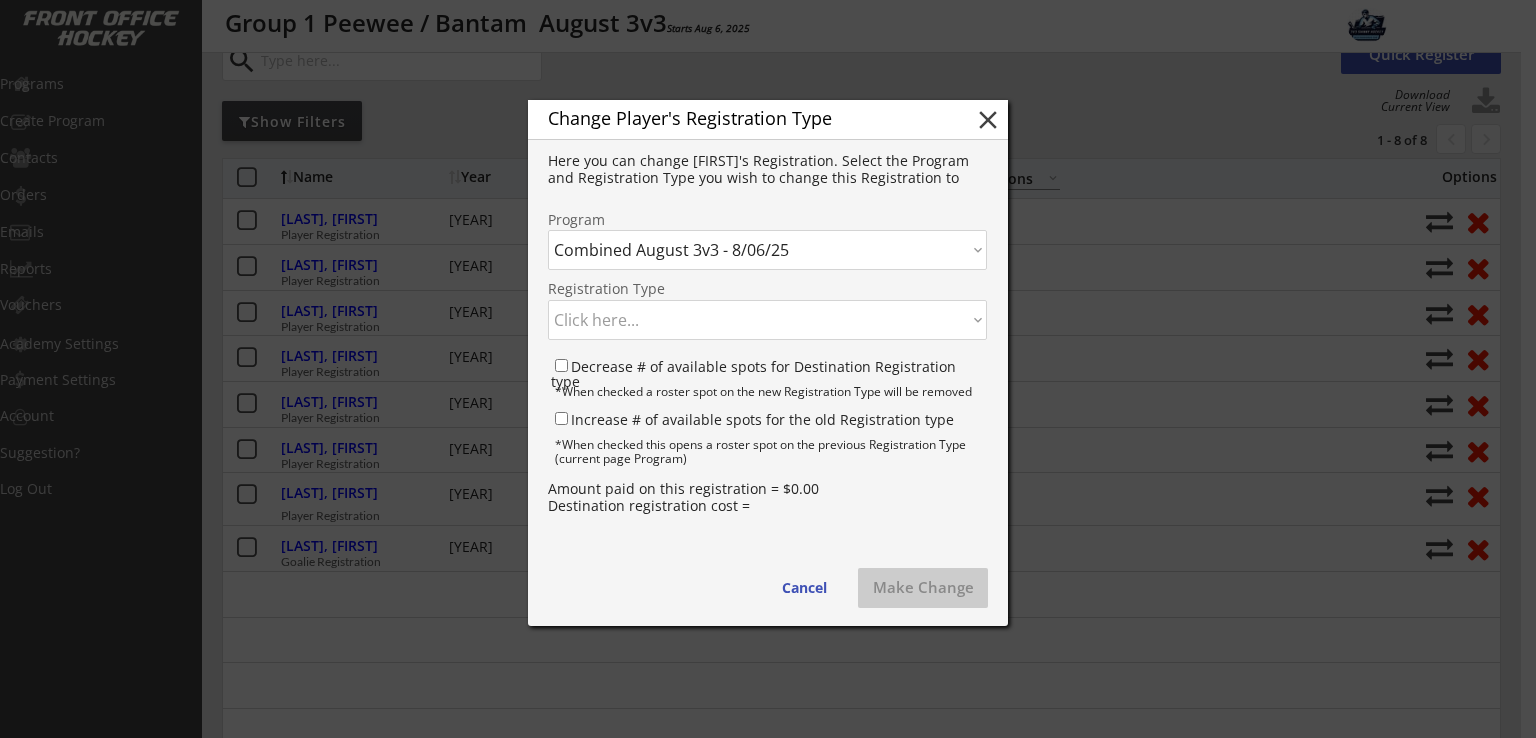 click on "Click here... Player Registration - $60.00 Goalie Registration - $40.00" at bounding box center [767, 320] 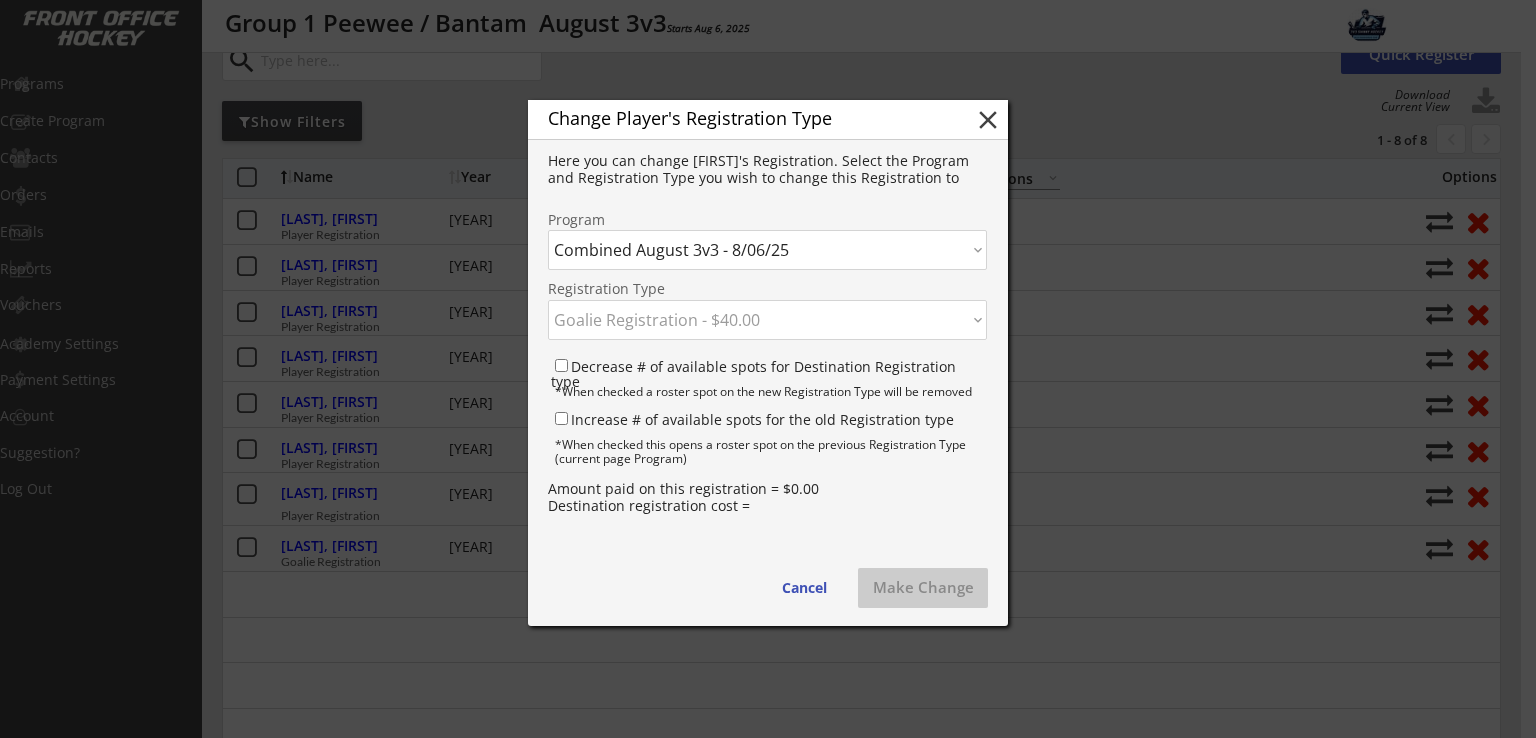 click on "Click here... Player Registration - $60.00 Goalie Registration - $40.00" at bounding box center (767, 320) 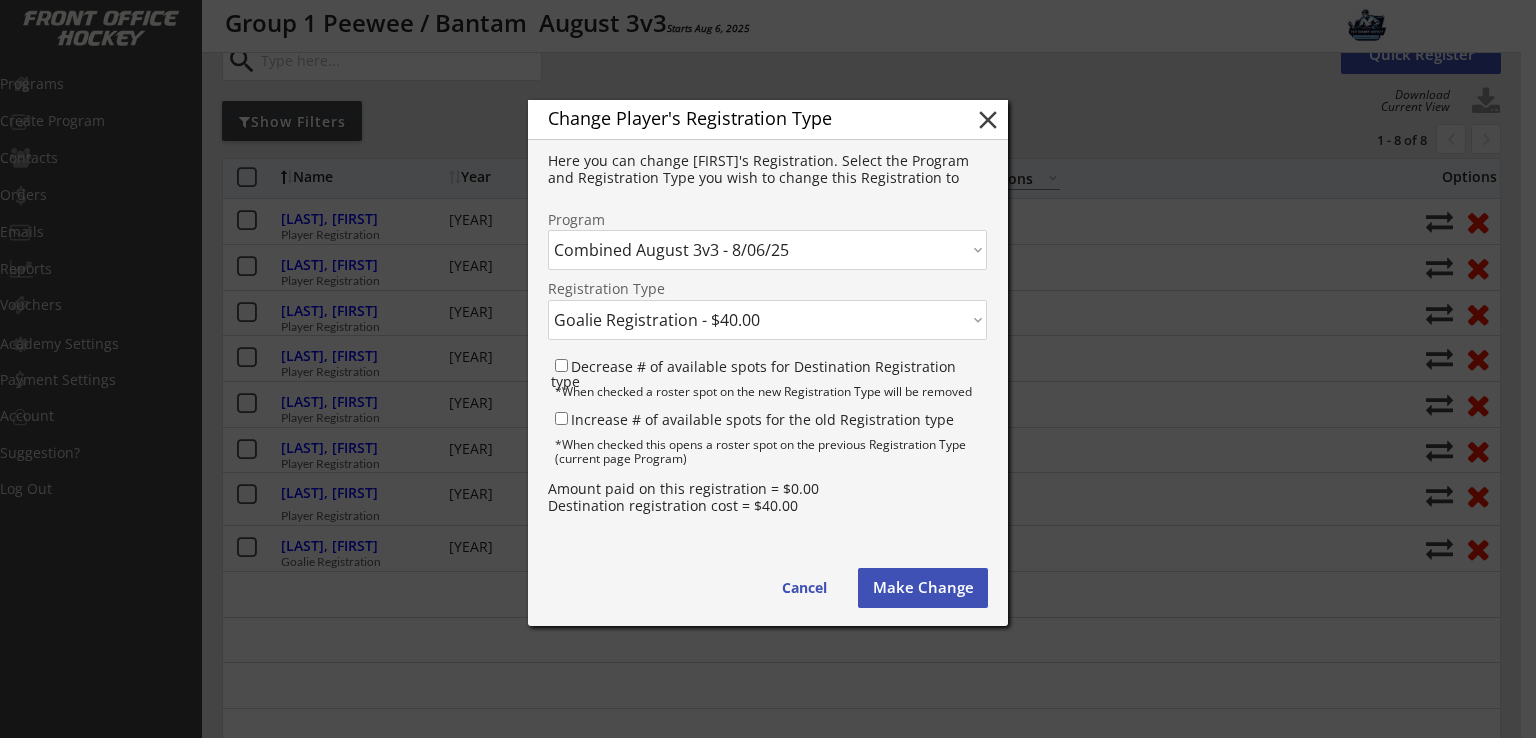 click on "Click here... Player Registration - $60.00 Goalie Registration - $40.00" at bounding box center (767, 320) 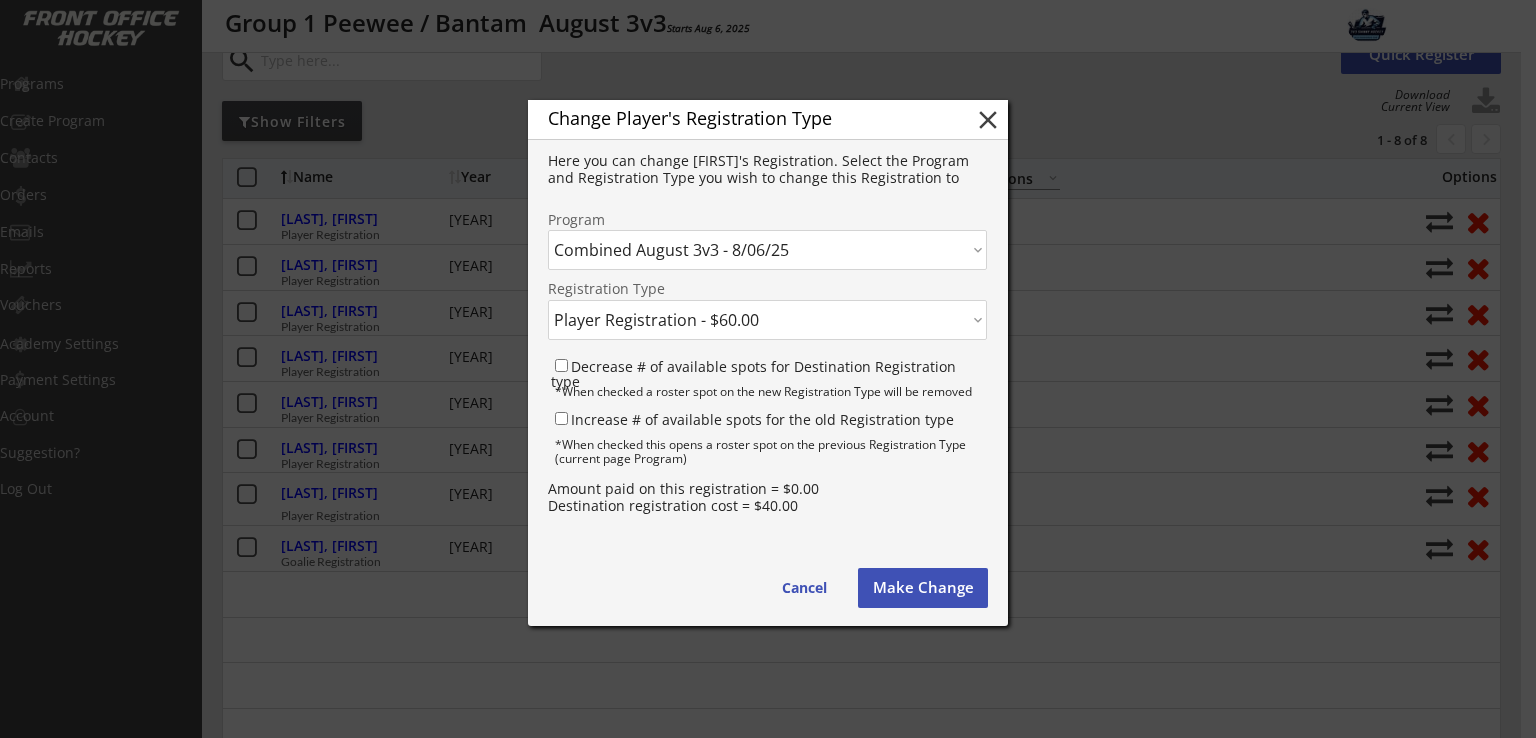 click on "Click here... Player Registration - $60.00 Goalie Registration - $40.00" at bounding box center (767, 320) 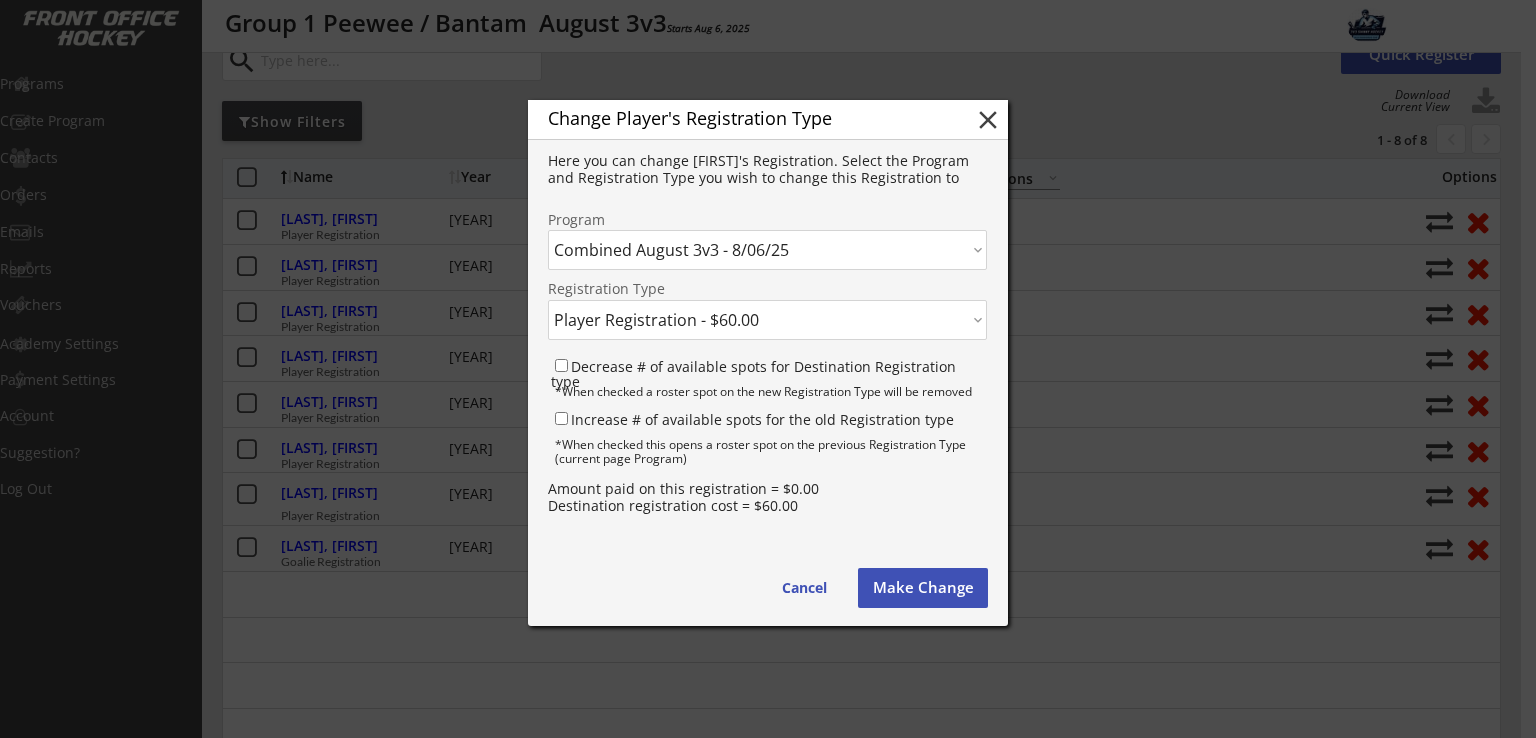 click on "Make Change" at bounding box center (923, 588) 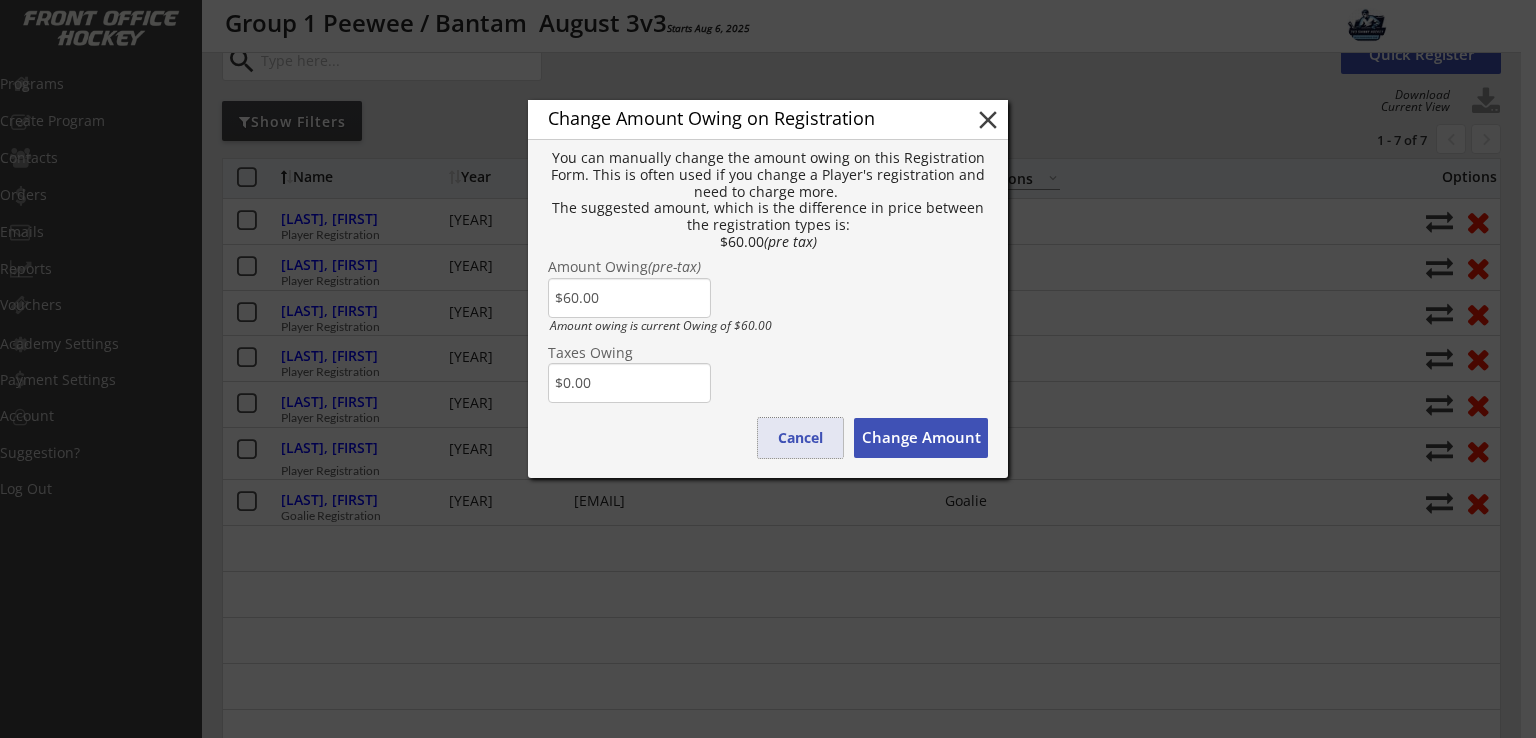 click on "Cancel" at bounding box center (800, 438) 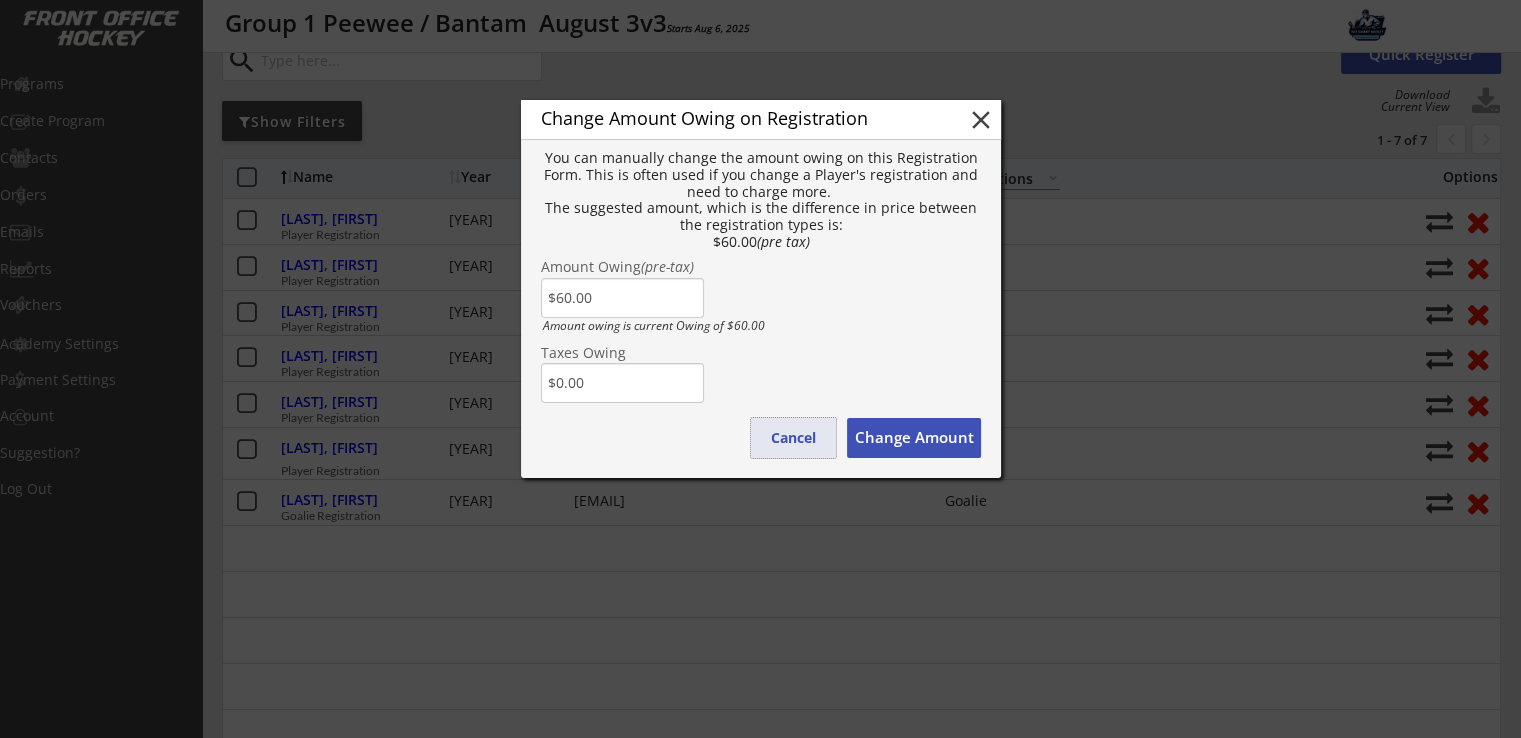 type on "$0.00" 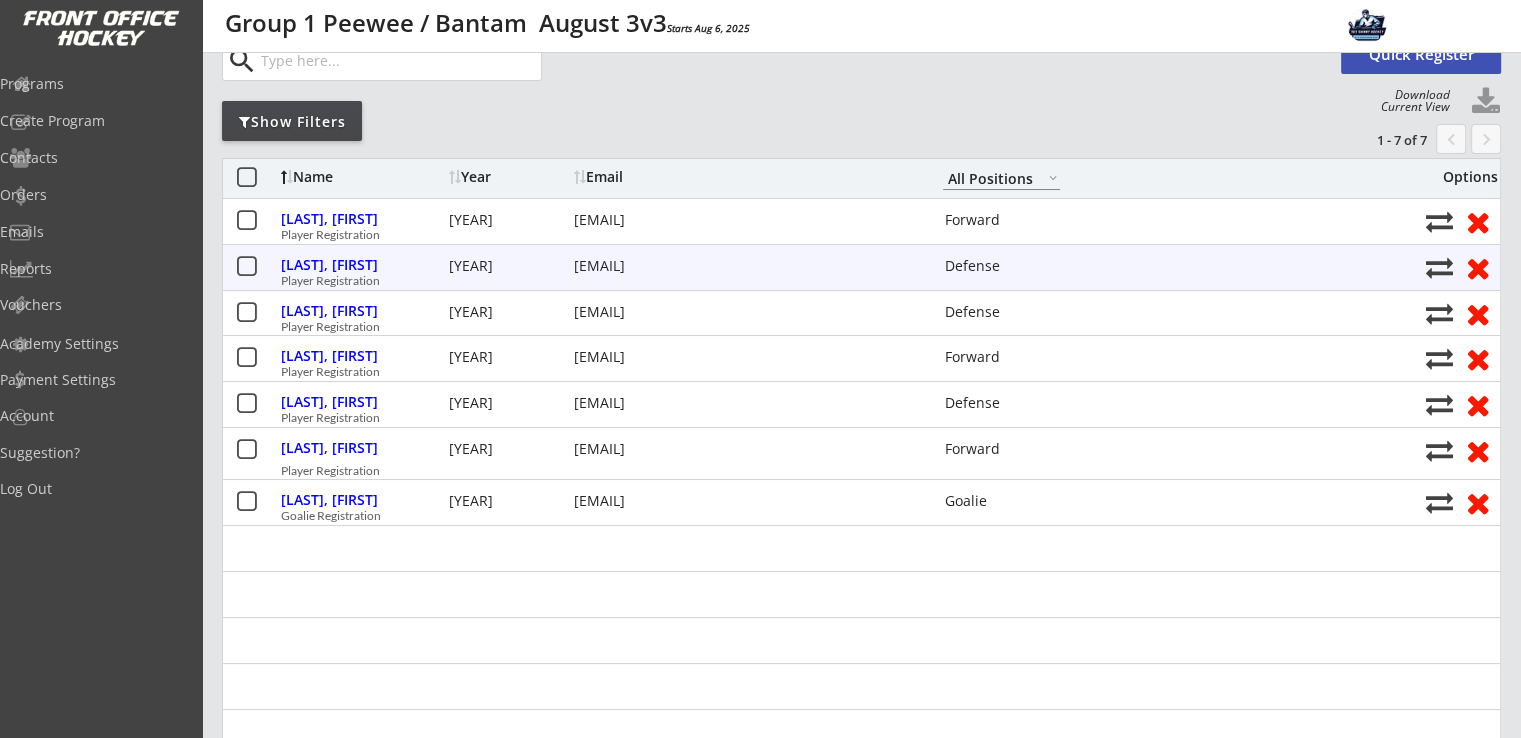 click at bounding box center (1439, 221) 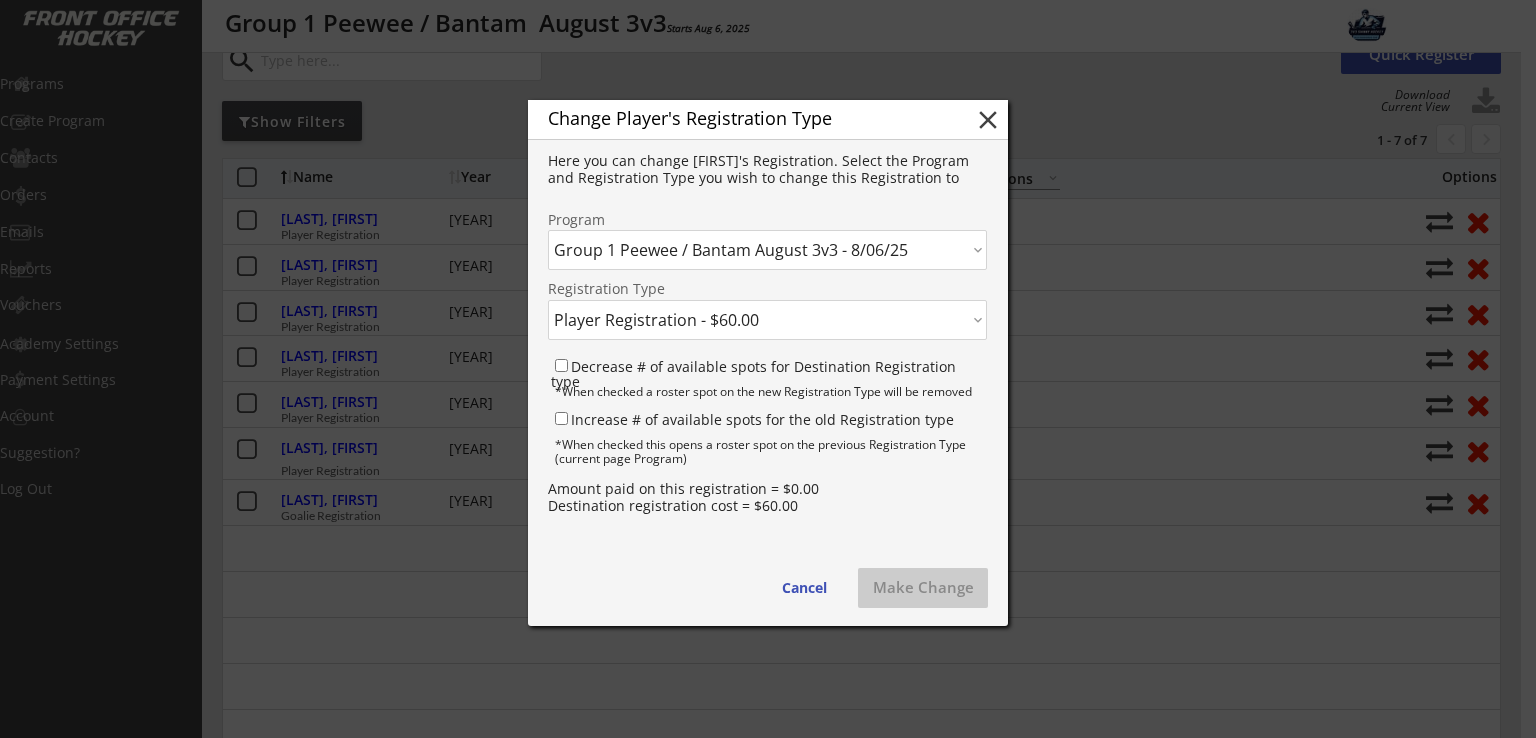click on "Click here... Combined August 3v3  - 8/06/25 Group 1 Peewee / Bantam  August 3v3  - 8/06/25" at bounding box center [767, 250] 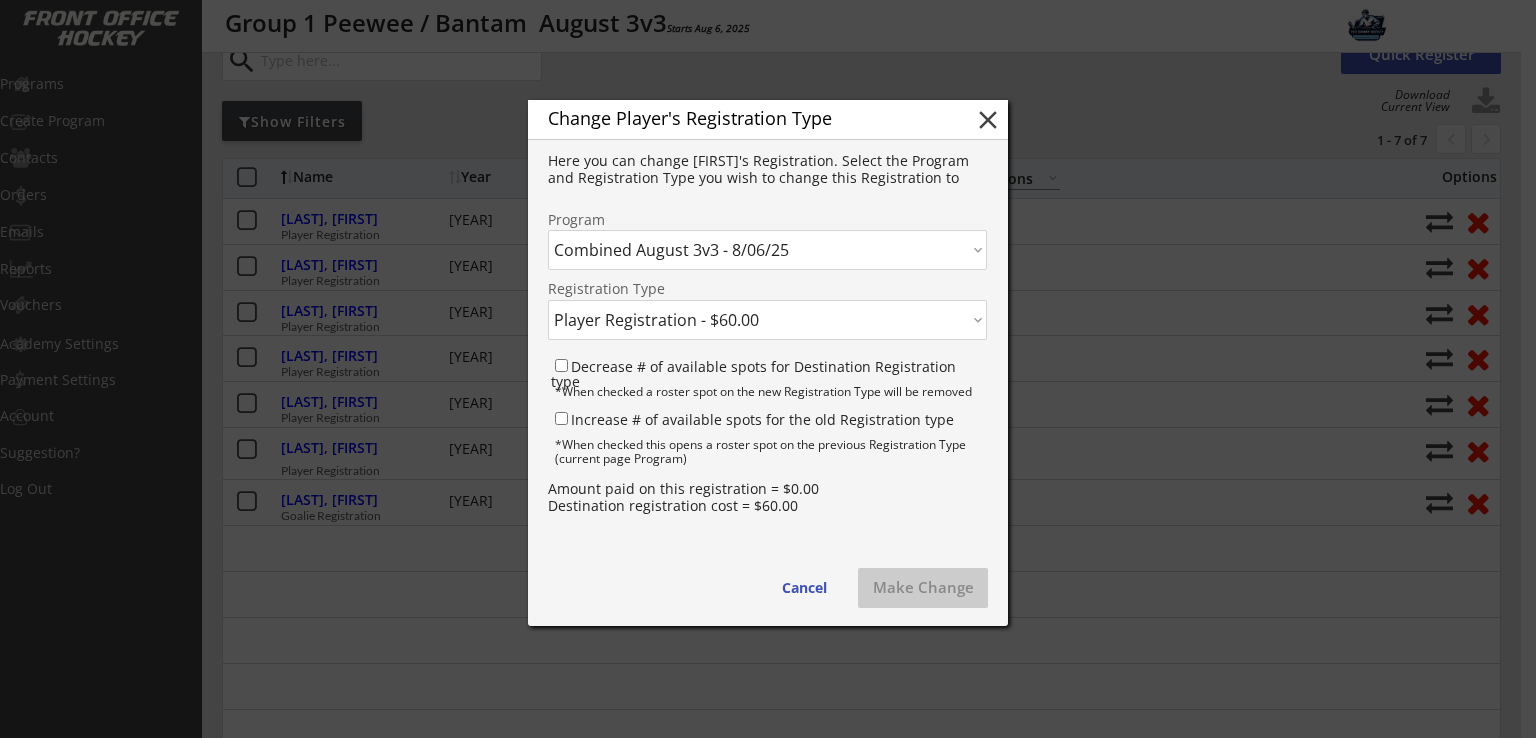 click on "Click here... Combined August 3v3  - 8/06/25 Group 1 Peewee / Bantam  August 3v3  - 8/06/25" at bounding box center [767, 250] 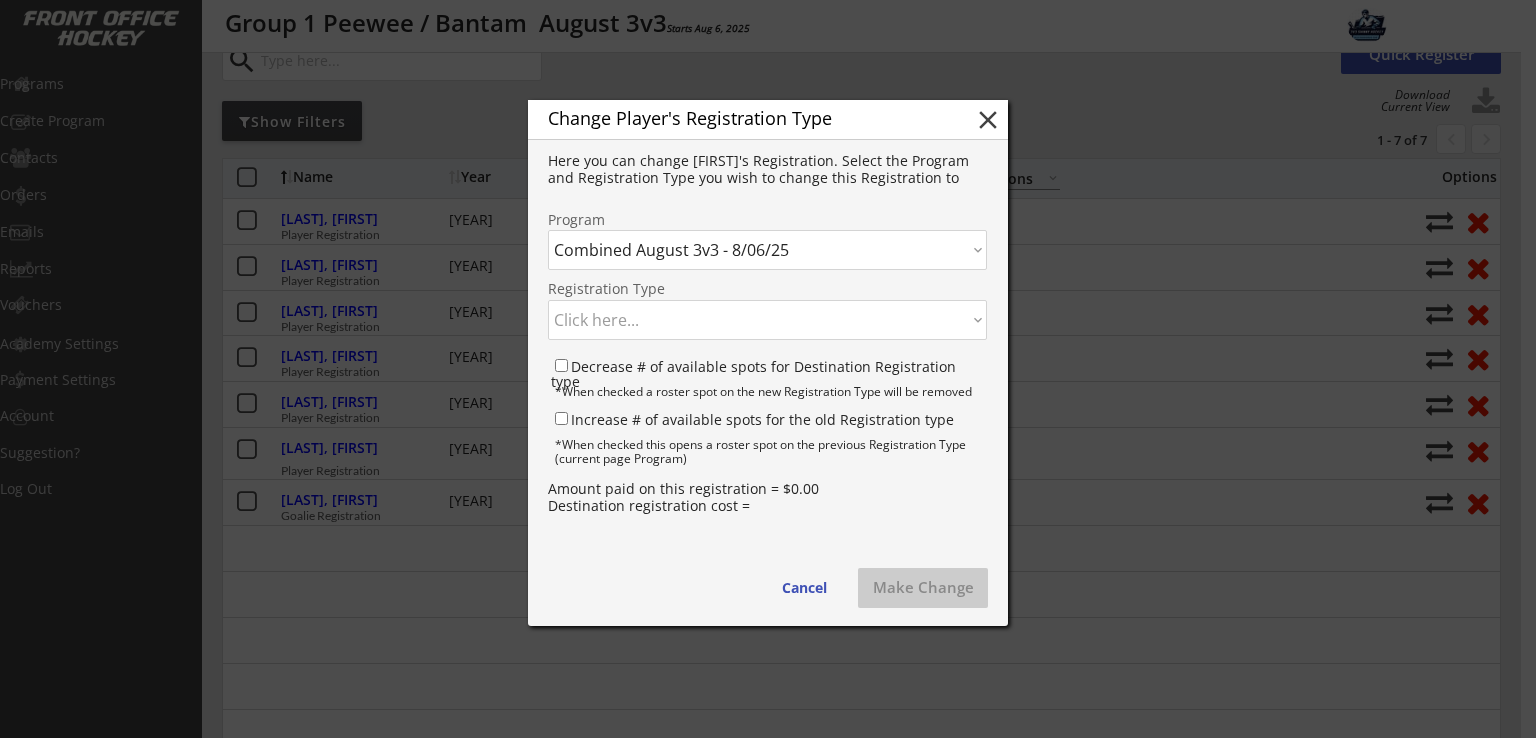 click on "Click here... Player Registration - $60.00 Goalie Registration - $40.00" at bounding box center (767, 320) 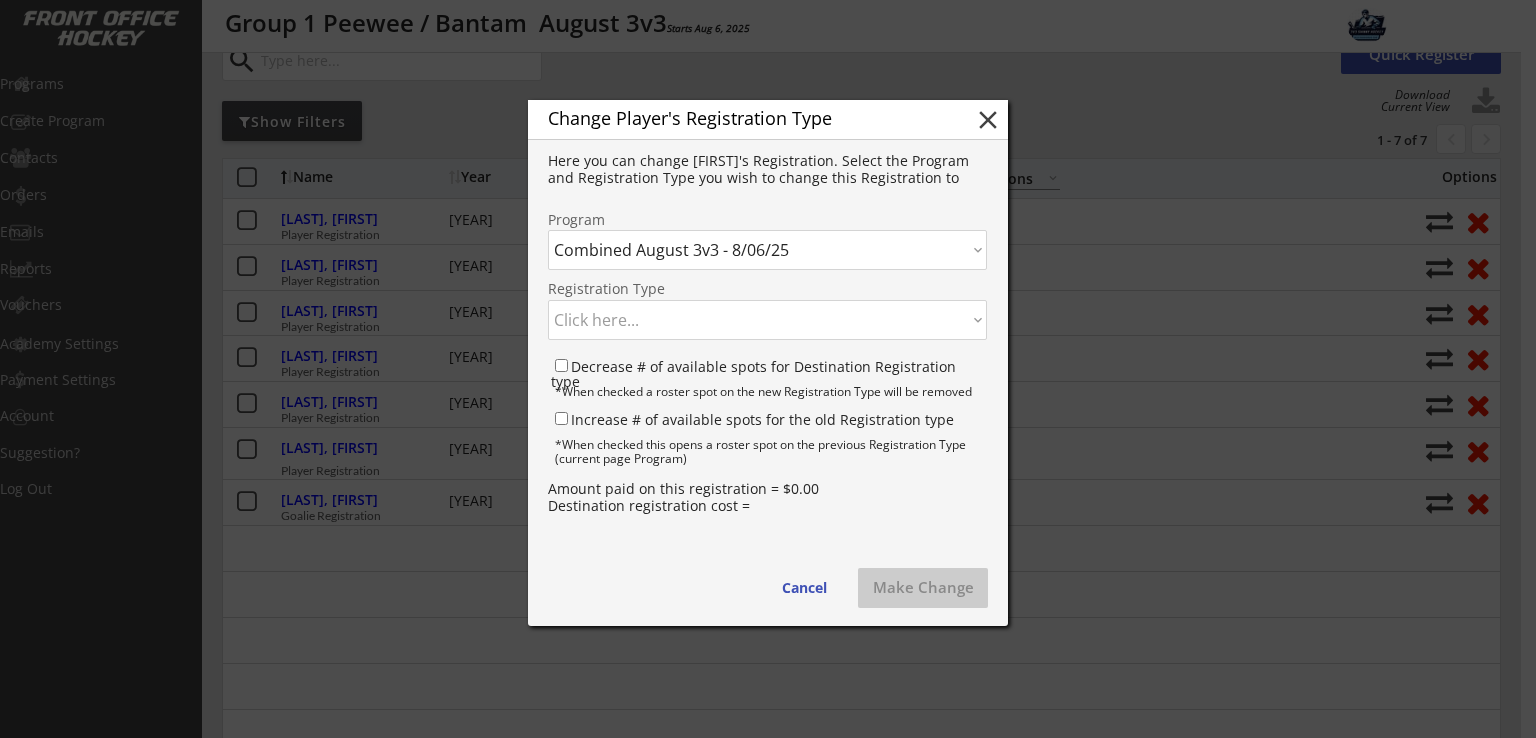 select on ""1348695171700984260__LOOKUP__1752606058278x850564734071078900"" 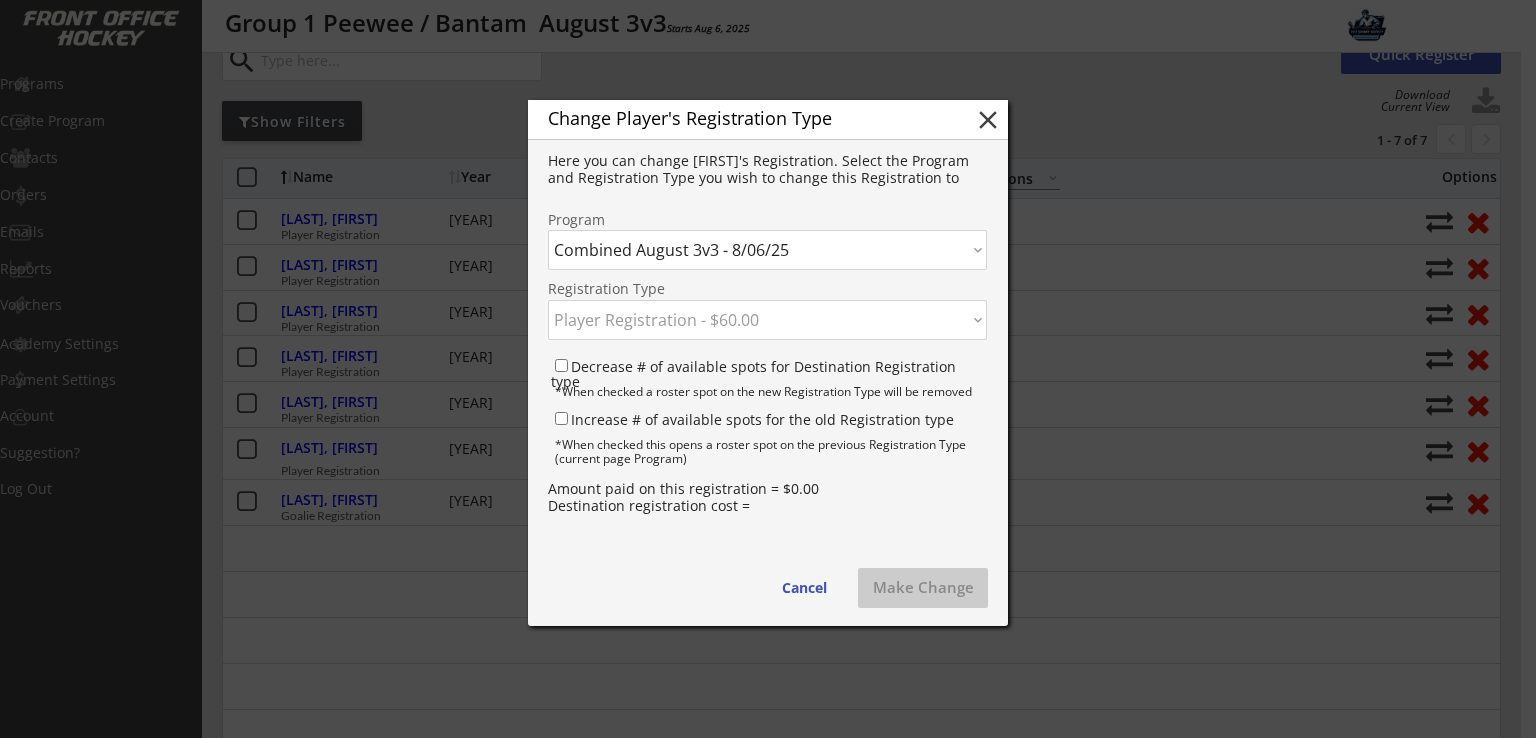 click on "Click here... Player Registration - $60.00 Goalie Registration - $40.00" at bounding box center [767, 320] 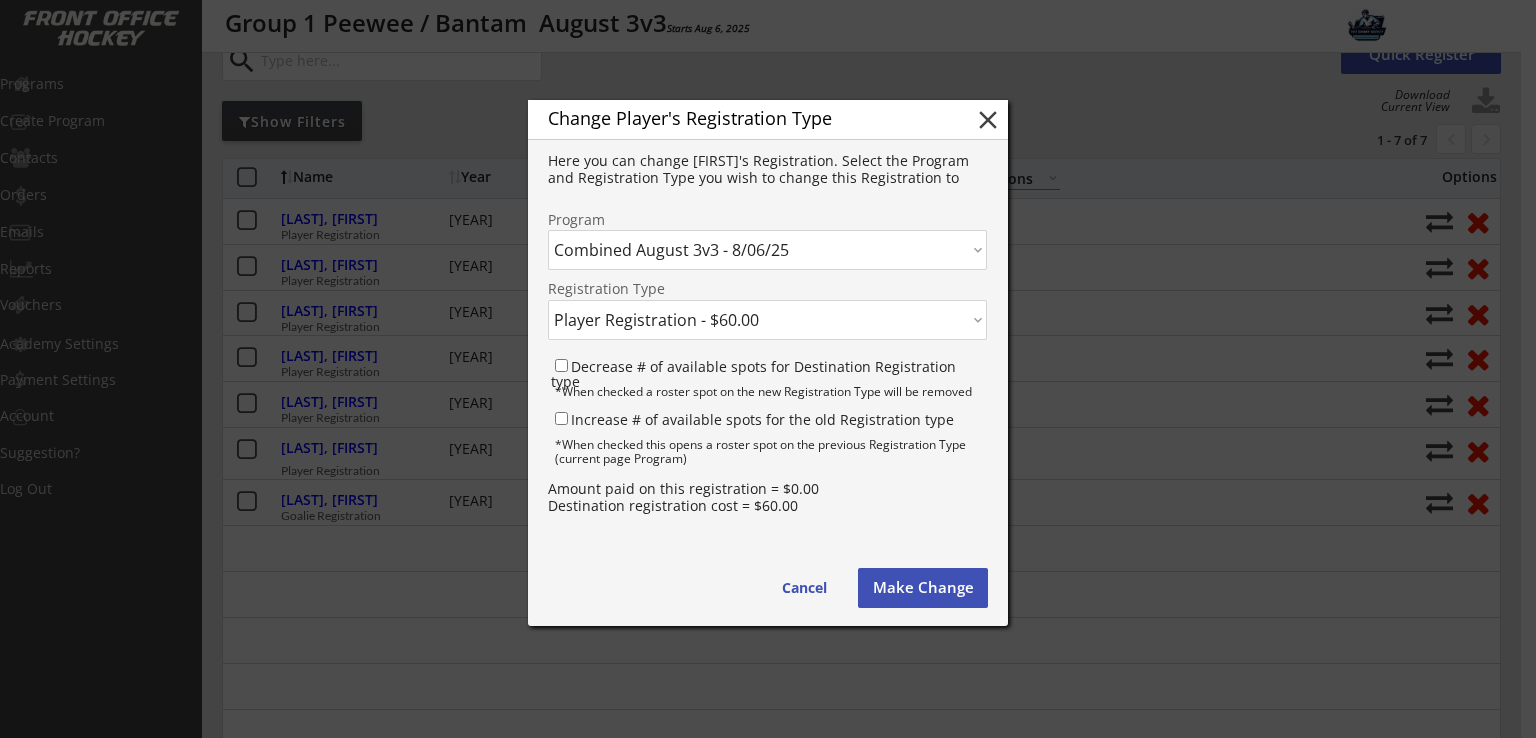 click on "Make Change" at bounding box center [923, 588] 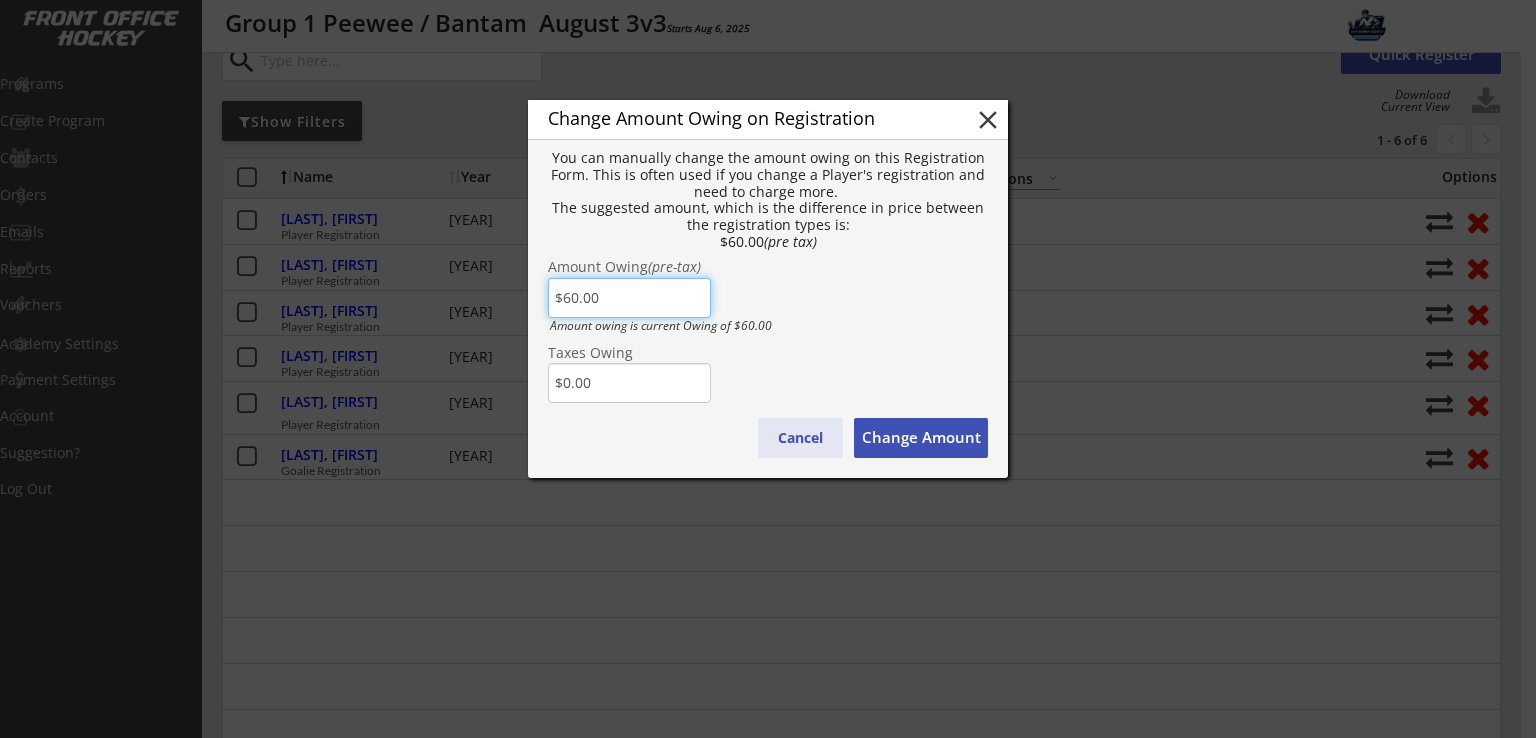click on "Cancel" at bounding box center [800, 438] 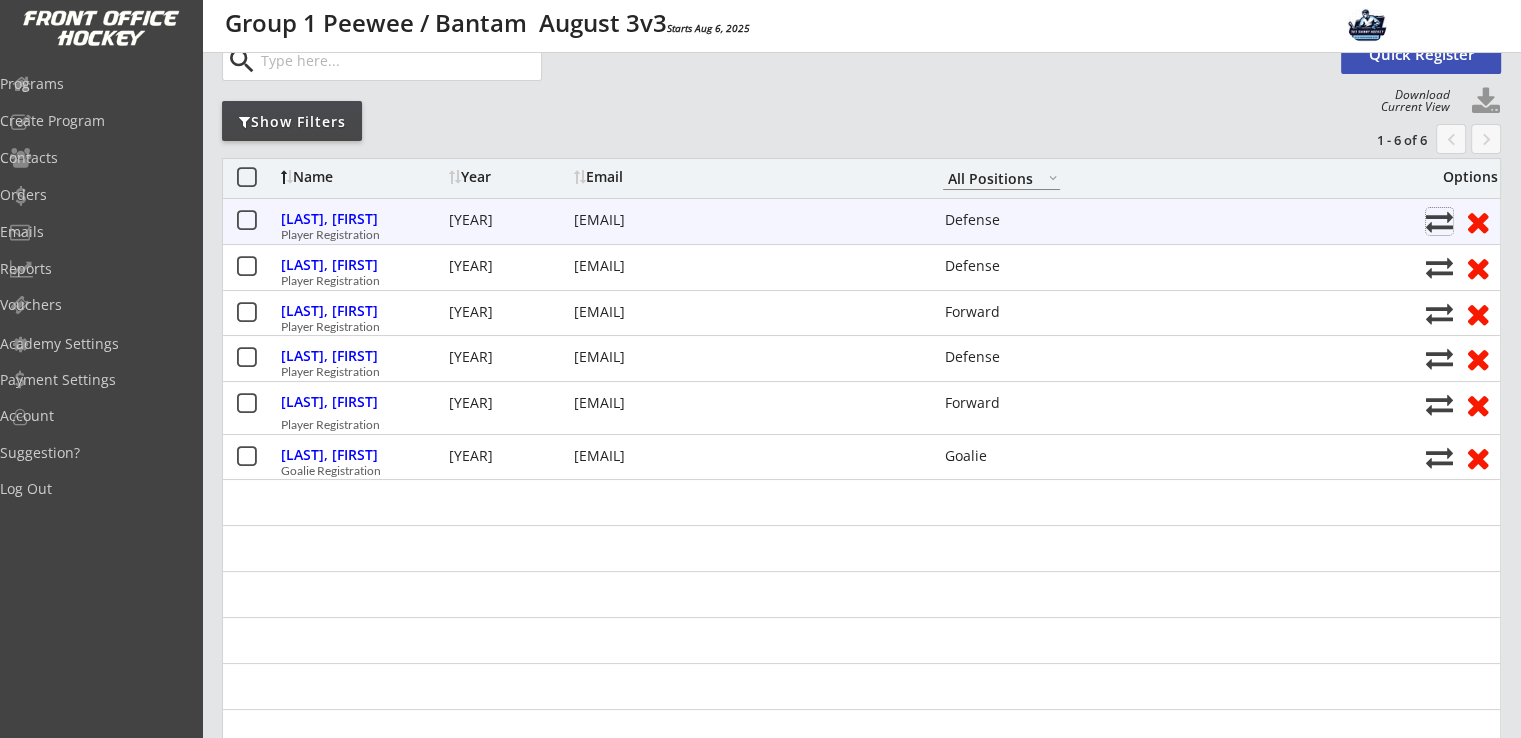 click at bounding box center [1439, 221] 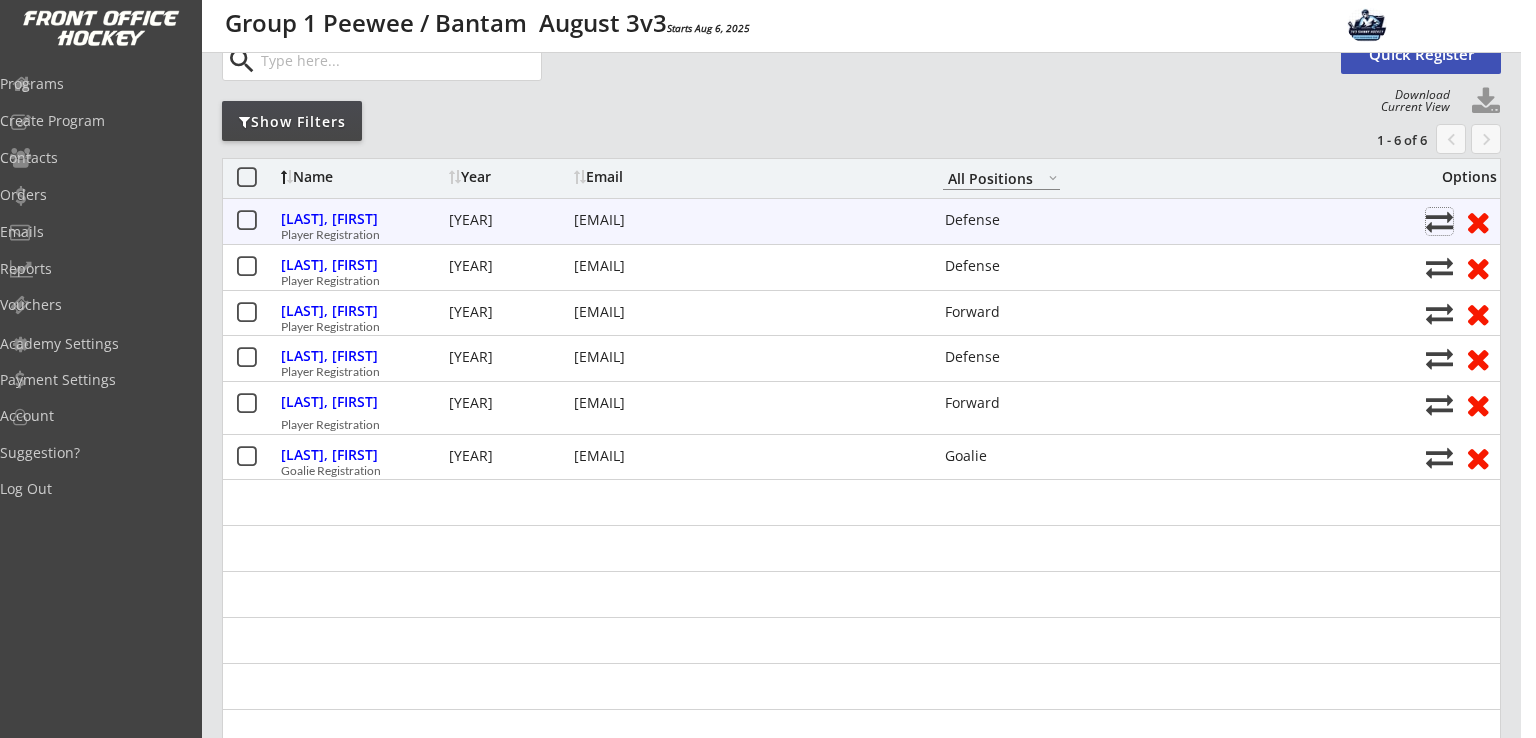 select on ""1348695171700984260__LOOKUP__1752608621290x968739522988736500"" 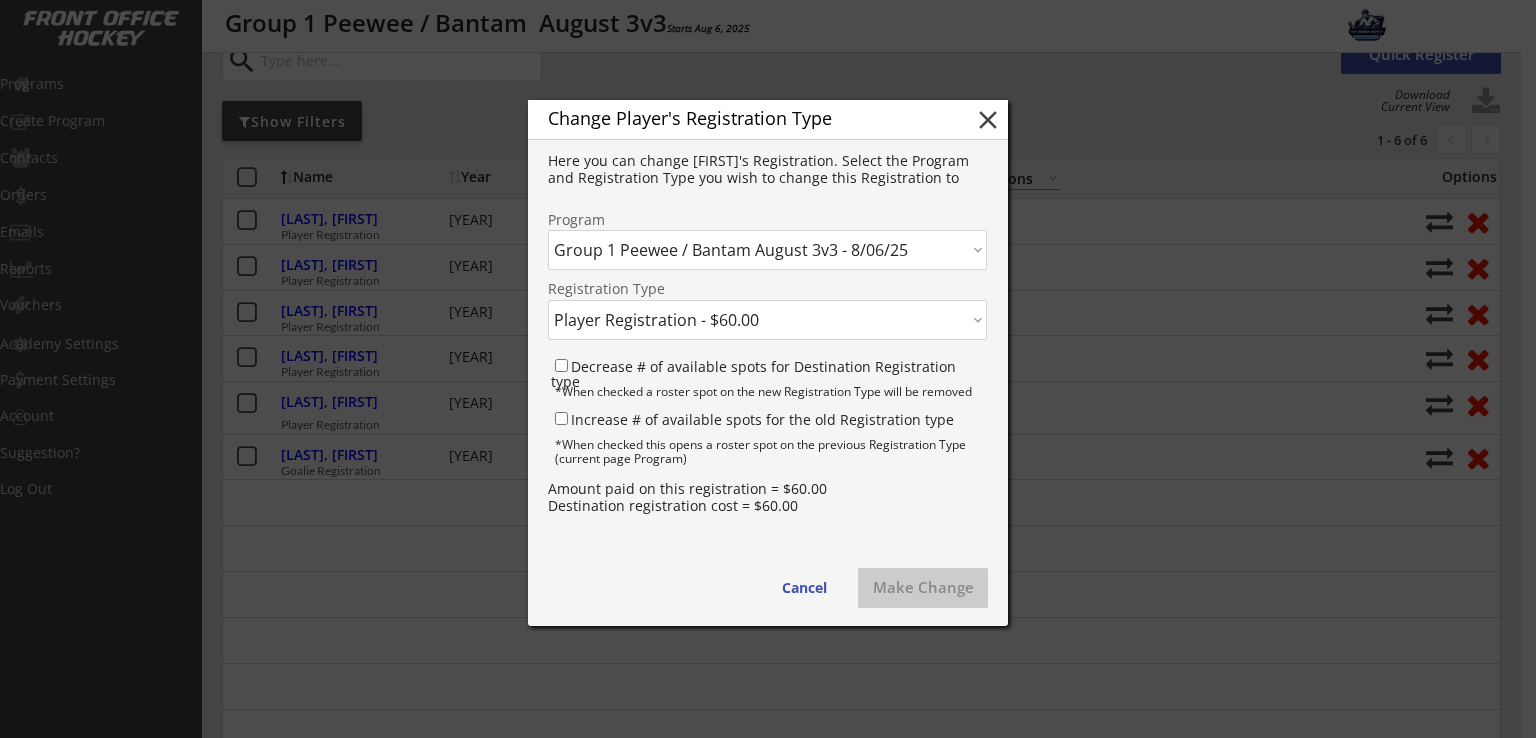 click on "Click here... Combined August 3v3  - 8/06/25 Group 1 Peewee / Bantam  August 3v3  - 8/06/25" at bounding box center [767, 250] 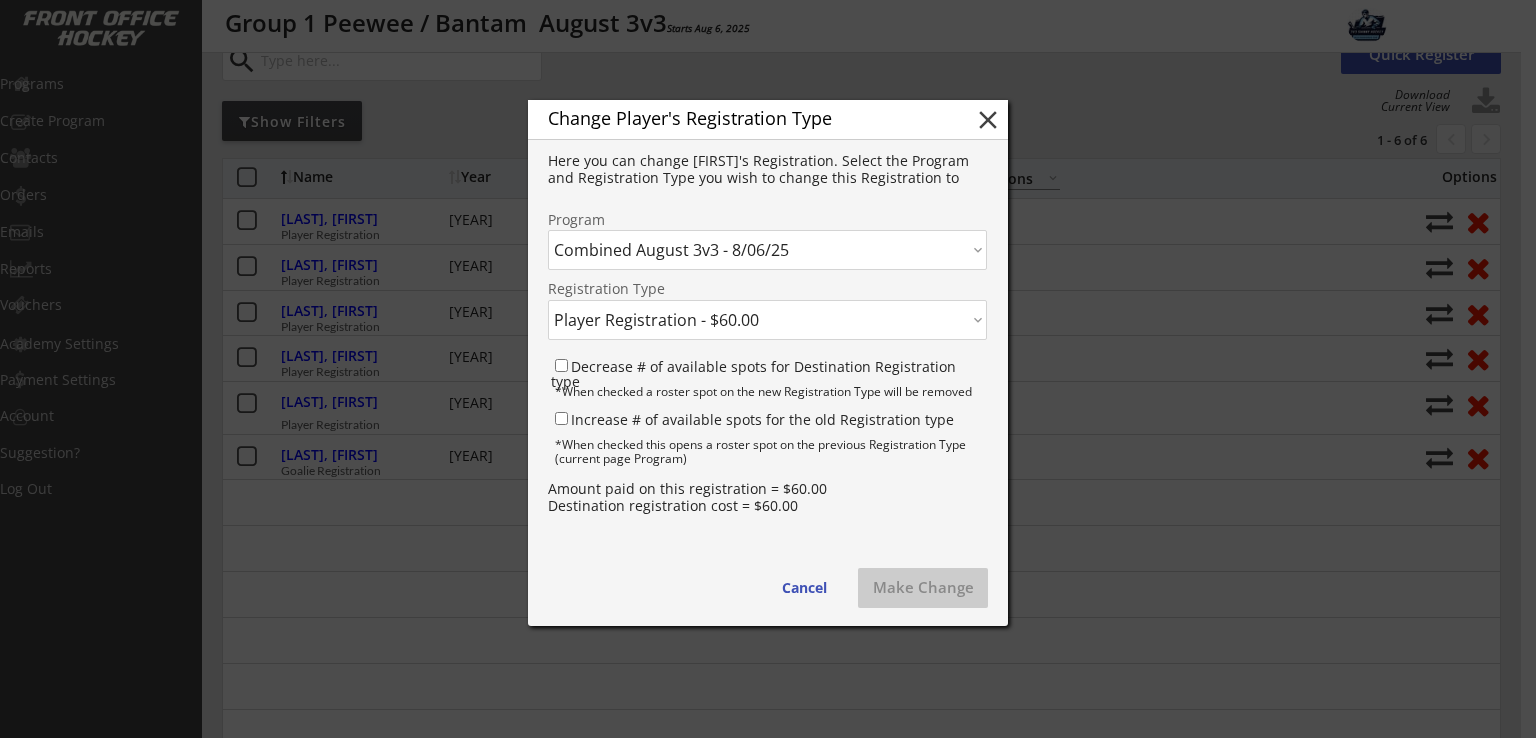 click on "Click here... Combined August 3v3  - 8/06/25 Group 1 Peewee / Bantam  August 3v3  - 8/06/25" at bounding box center (767, 250) 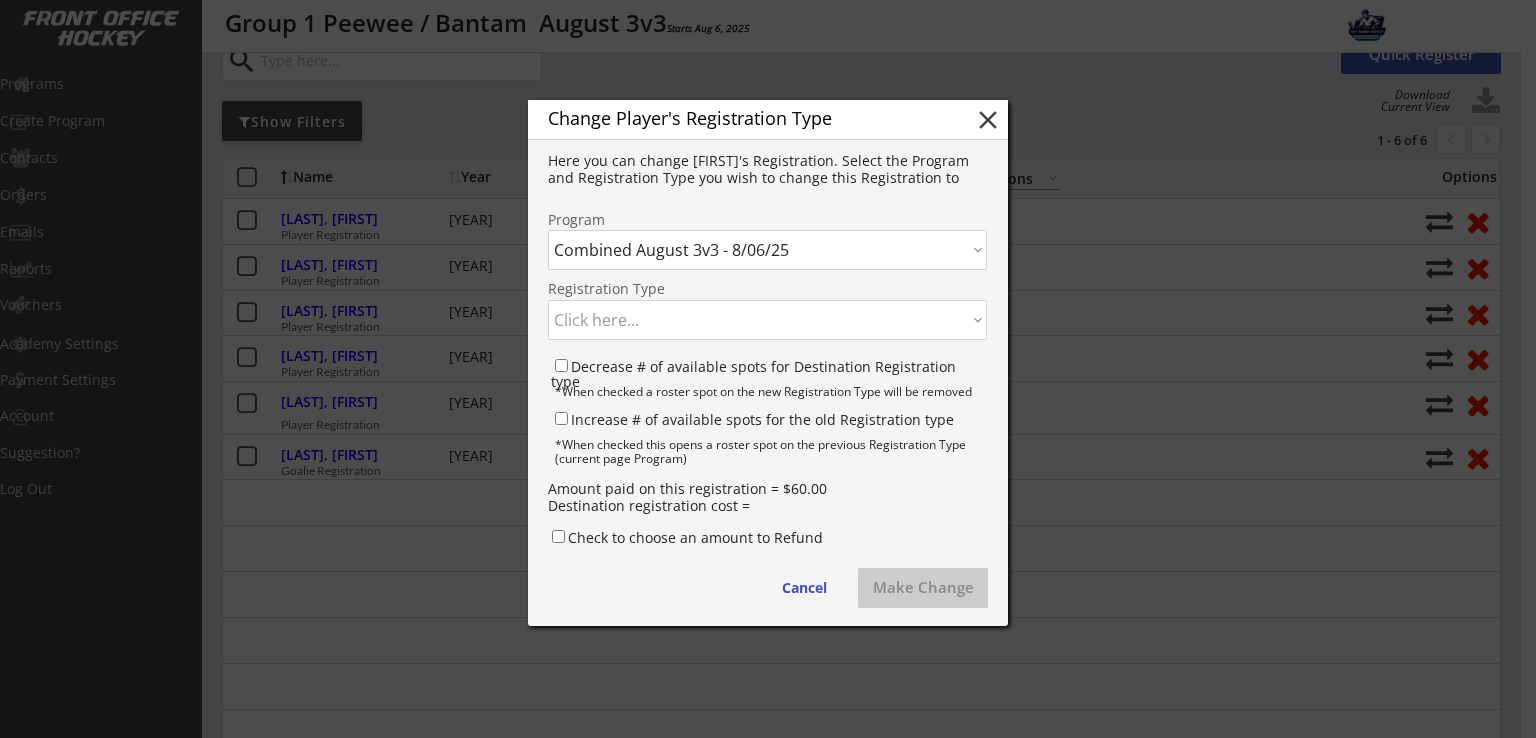 click on "Click here... Player Registration - $60.00 Goalie Registration - $40.00" at bounding box center (767, 320) 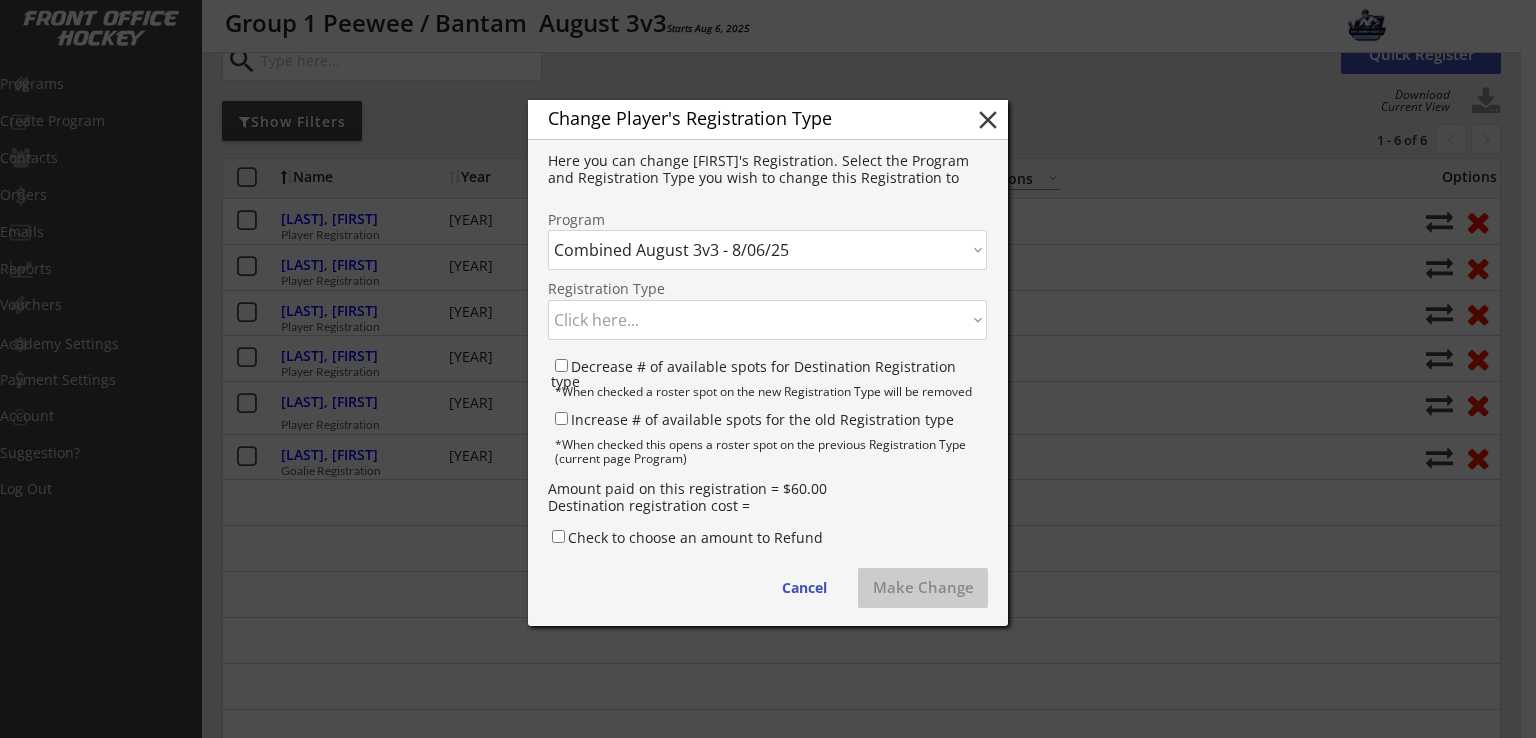 select on ""1348695171700984260__LOOKUP__1752606058278x850564734071078900"" 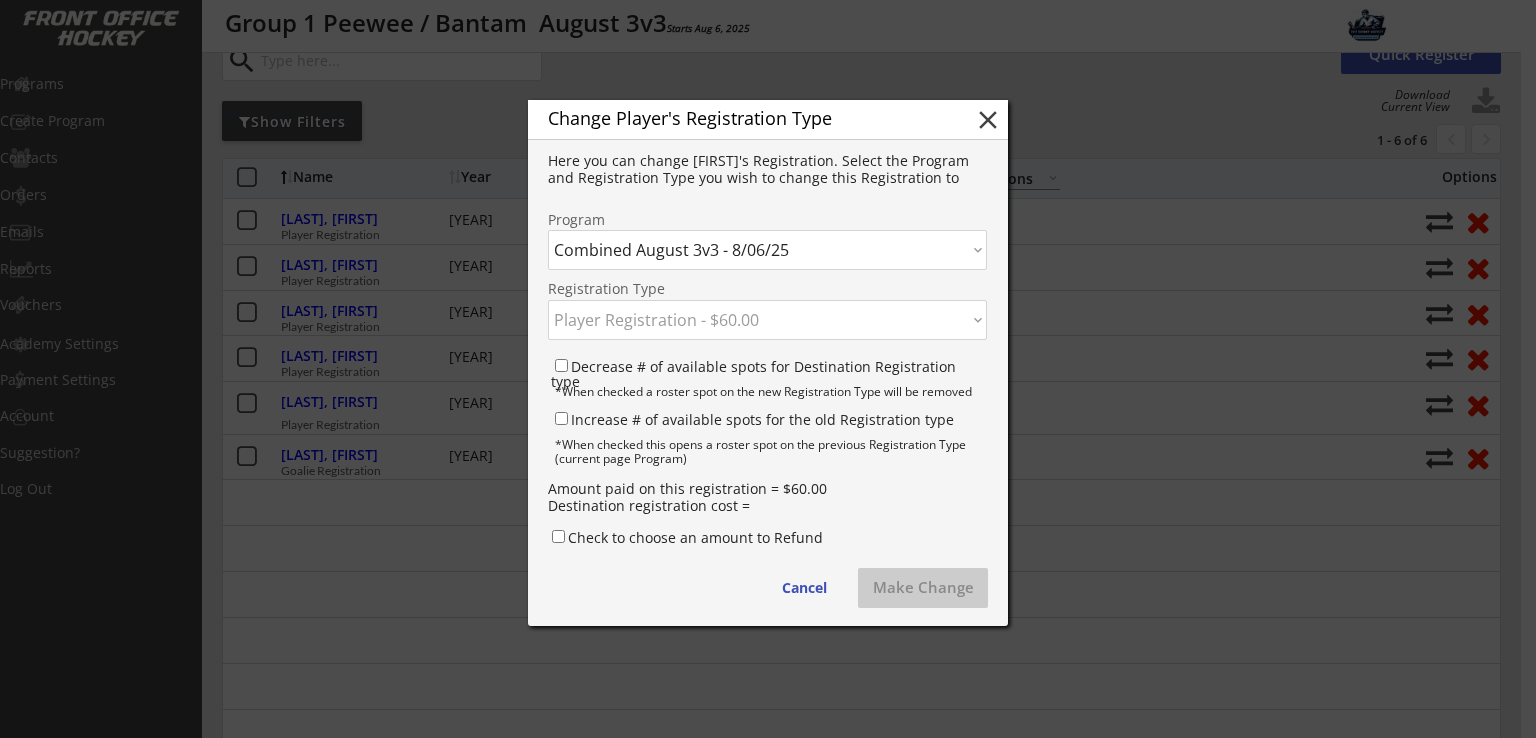 click on "Click here... Player Registration - $60.00 Goalie Registration - $40.00" at bounding box center (767, 320) 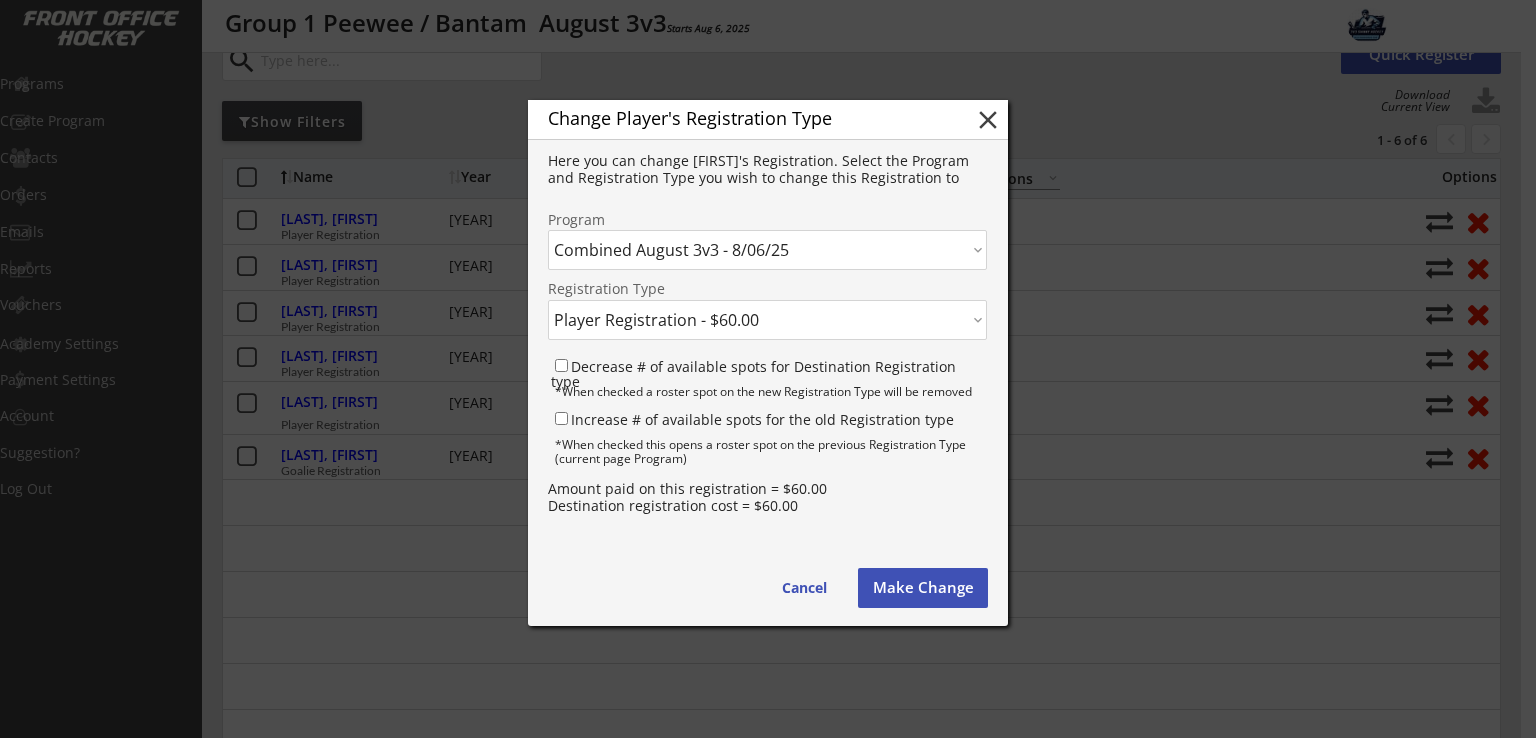 click on "Click here... Combined August 3v3  - 8/06/25 Group 1 Peewee / Bantam  August 3v3  - 8/06/25" at bounding box center (767, 250) 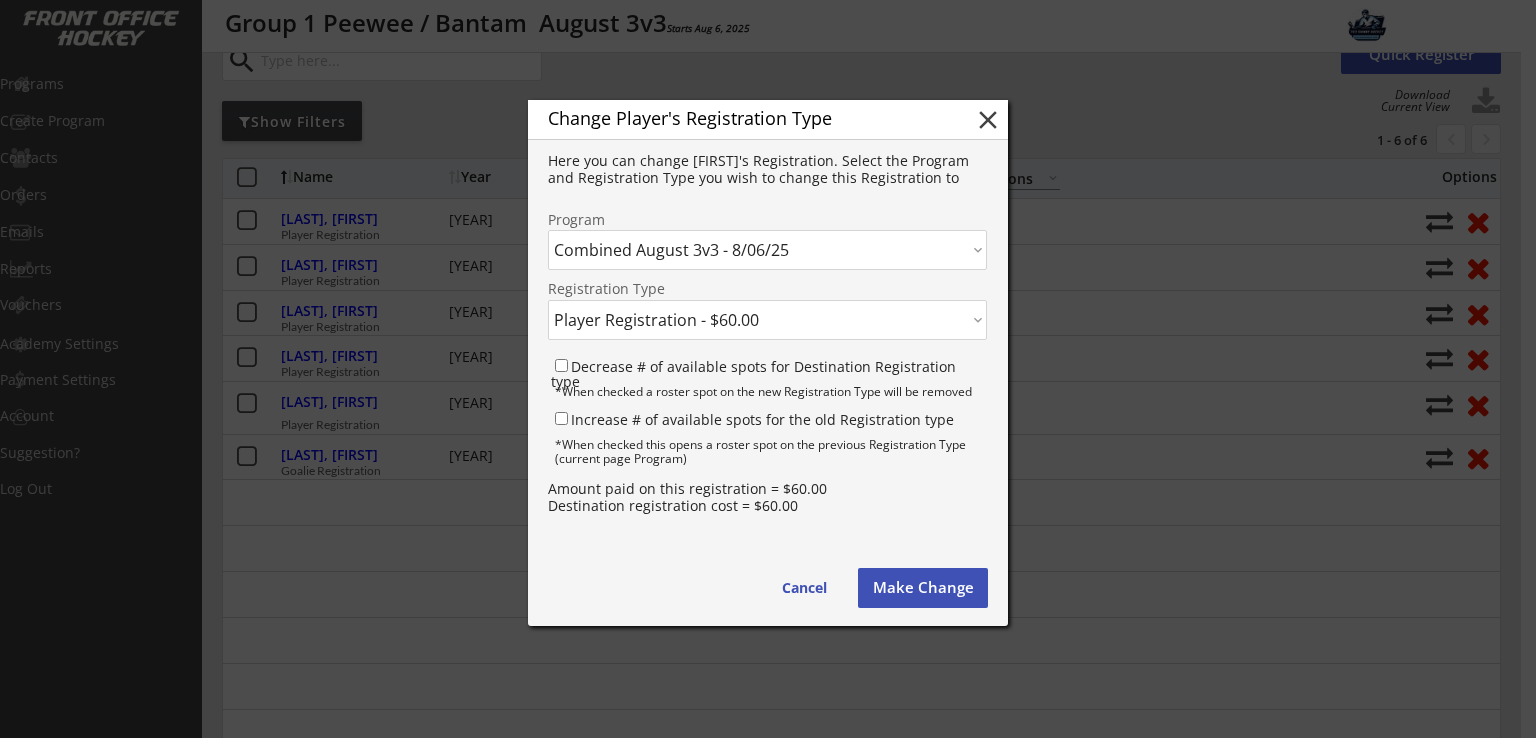 click on "Click here... Player Registration - $60.00 Goalie Registration - $40.00" at bounding box center (767, 320) 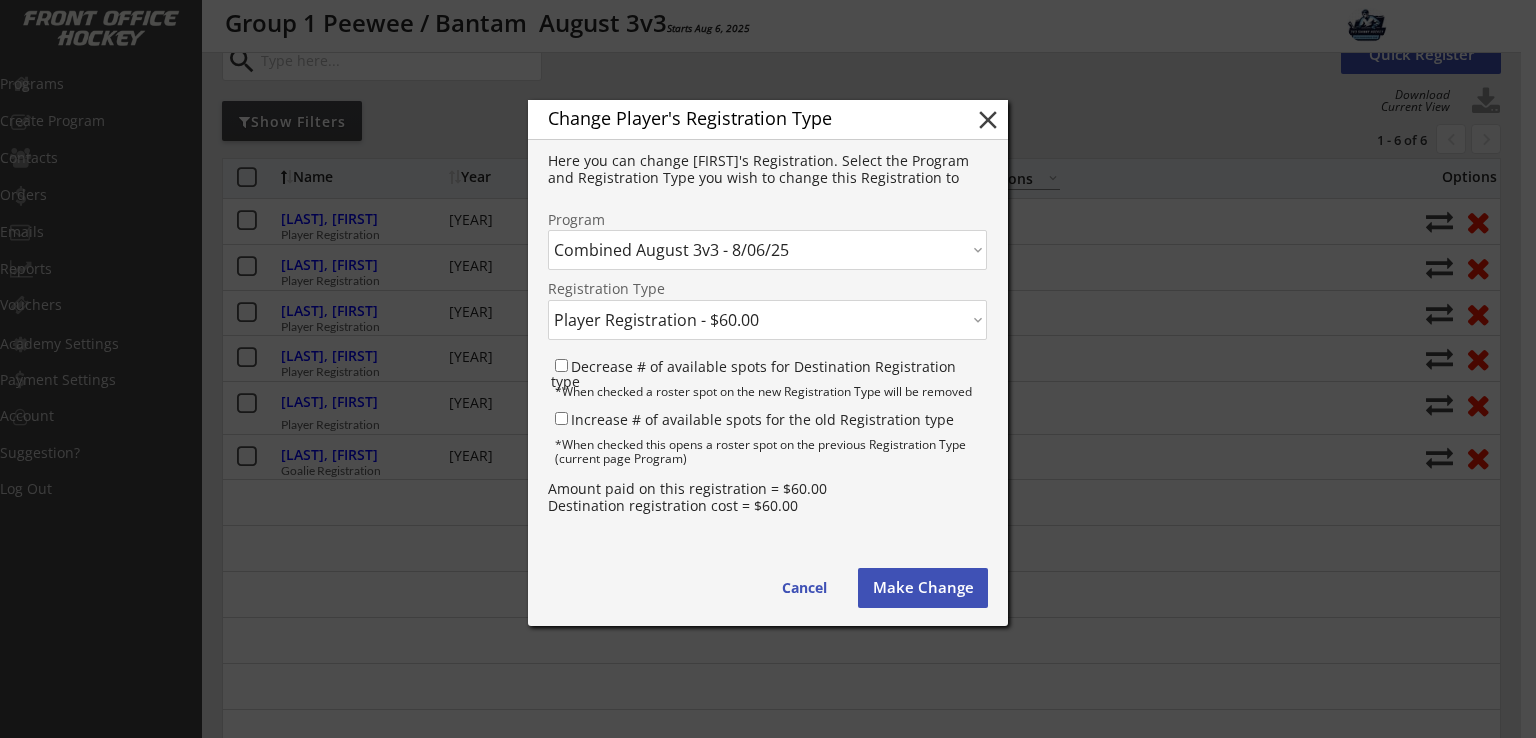 click on "Click here... Combined August 3v3  - 8/06/25 Group 1 Peewee / Bantam  August 3v3  - 8/06/25" at bounding box center (767, 250) 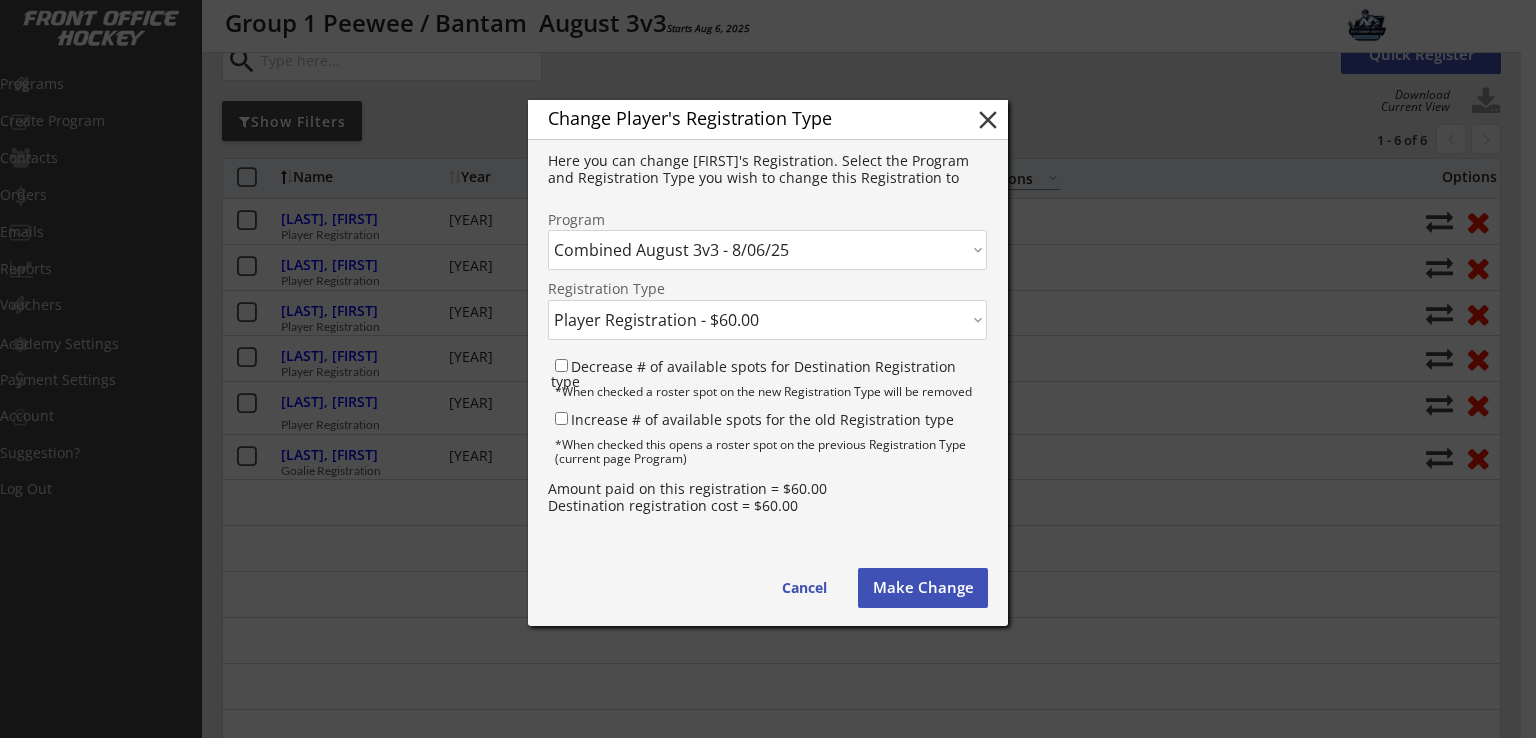 click on "Click here... Combined August 3v3  - 8/06/25 Group 1 Peewee / Bantam  August 3v3  - 8/06/25" at bounding box center [767, 250] 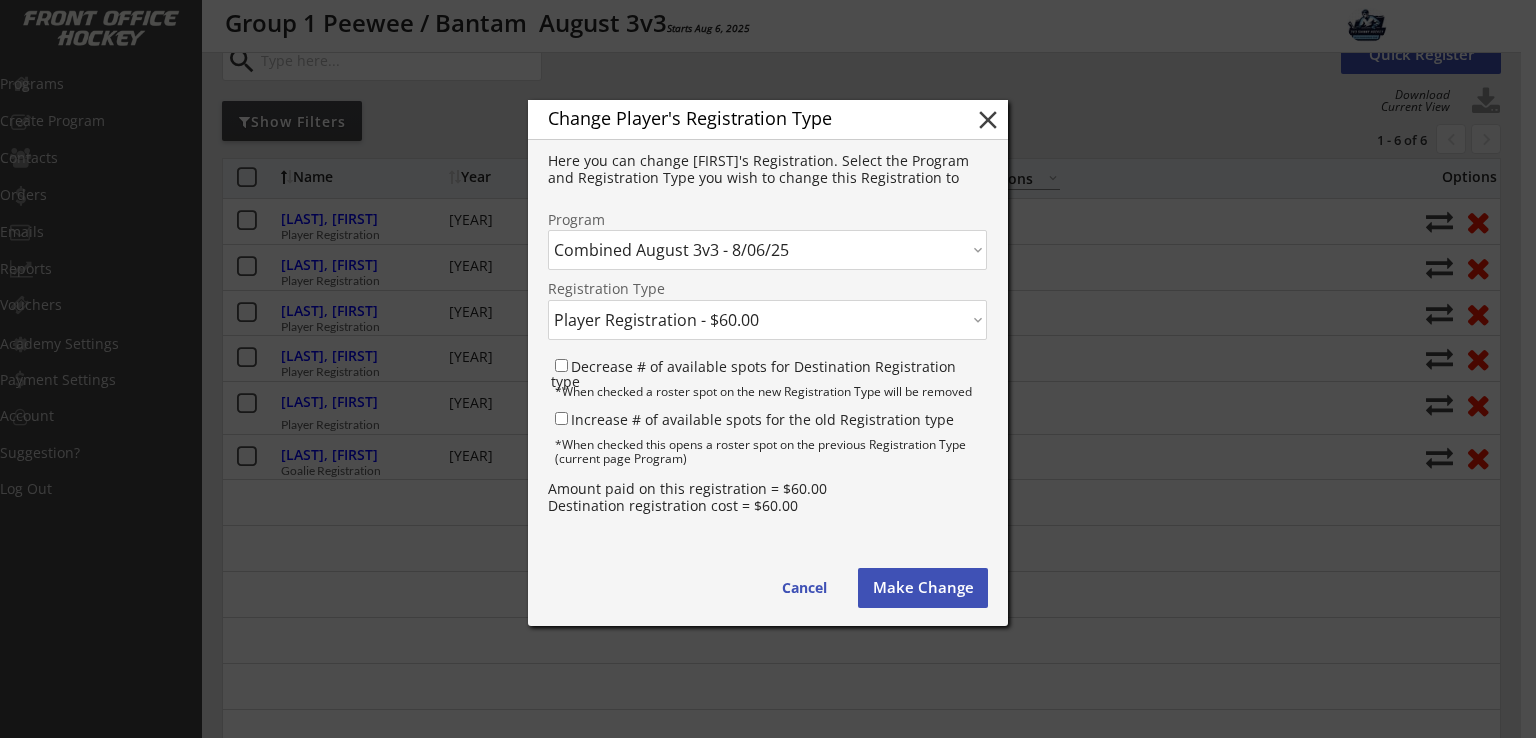 click on "Make Change" at bounding box center (923, 588) 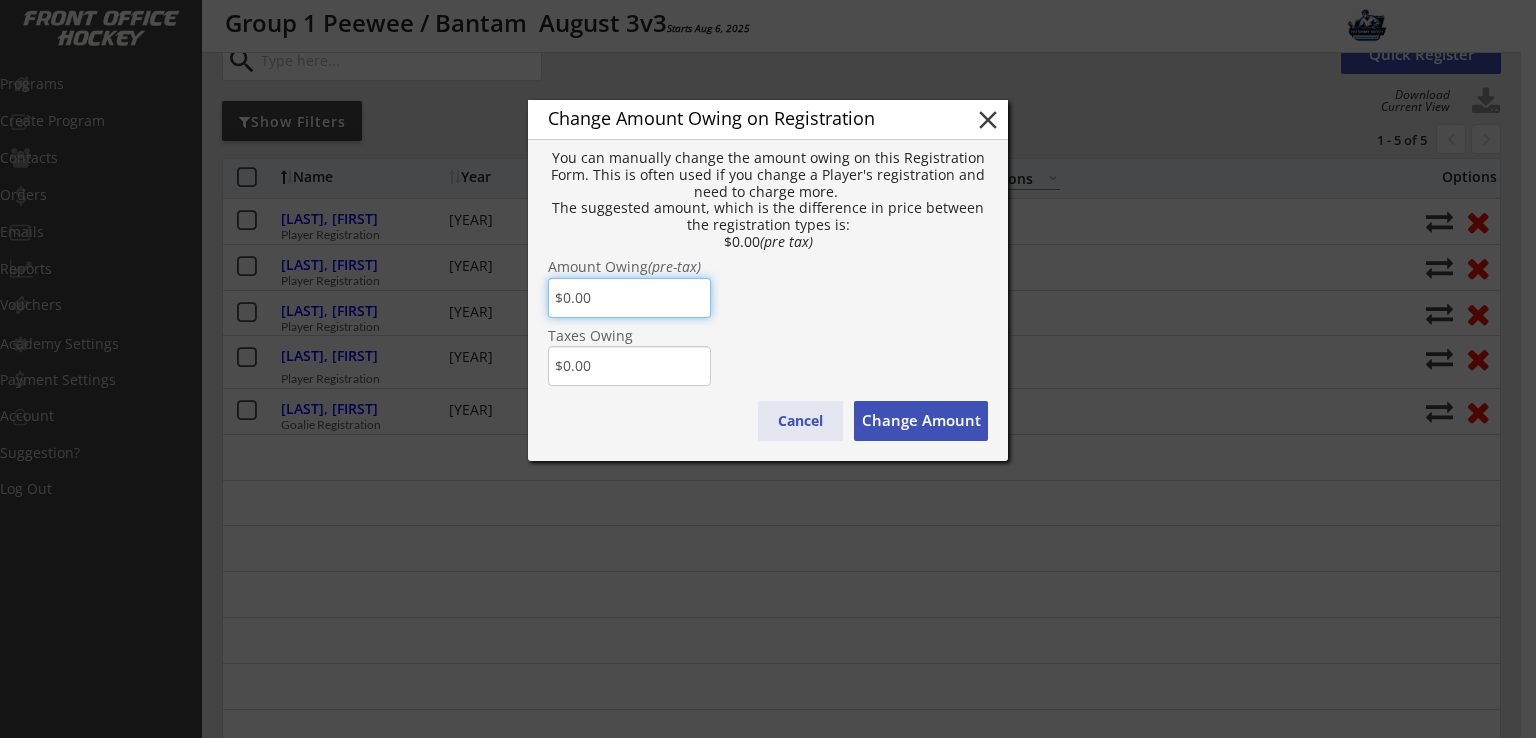 click on "Cancel" at bounding box center (800, 421) 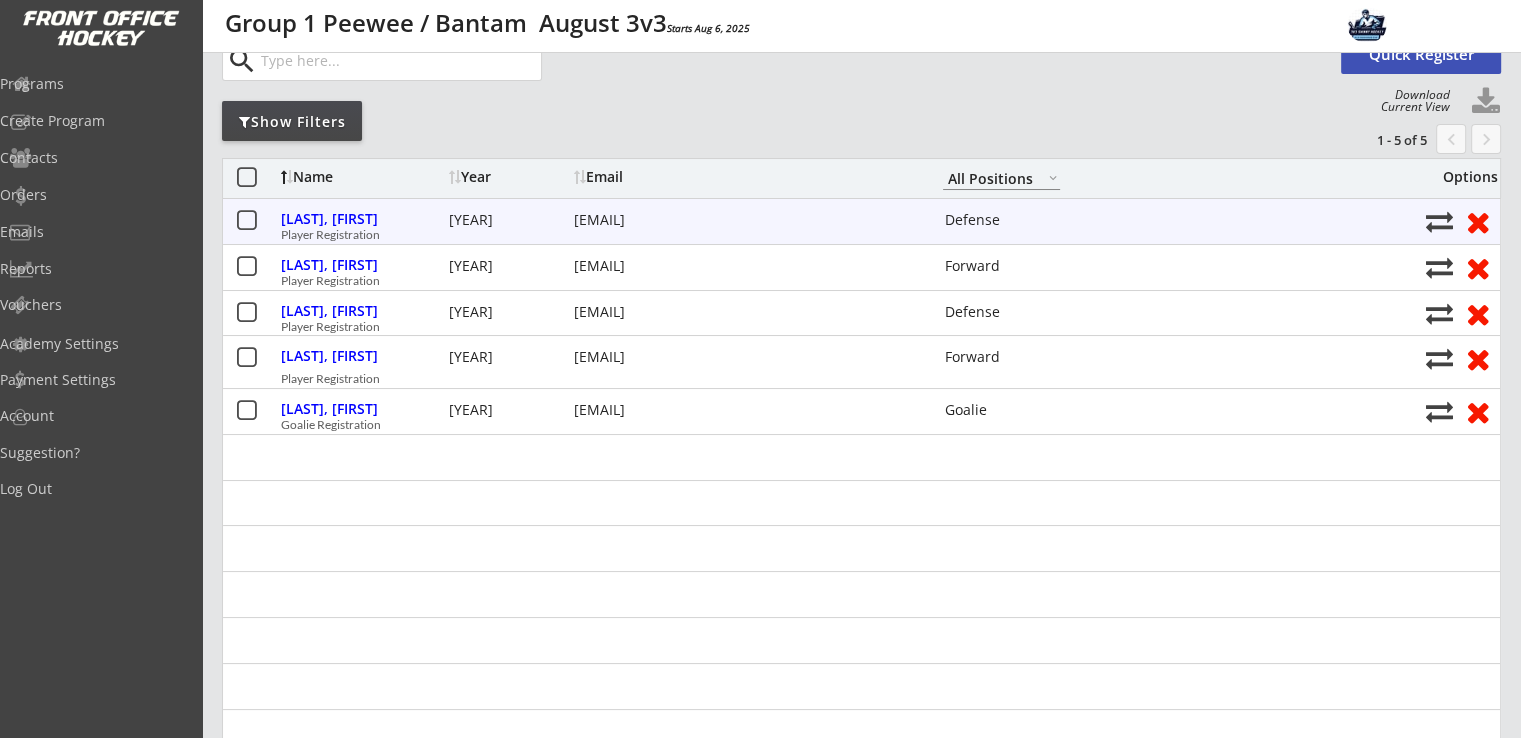 click at bounding box center [1439, 221] 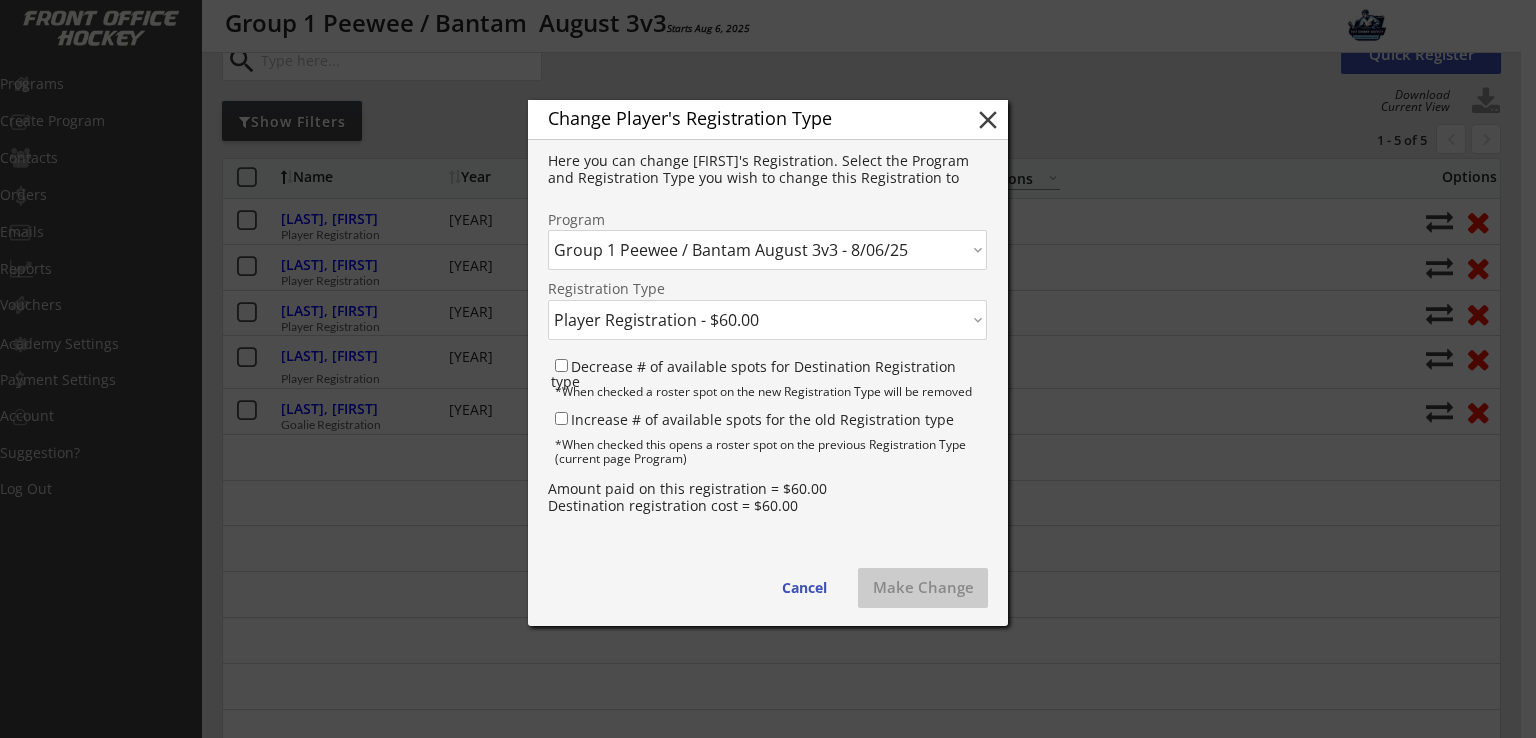 click on "Click here... Combined August 3v3  - 8/06/25 Group 1 Peewee / Bantam  August 3v3  - 8/06/25" at bounding box center (767, 250) 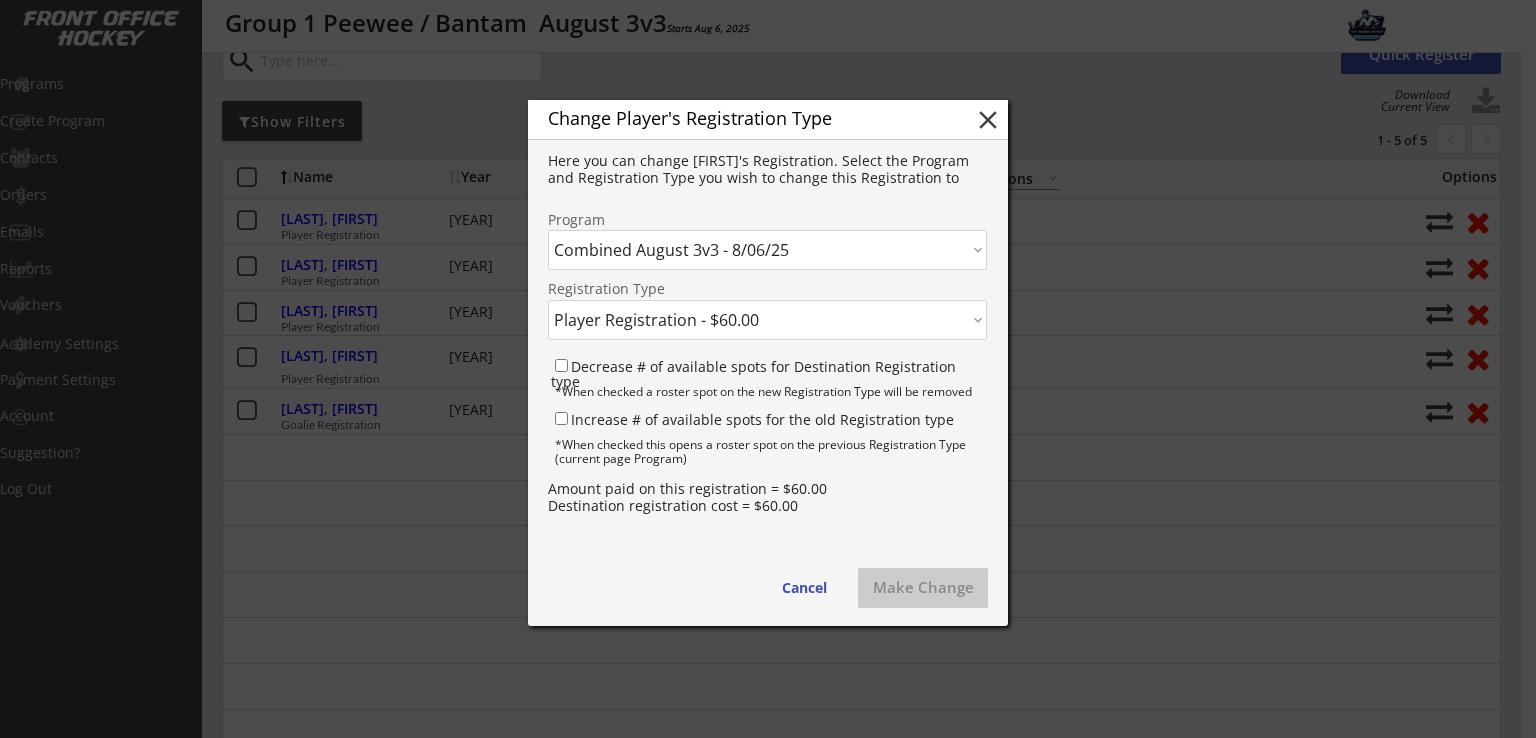 click on "Click here... Combined August 3v3  - 8/06/25 Group 1 Peewee / Bantam  August 3v3  - 8/06/25" at bounding box center [767, 250] 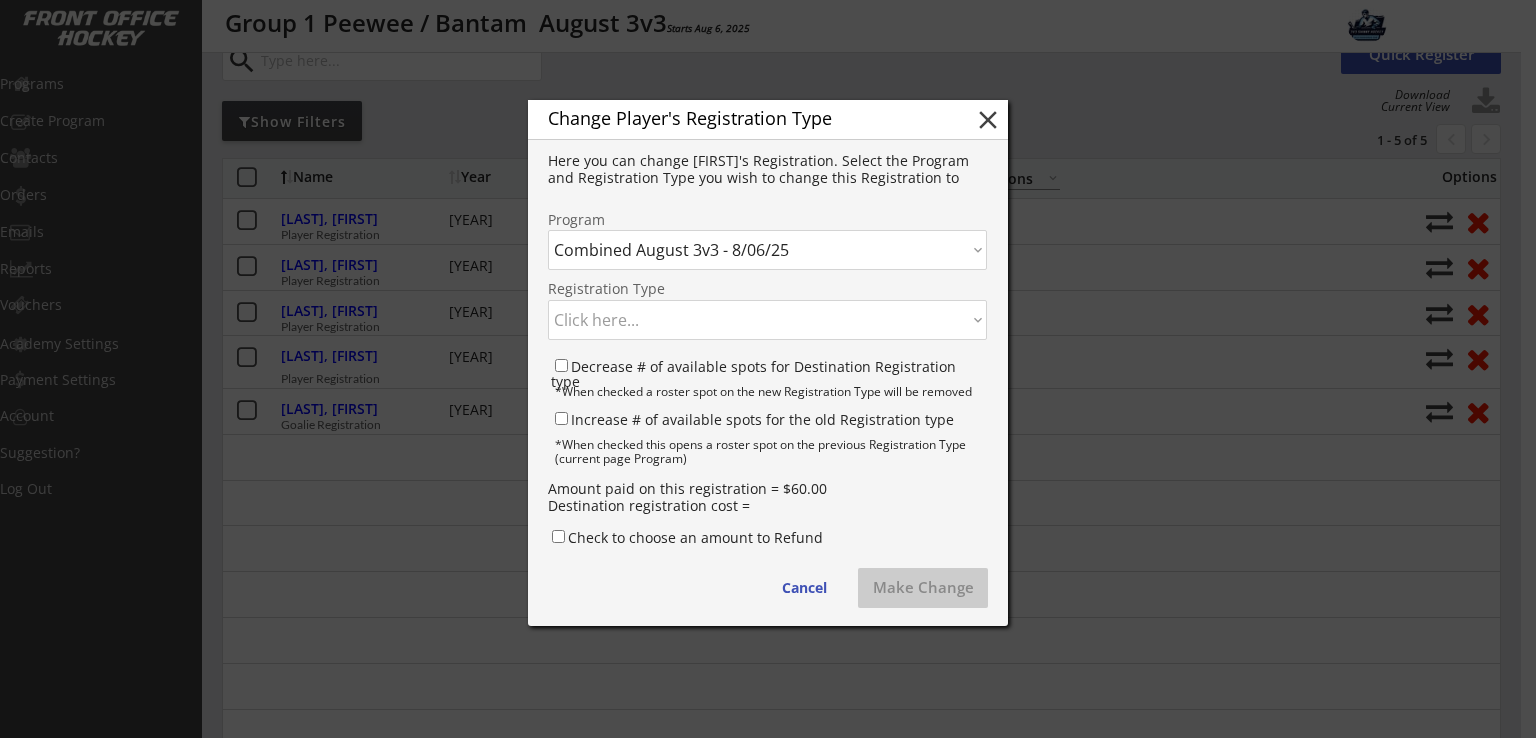 click on "Click here... Player Registration - $60.00 Goalie Registration - $40.00" at bounding box center (767, 320) 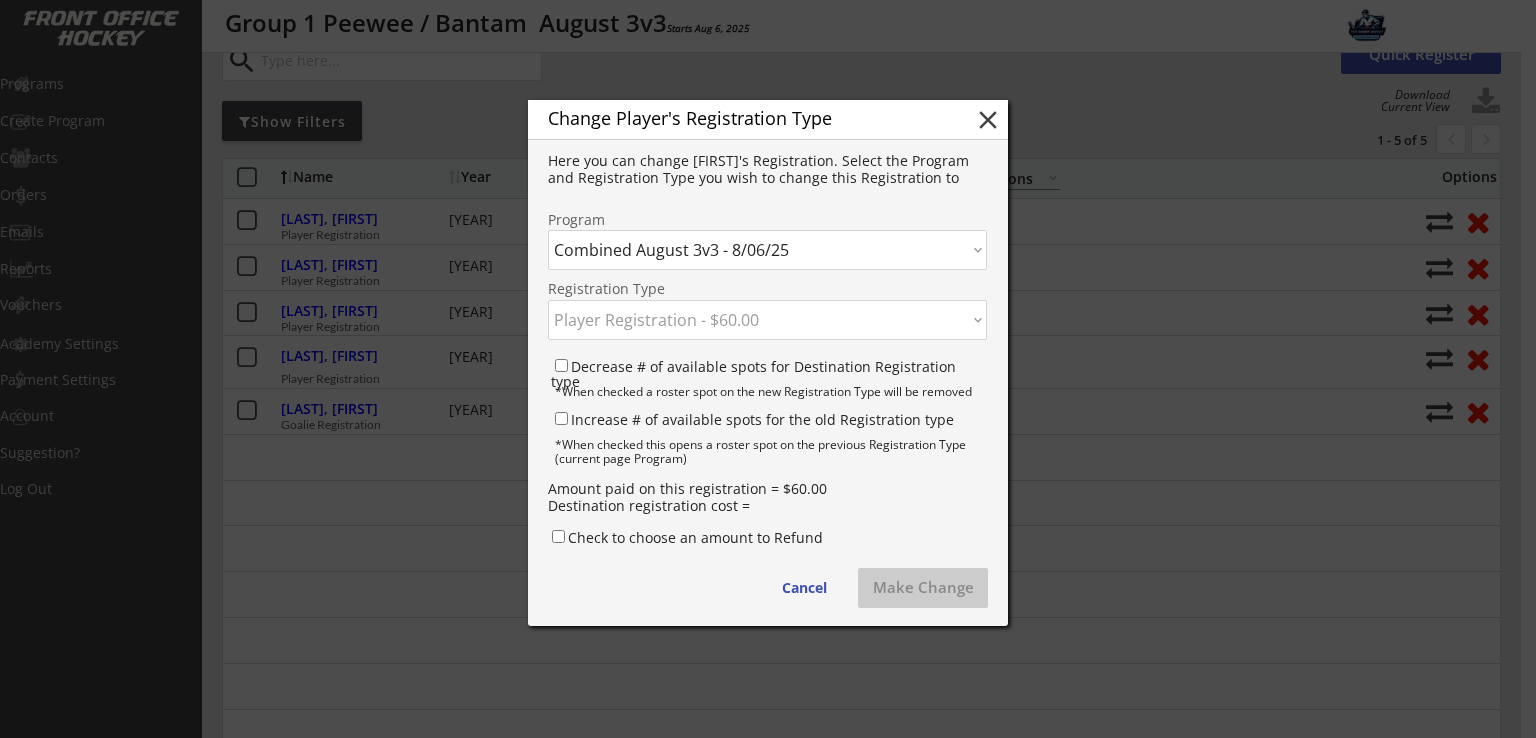 click on "Click here... Player Registration - $60.00 Goalie Registration - $40.00" at bounding box center (767, 320) 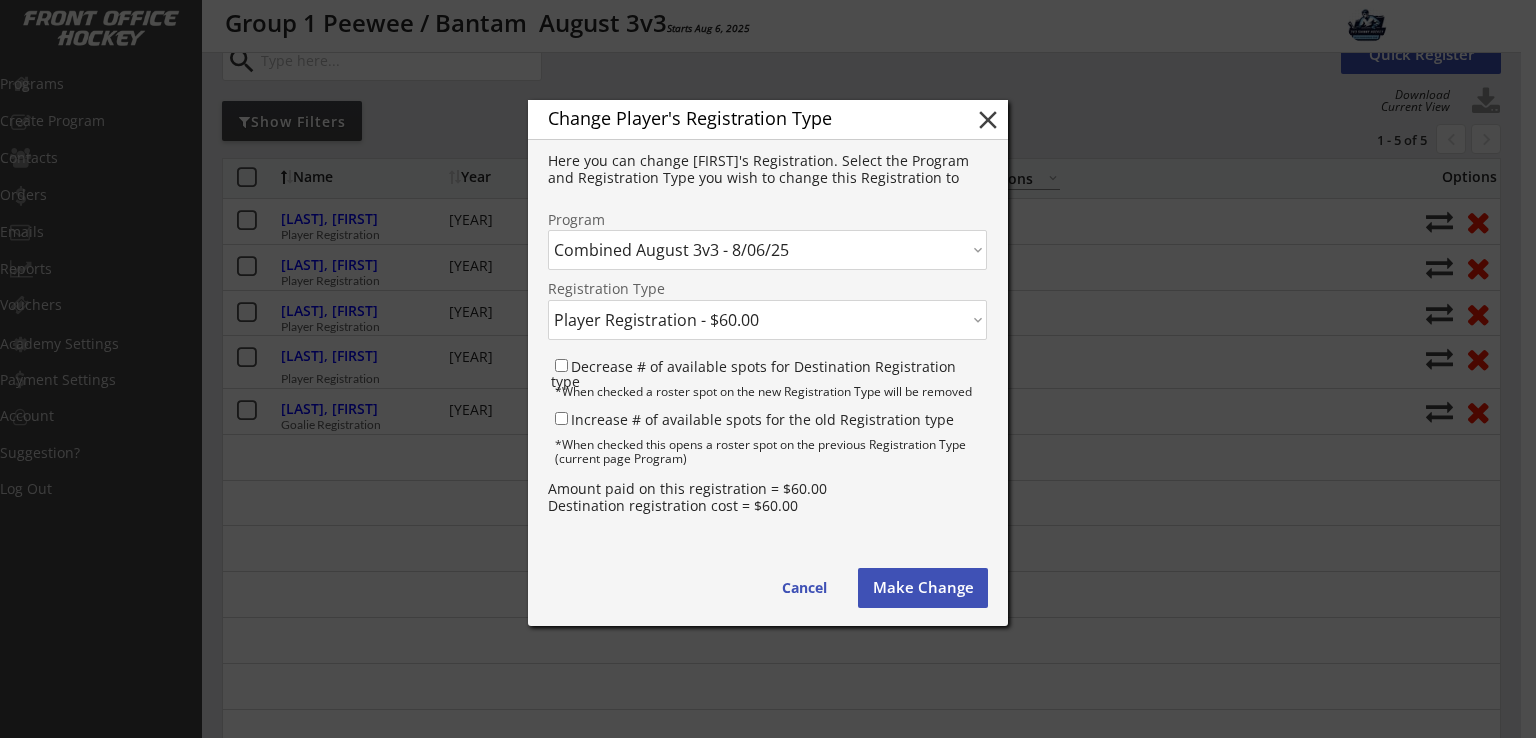 click on "Make Change" at bounding box center (923, 588) 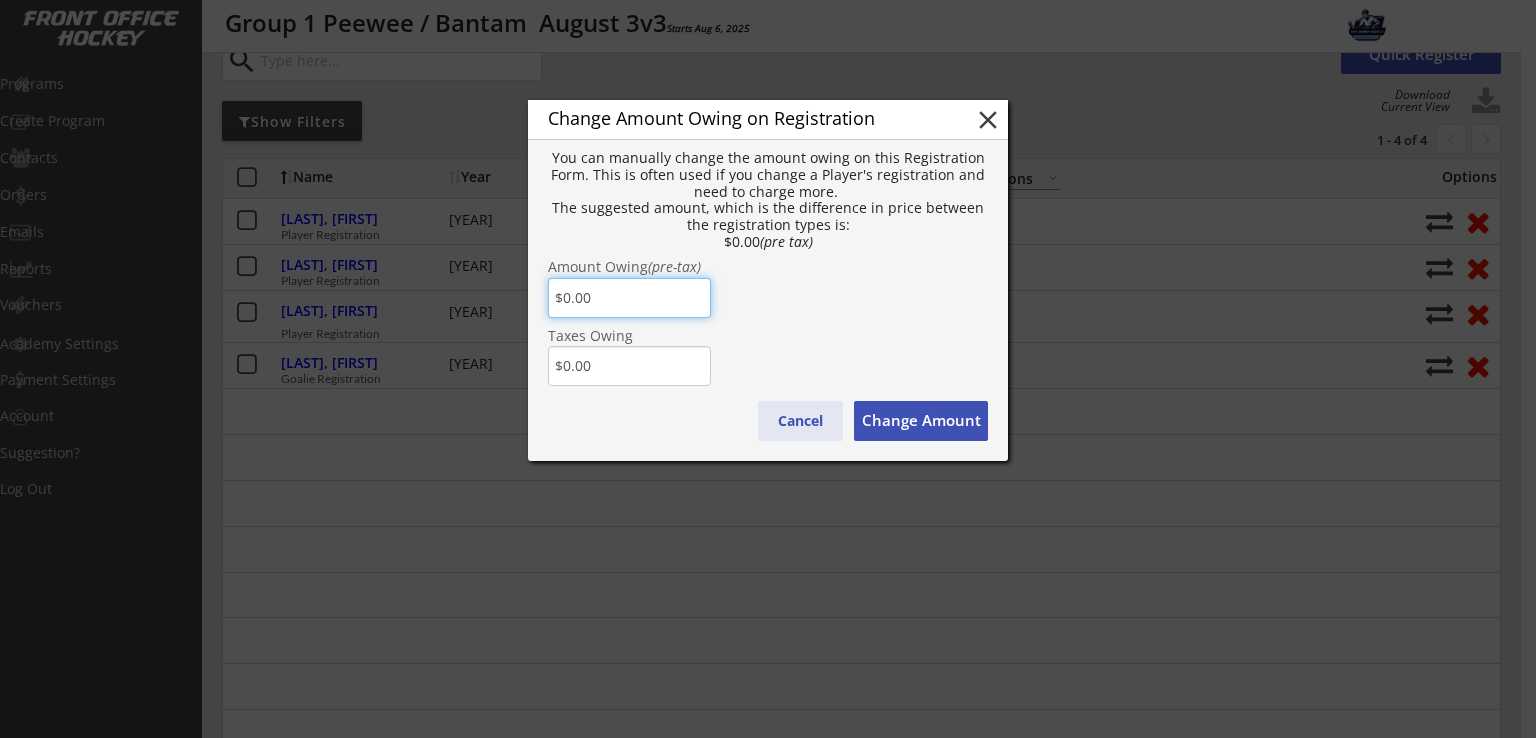 click on "Cancel" at bounding box center (800, 421) 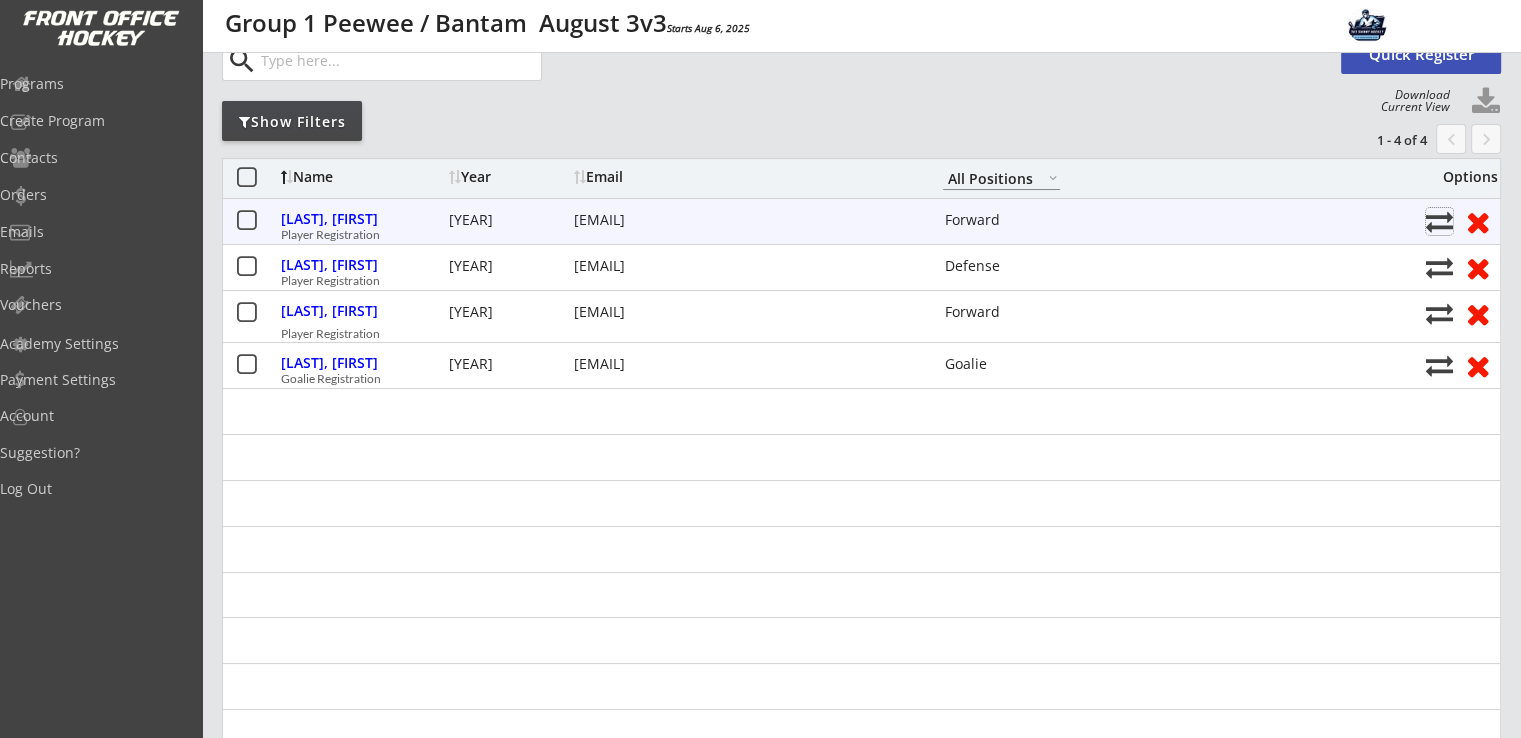 click at bounding box center (1439, 221) 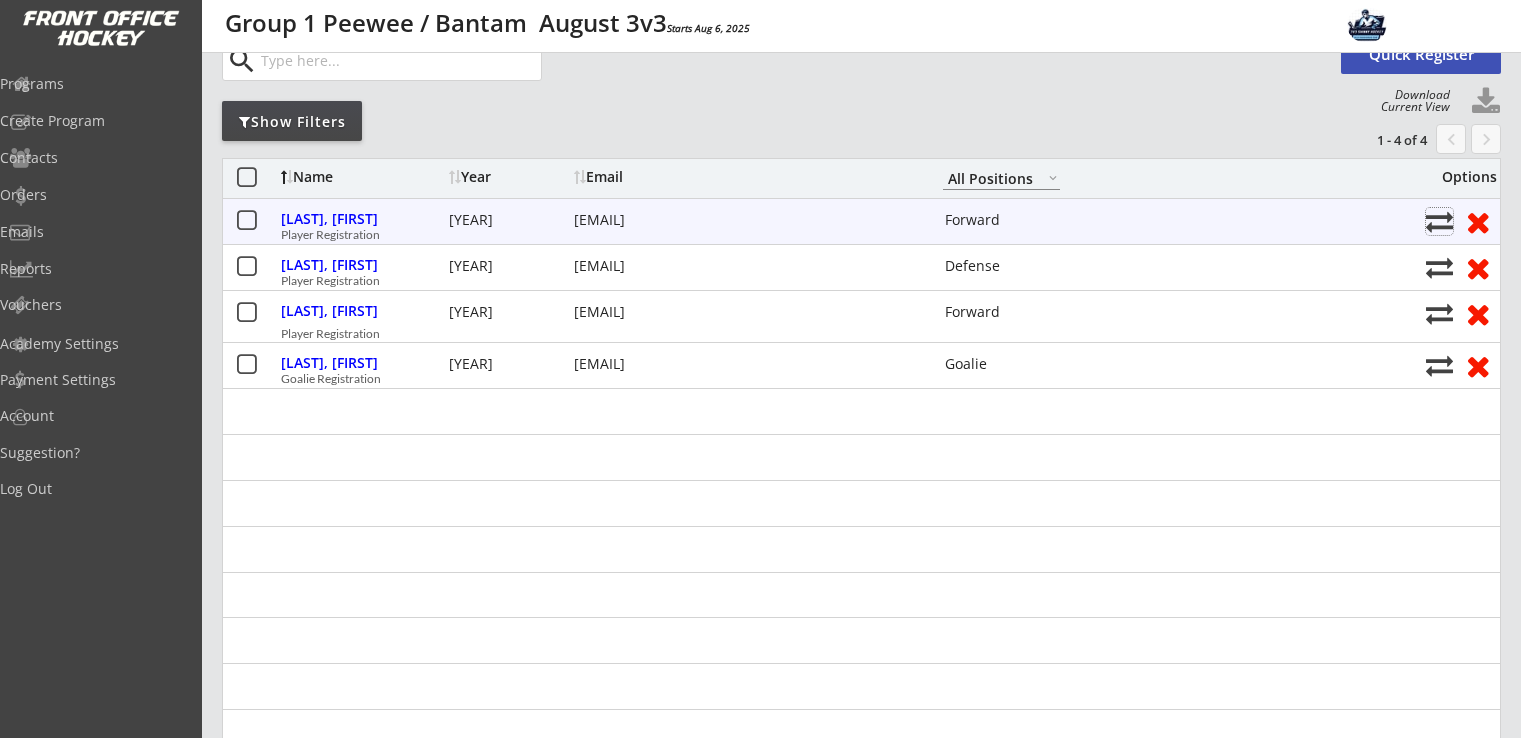 select on ""1348695171700984260__LOOKUP__1752608621290x968739522988736500"" 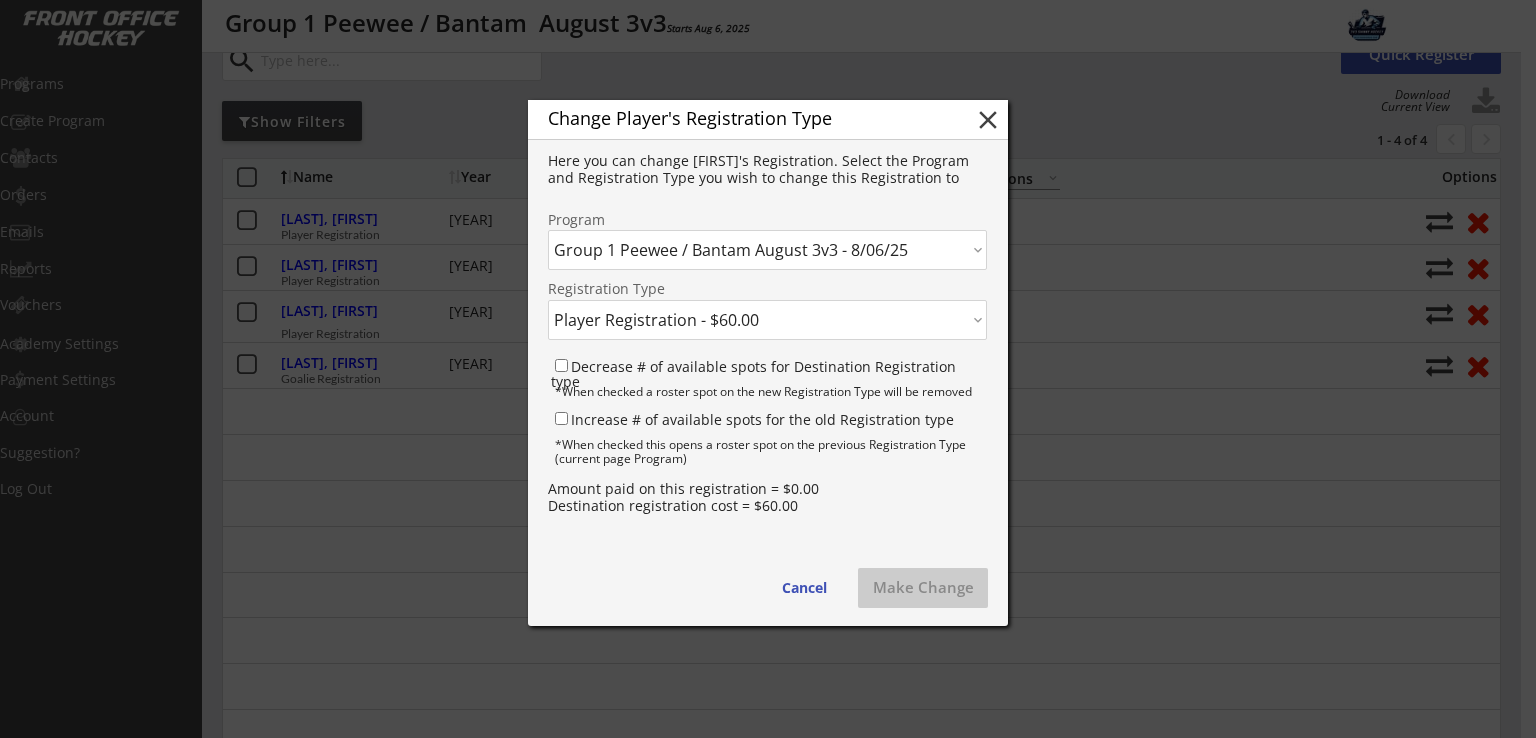 click on "Click here... Combined August 3v3  - 8/06/25 Group 1 Peewee / Bantam  August 3v3  - 8/06/25" at bounding box center [767, 250] 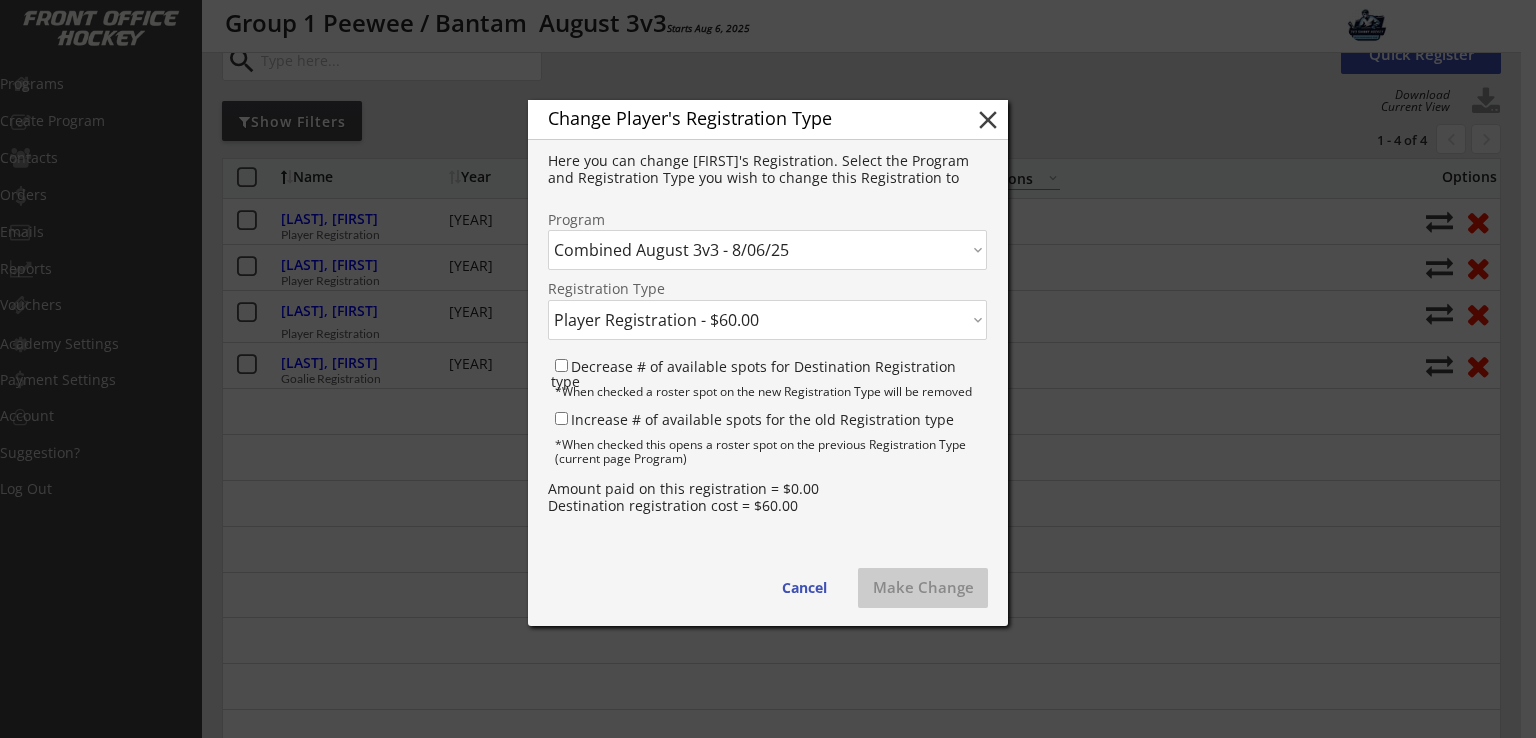 click on "Click here... Combined August 3v3  - 8/06/25 Group 1 Peewee / Bantam  August 3v3  - 8/06/25" at bounding box center (767, 250) 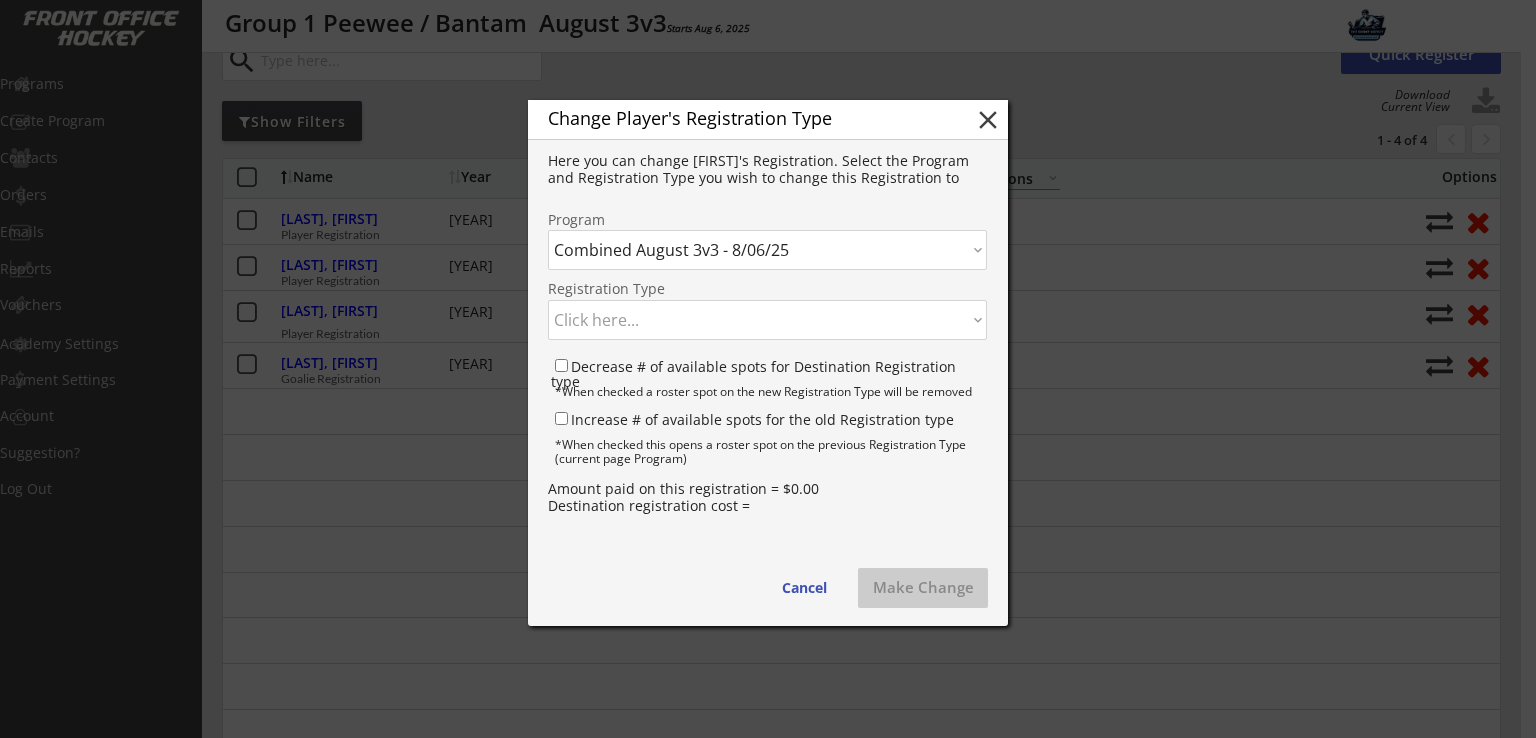 click on "Click here... Combined August 3v3  - 8/06/25 Group 1 Peewee / Bantam  August 3v3  - 8/06/25" at bounding box center [767, 250] 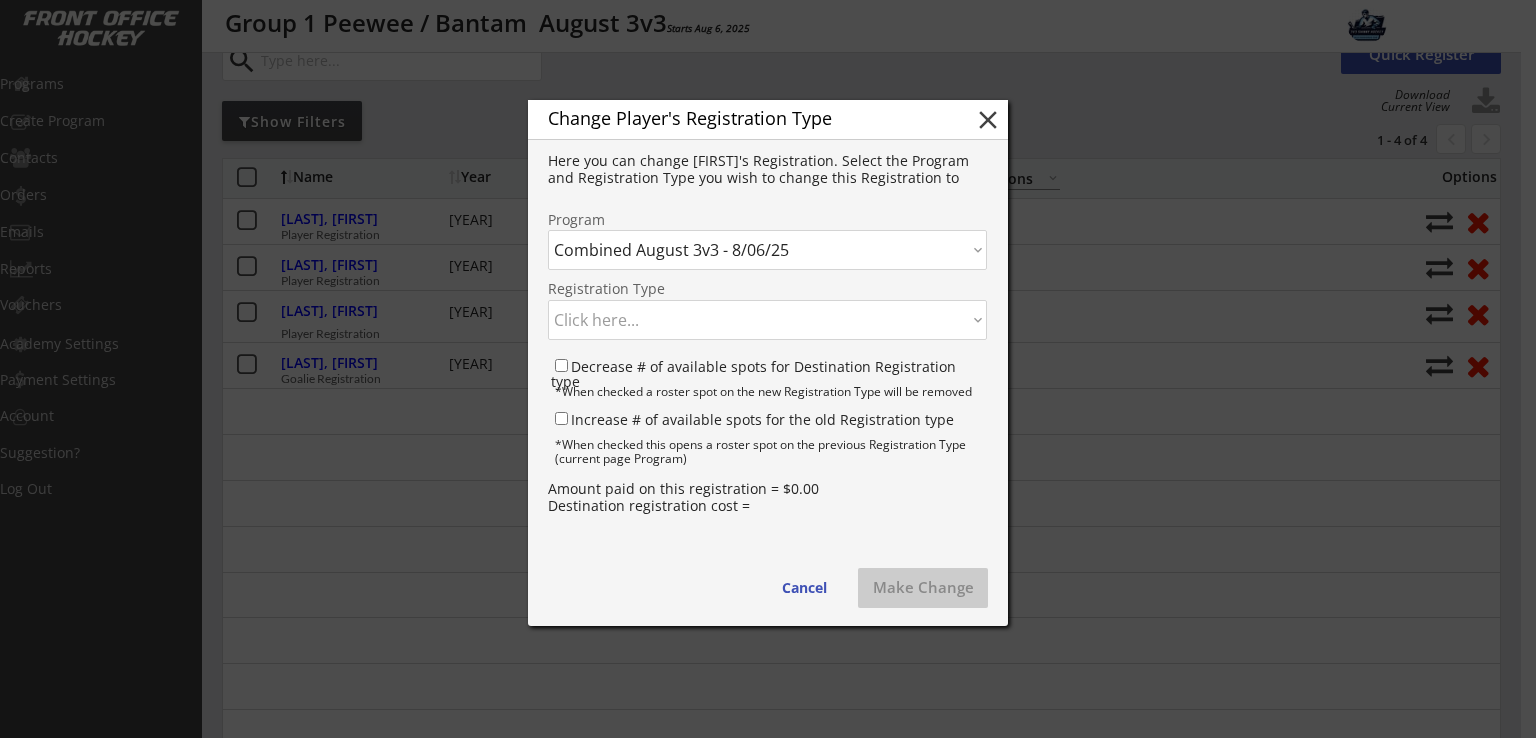 click on "Click here... Player Registration - $60.00 Goalie Registration - $40.00" at bounding box center [767, 320] 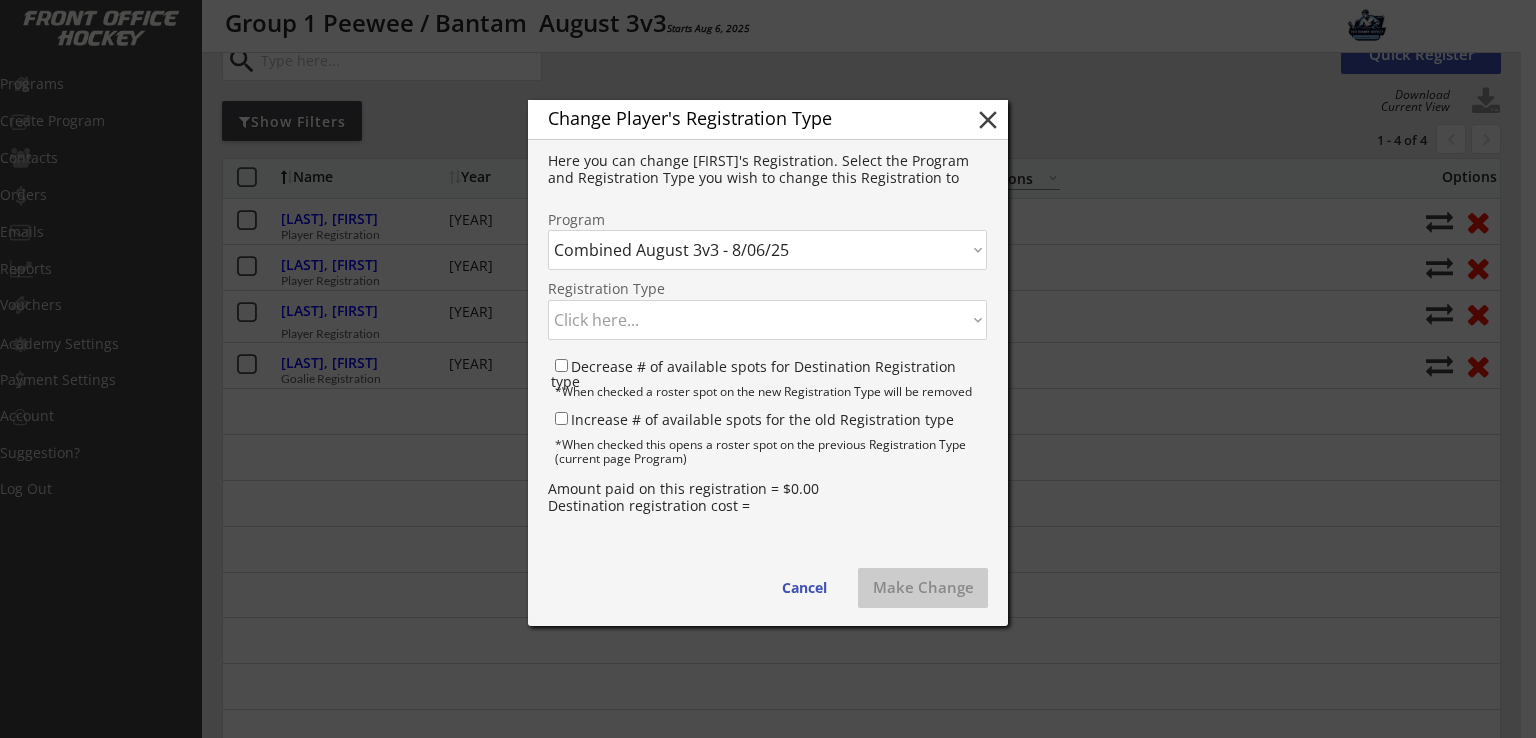 select on ""1348695171700984260__LOOKUP__1752606058278x850564734071078900"" 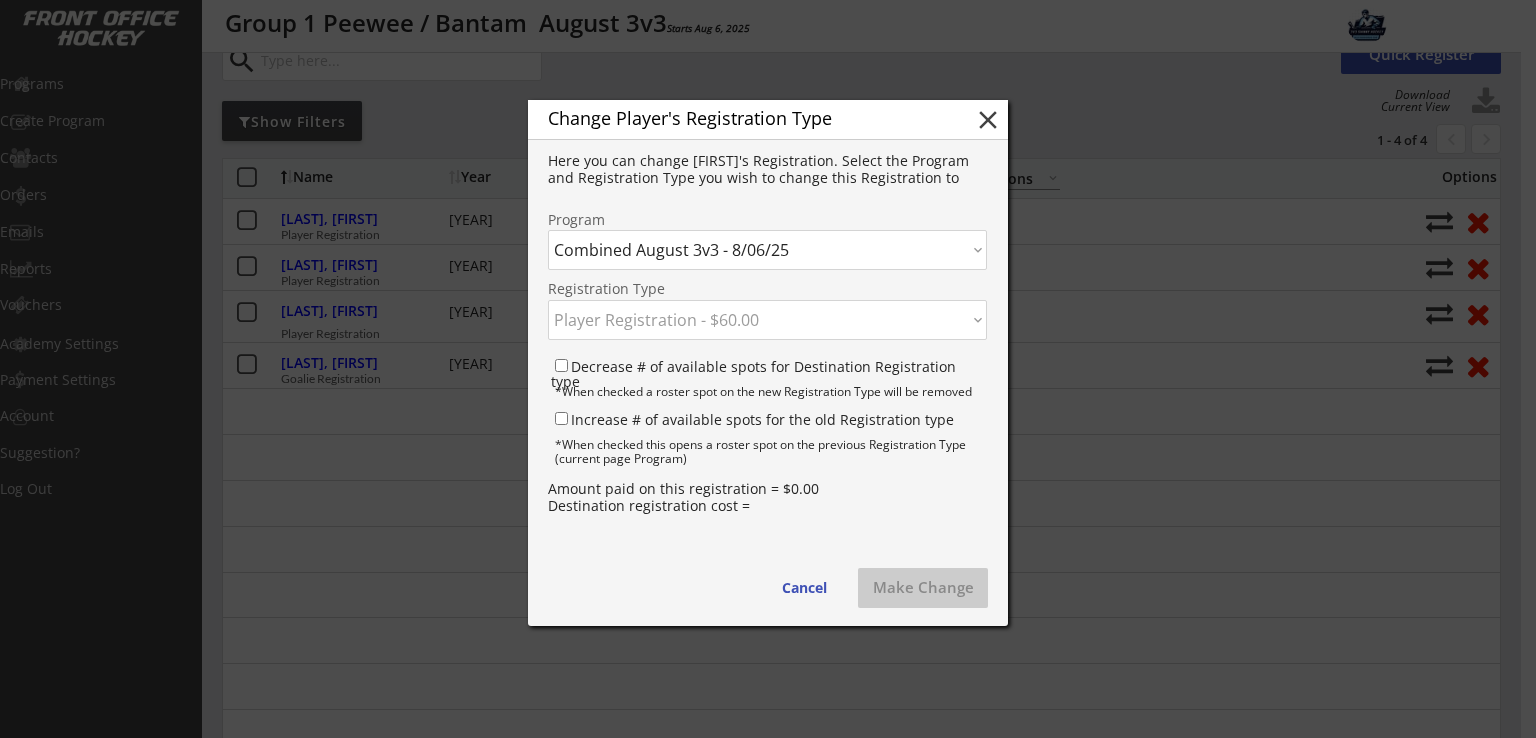 click on "Click here... Player Registration - $60.00 Goalie Registration - $40.00" at bounding box center [767, 320] 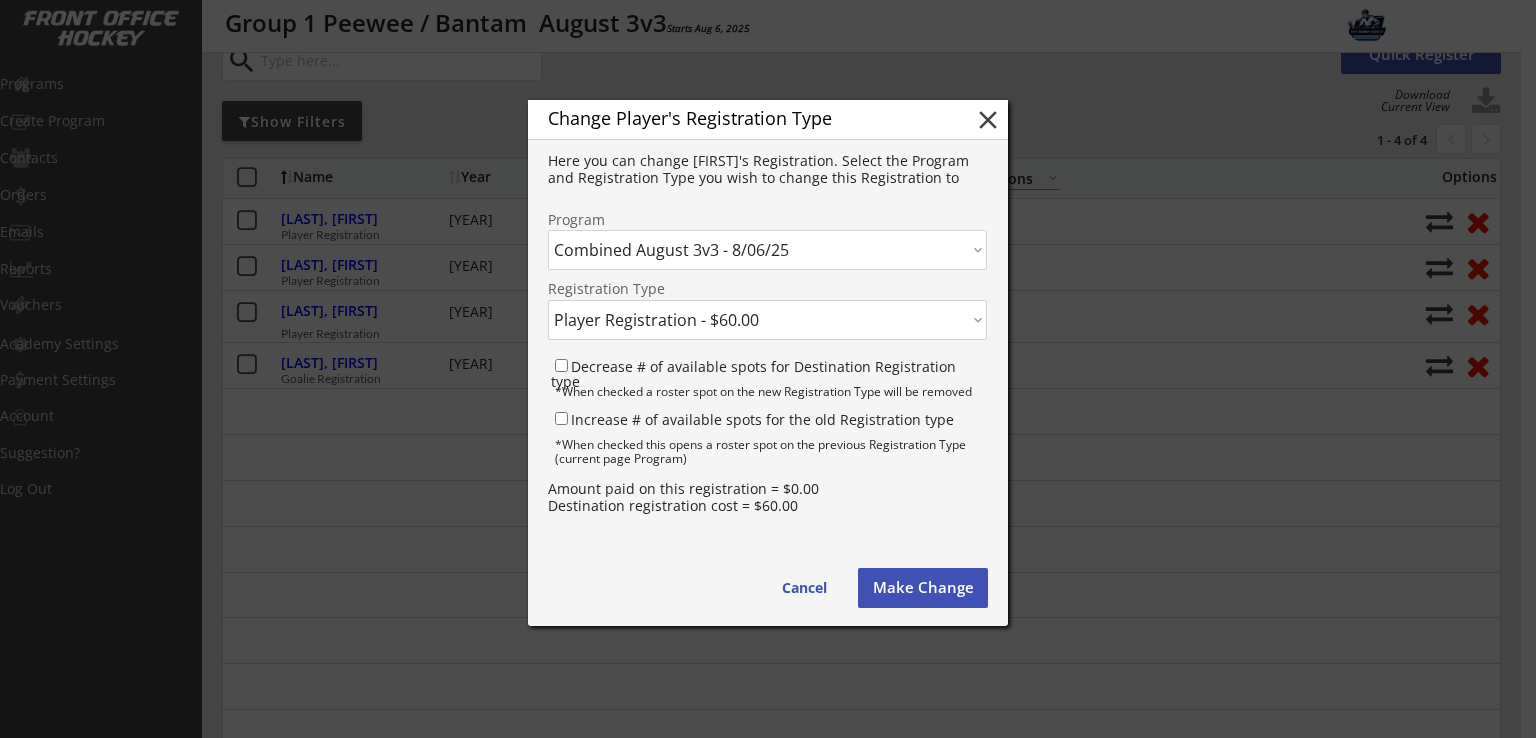 click on "Click here... Combined August 3v3  - 8/06/25 Group 1 Peewee / Bantam  August 3v3  - 8/06/25" at bounding box center [767, 250] 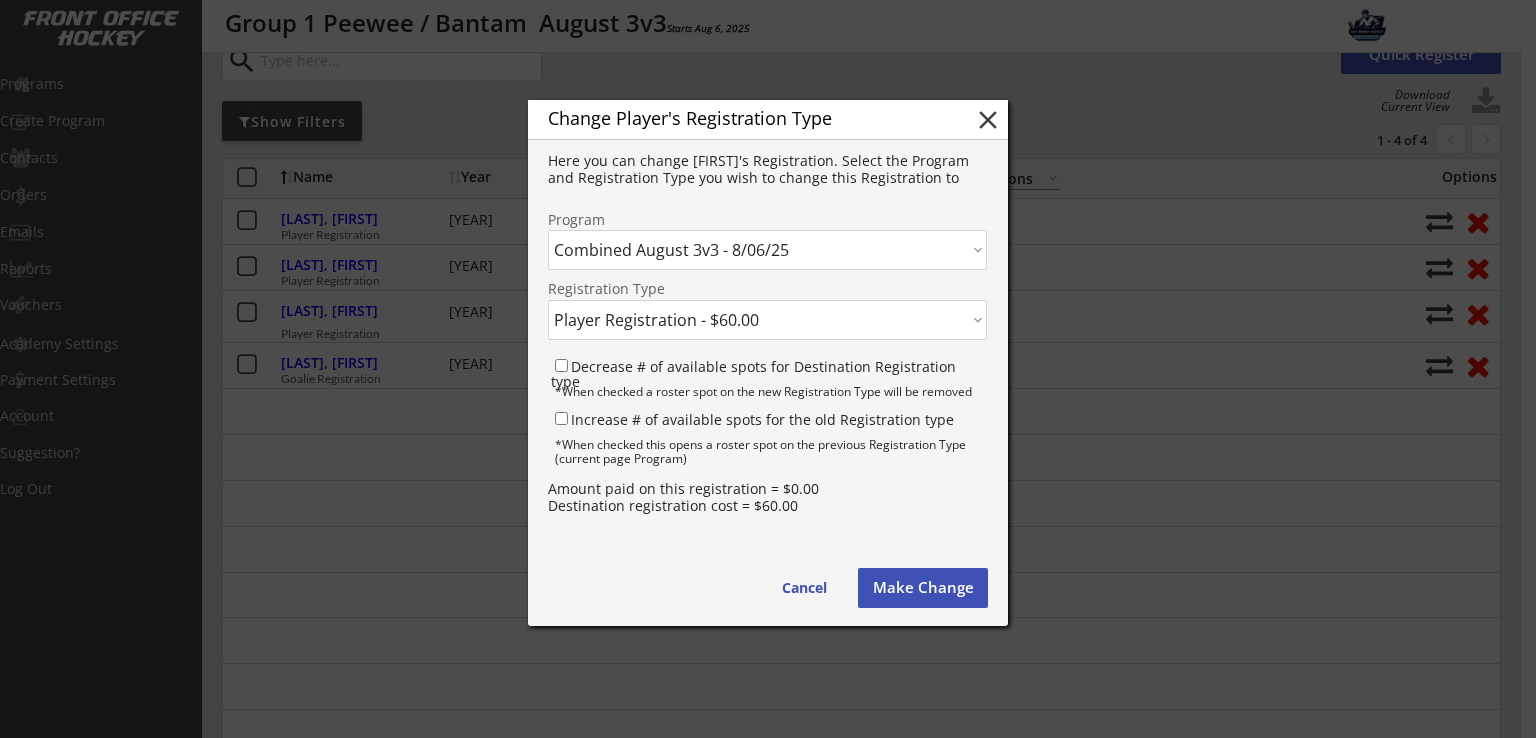 click on "Click here... Player Registration - $60.00 Goalie Registration - $40.00" at bounding box center (767, 320) 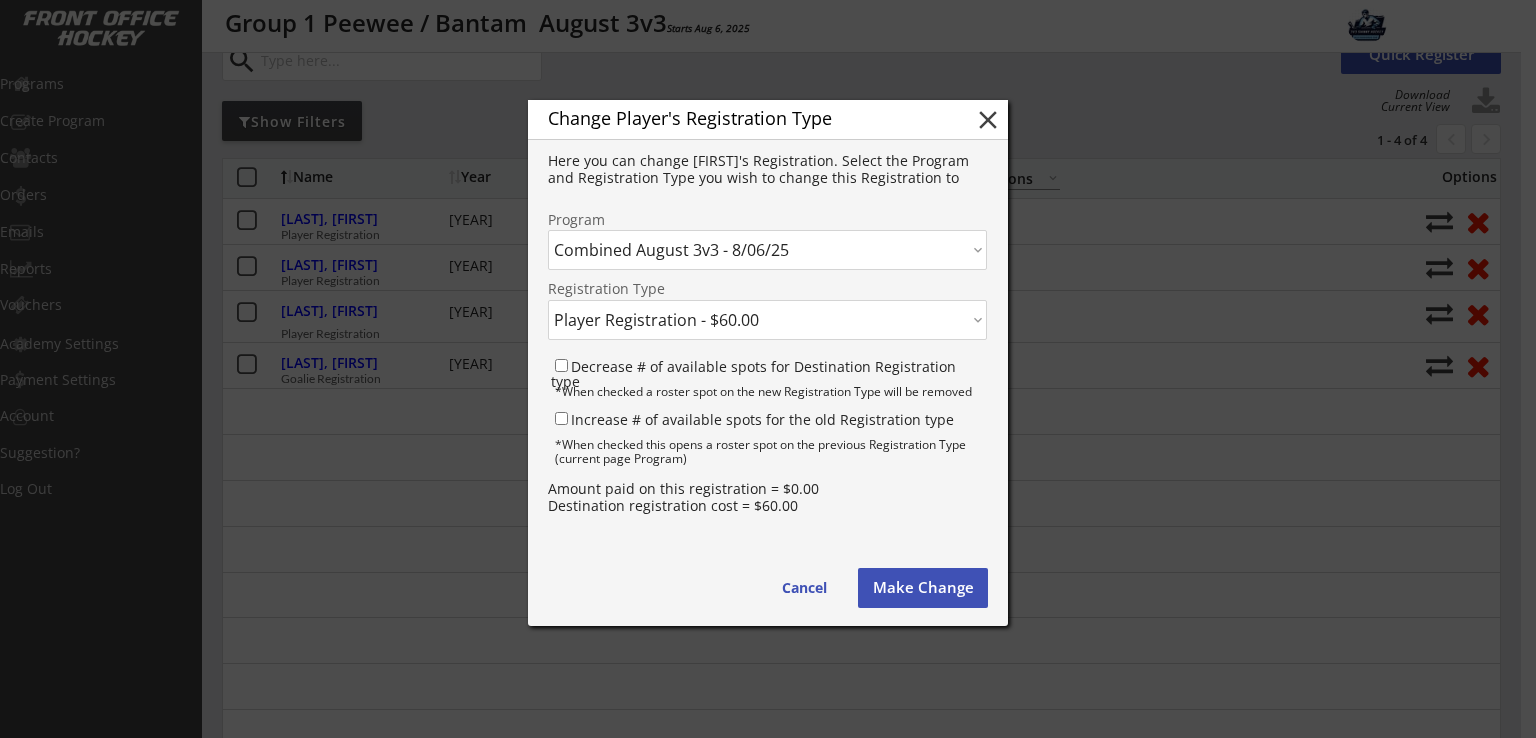 click on "Click here... Player Registration - $60.00 Goalie Registration - $40.00" at bounding box center (767, 320) 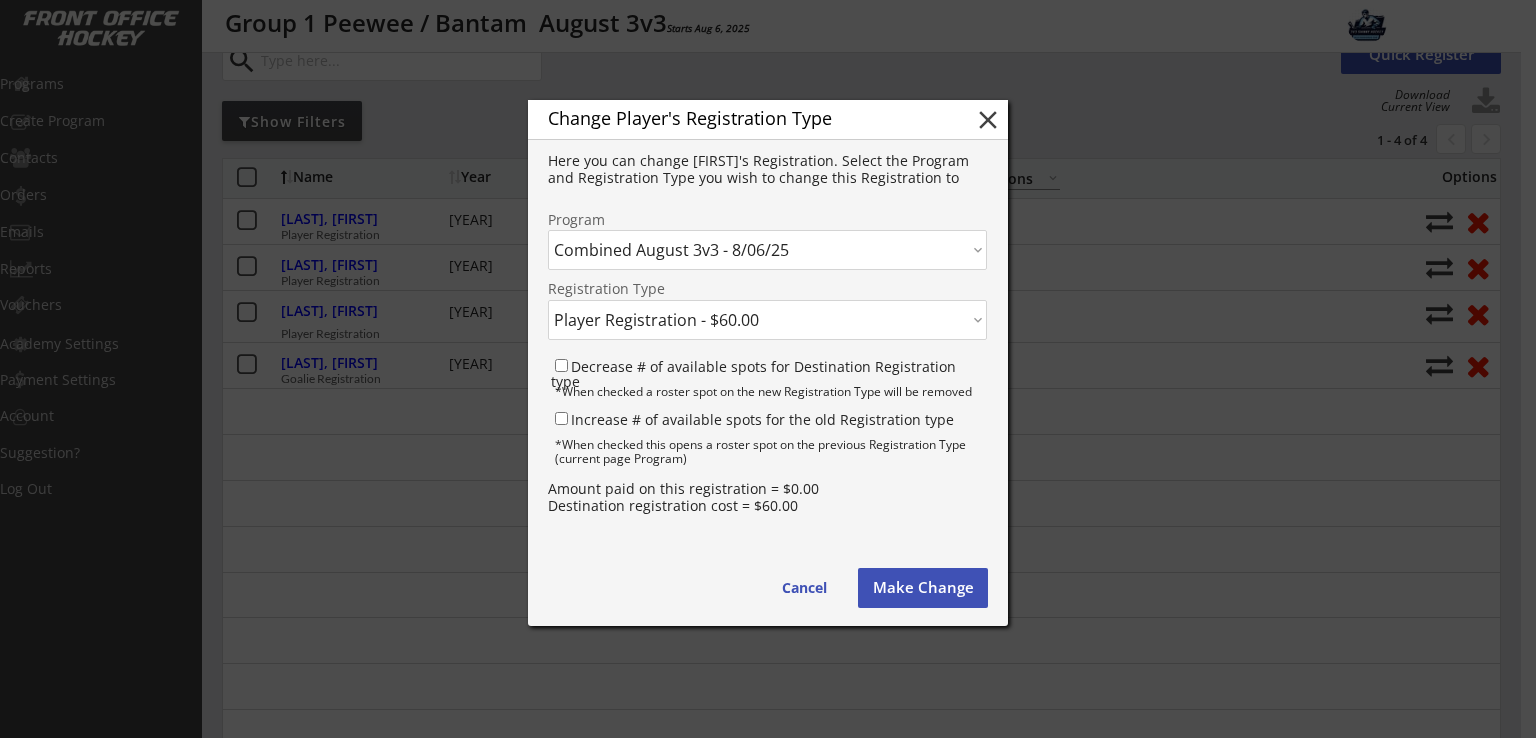 click on "Click here... Combined August 3v3  - 8/06/25 Group 1 Peewee / Bantam  August 3v3  - 8/06/25" at bounding box center (767, 250) 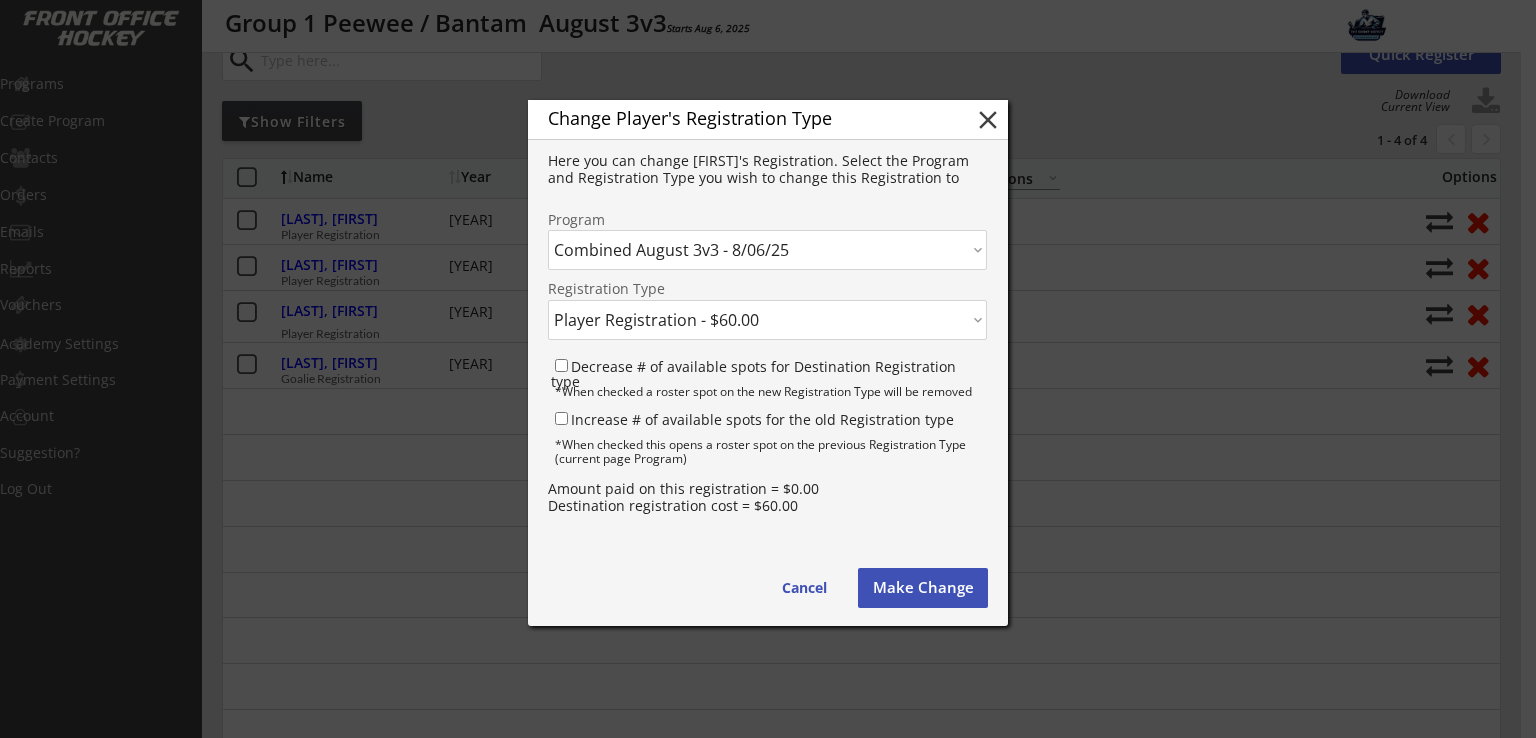 click on "Make Change" at bounding box center [923, 588] 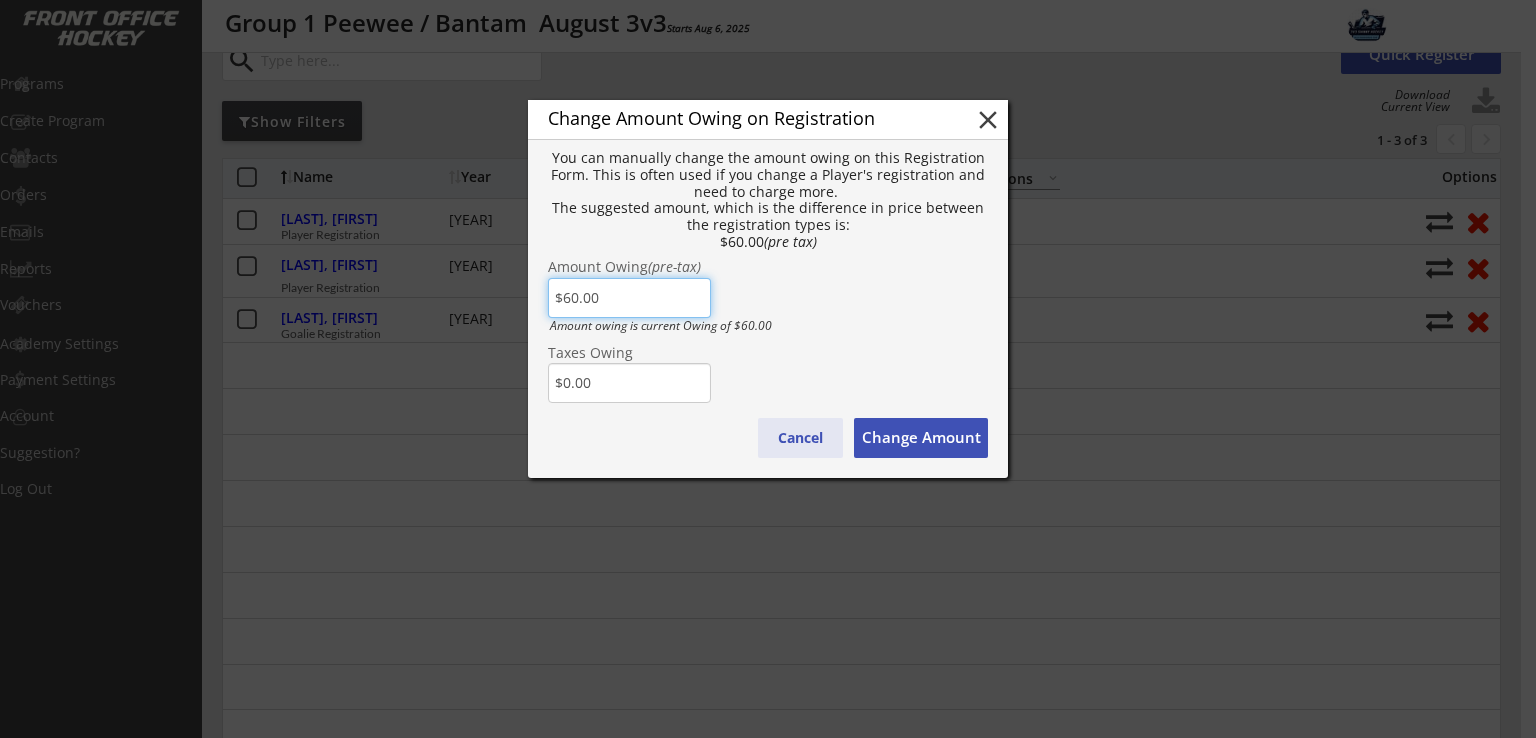 click on "Cancel" at bounding box center (800, 438) 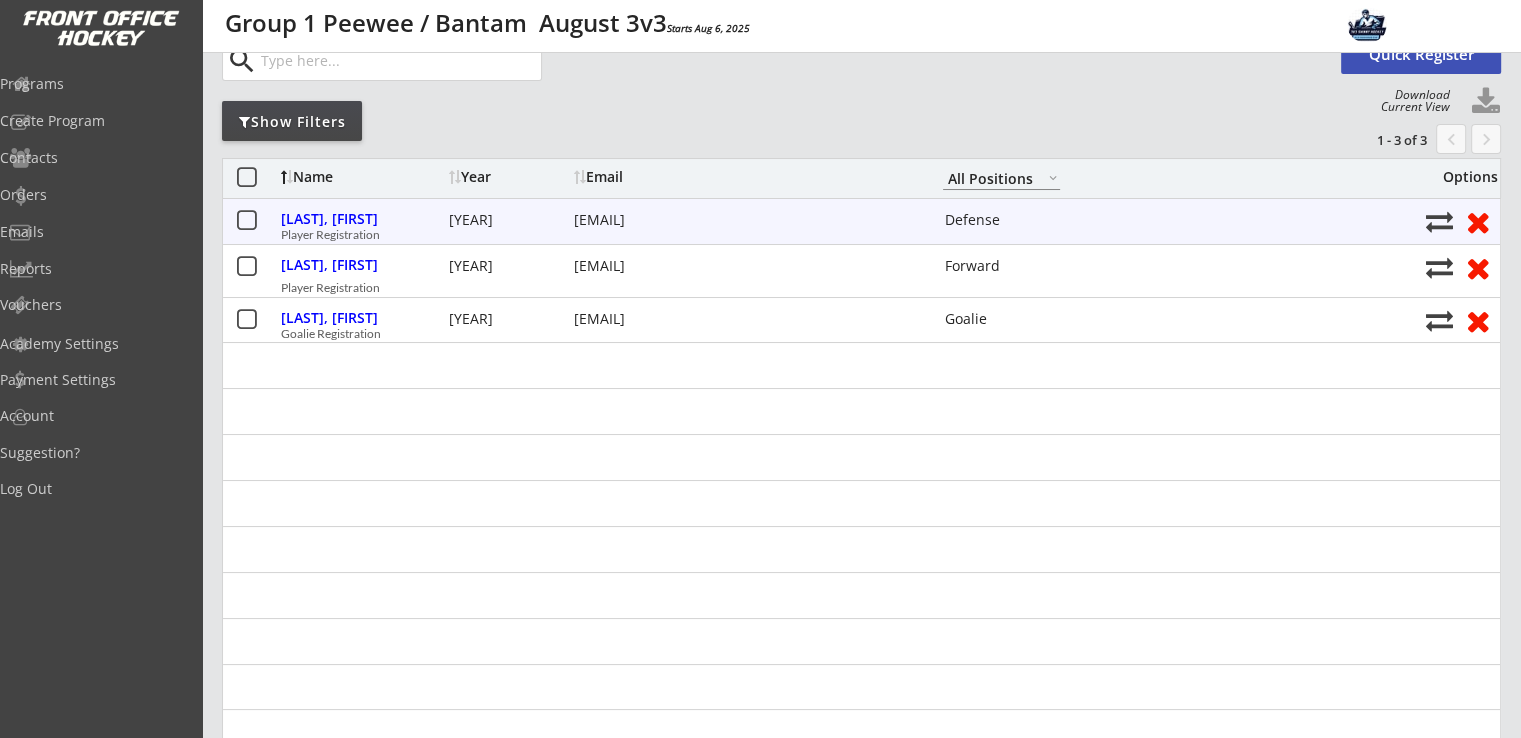 click on "[LAST], [FIRST] [YEAR] [EMAIL] Defense Player Registration" at bounding box center [861, 221] 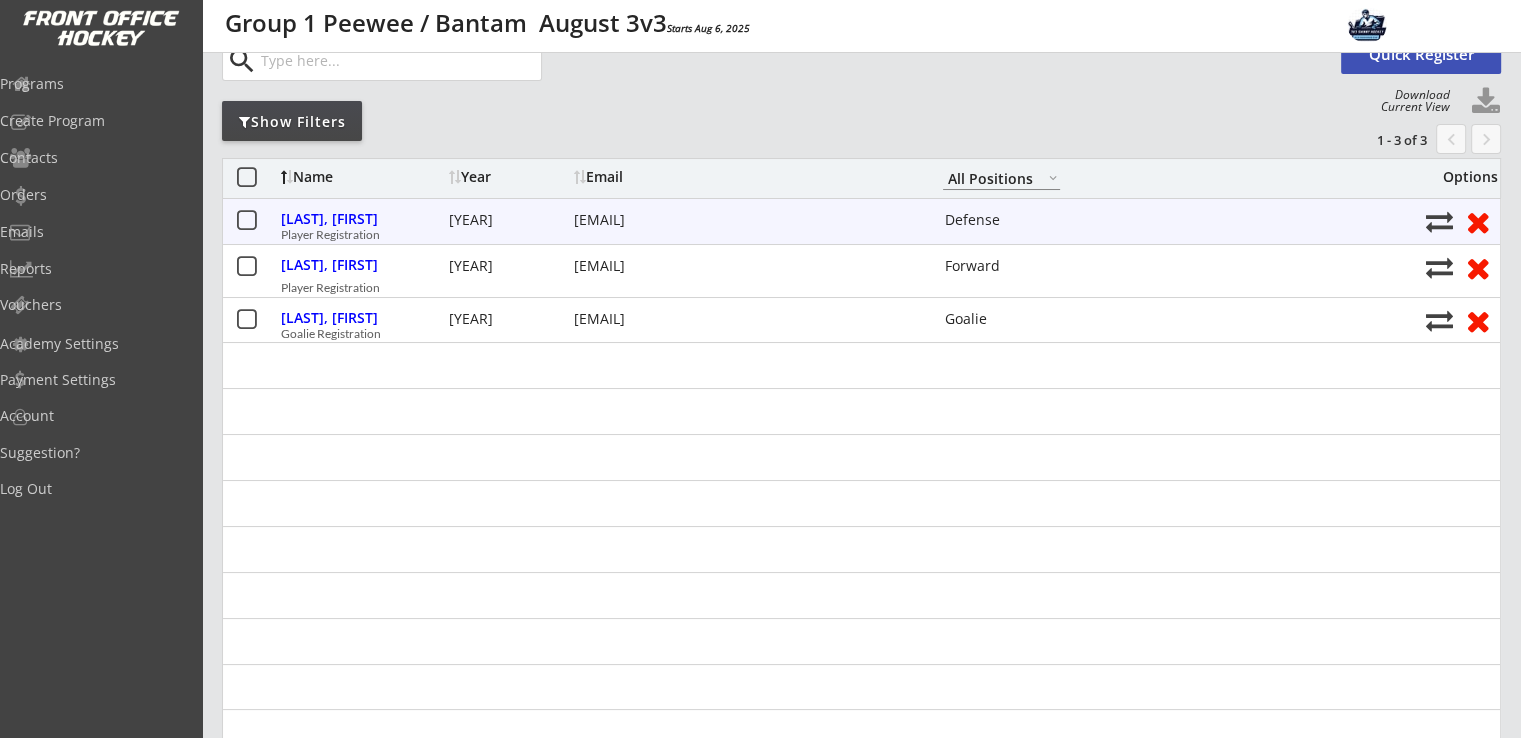 click at bounding box center [1439, 221] 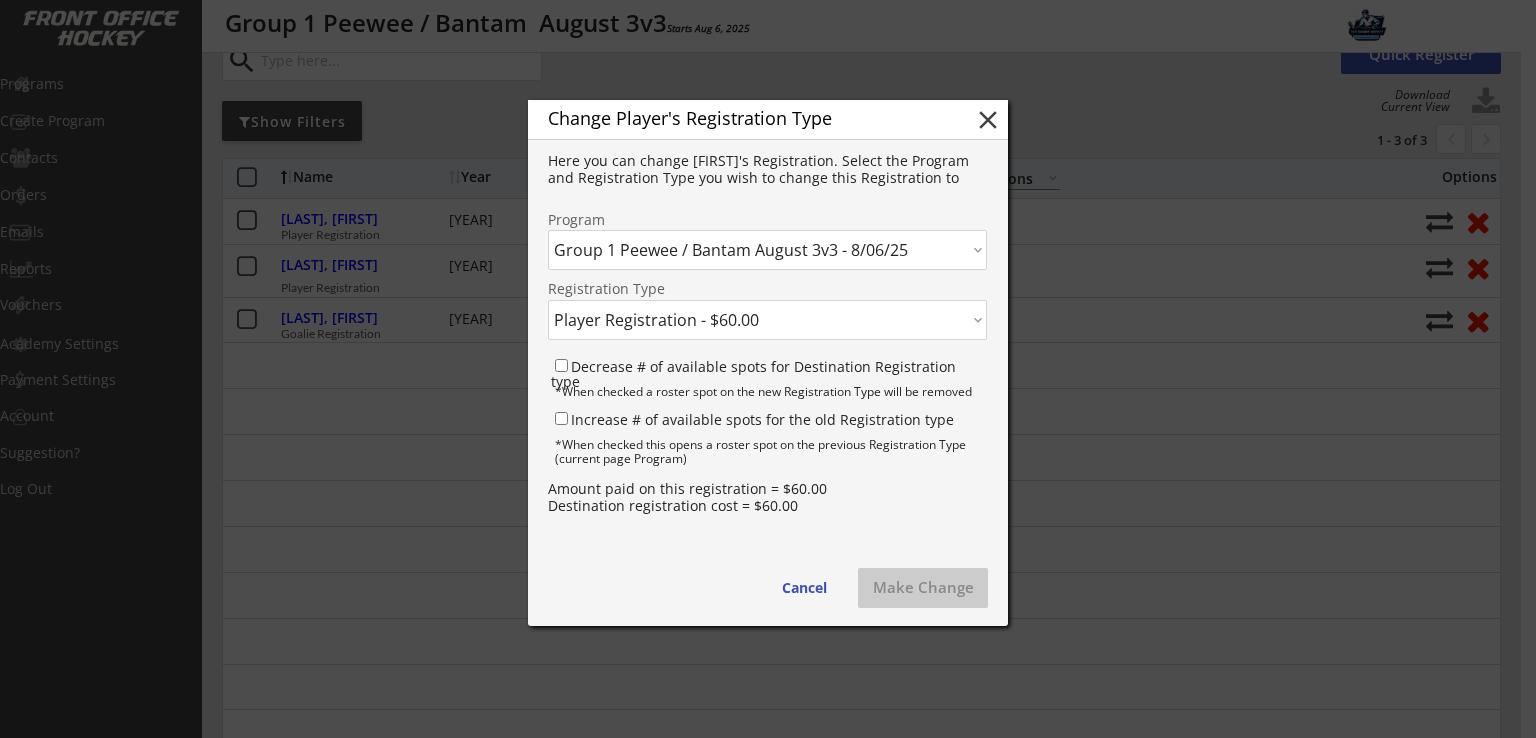 click on "Click here... Combined August 3v3  - 8/06/25 Group 1 Peewee / Bantam  August 3v3  - 8/06/25" at bounding box center (767, 250) 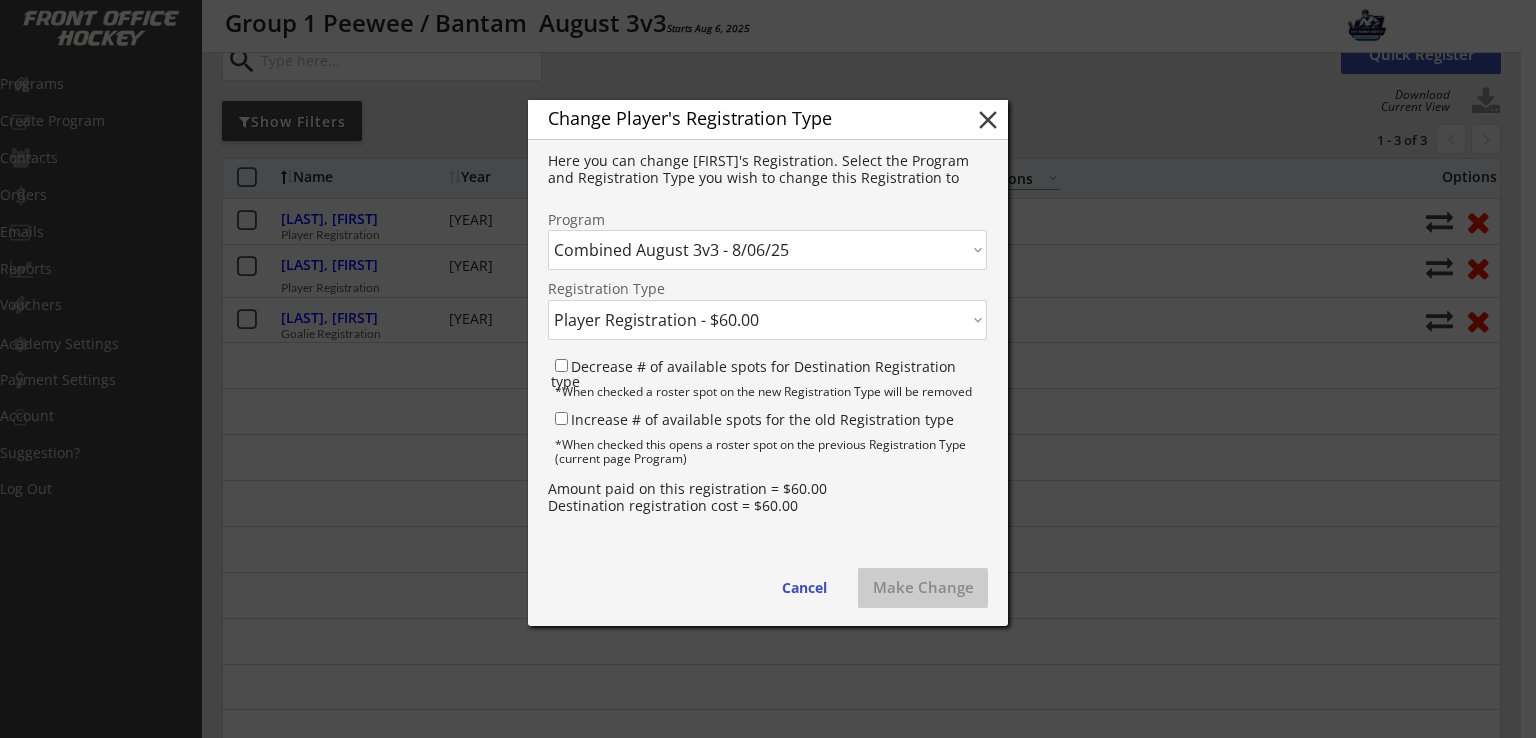 click on "Click here... Combined August 3v3  - 8/06/25 Group 1 Peewee / Bantam  August 3v3  - 8/06/25" at bounding box center (767, 250) 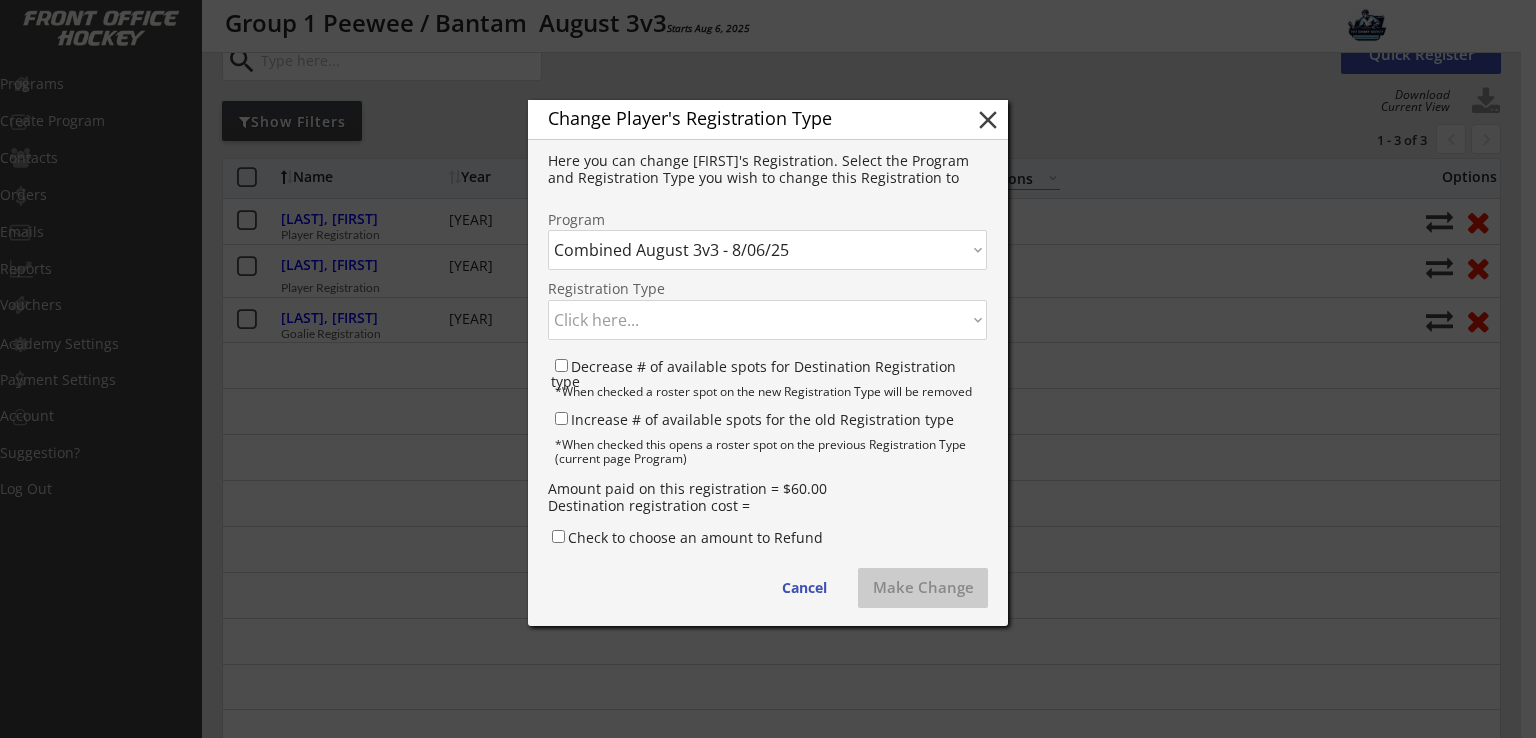 click on "Click here... Player Registration - $60.00 Goalie Registration - $40.00" at bounding box center [767, 320] 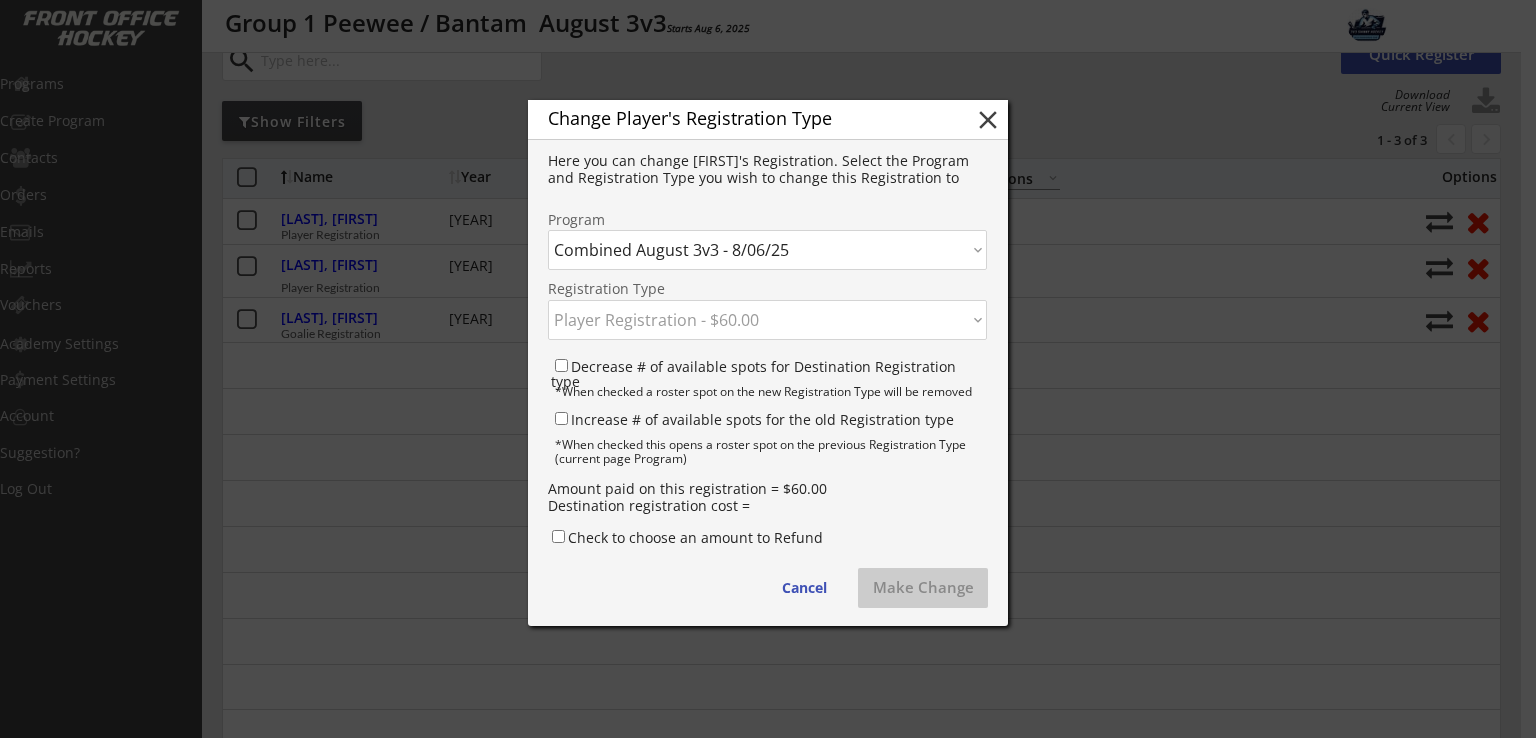 click on "Click here... Player Registration - $60.00 Goalie Registration - $40.00" at bounding box center (767, 320) 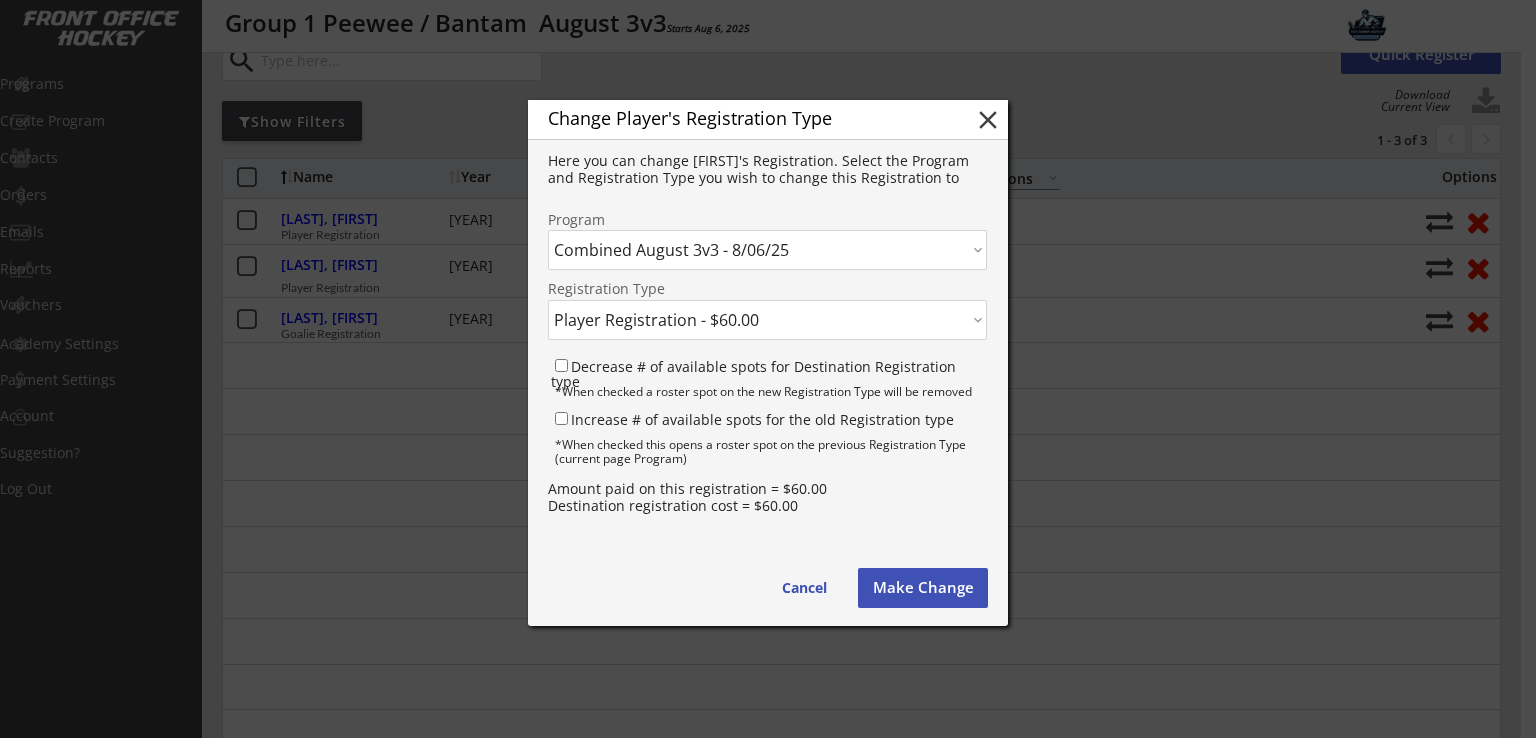 click on "Make Change" at bounding box center (923, 588) 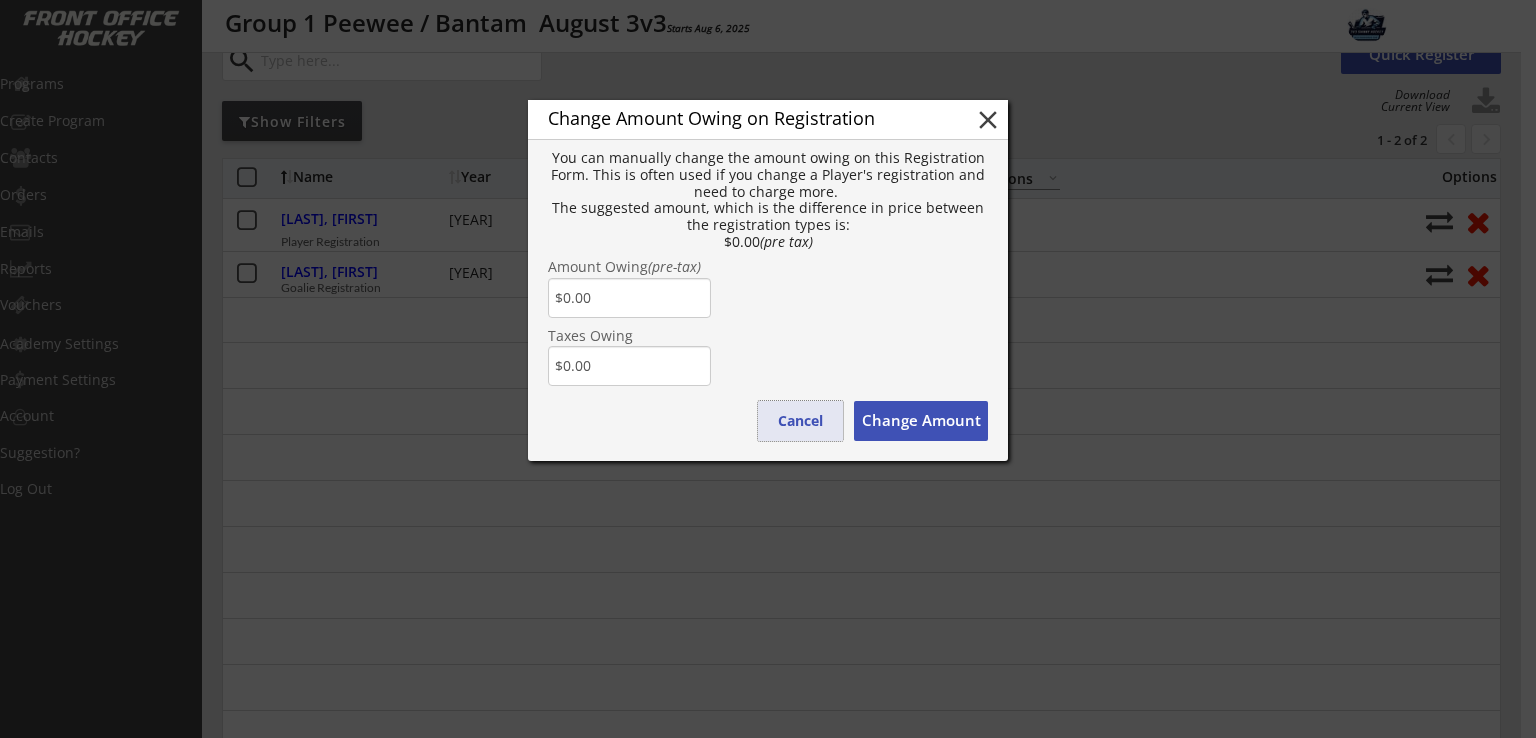 click on "Cancel" at bounding box center [800, 421] 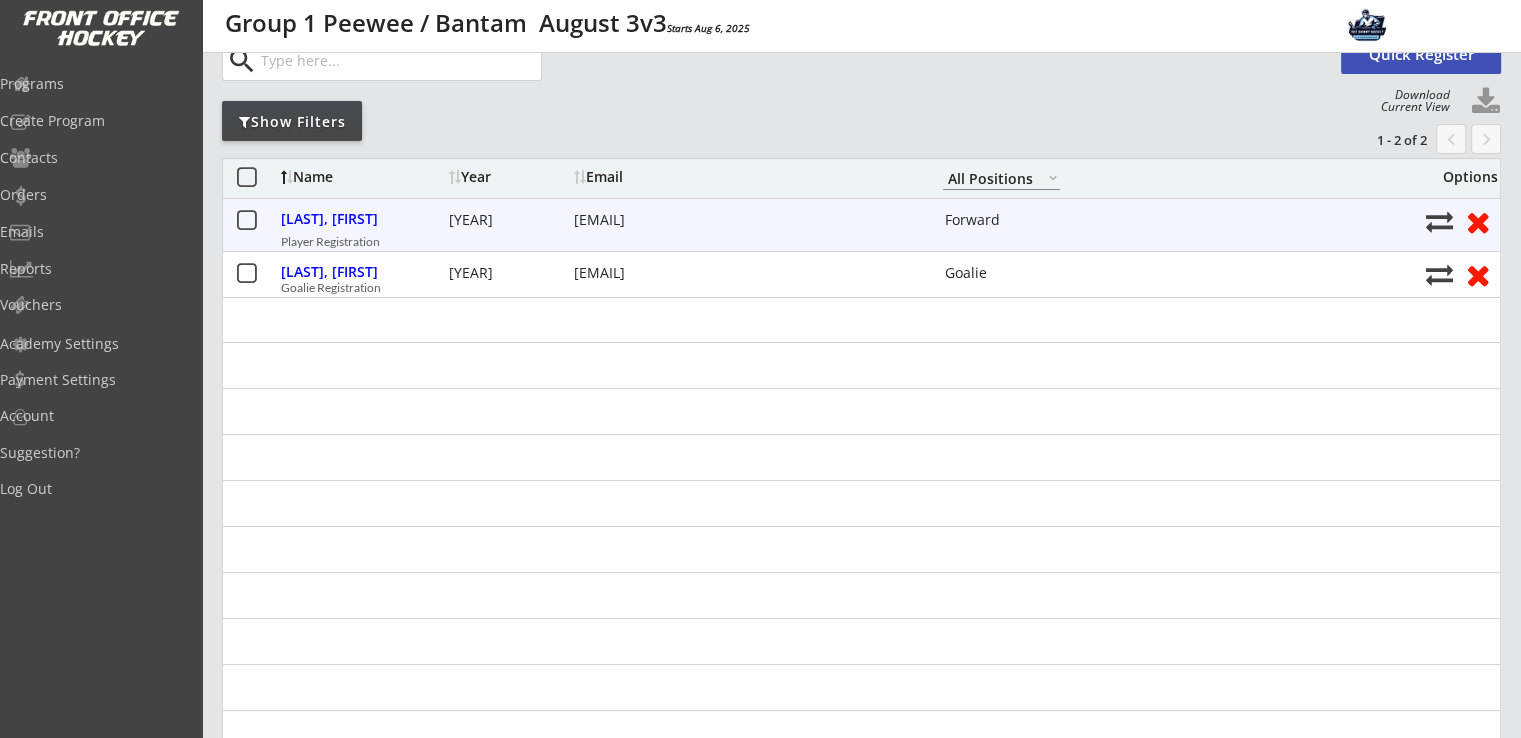 click at bounding box center [1439, 221] 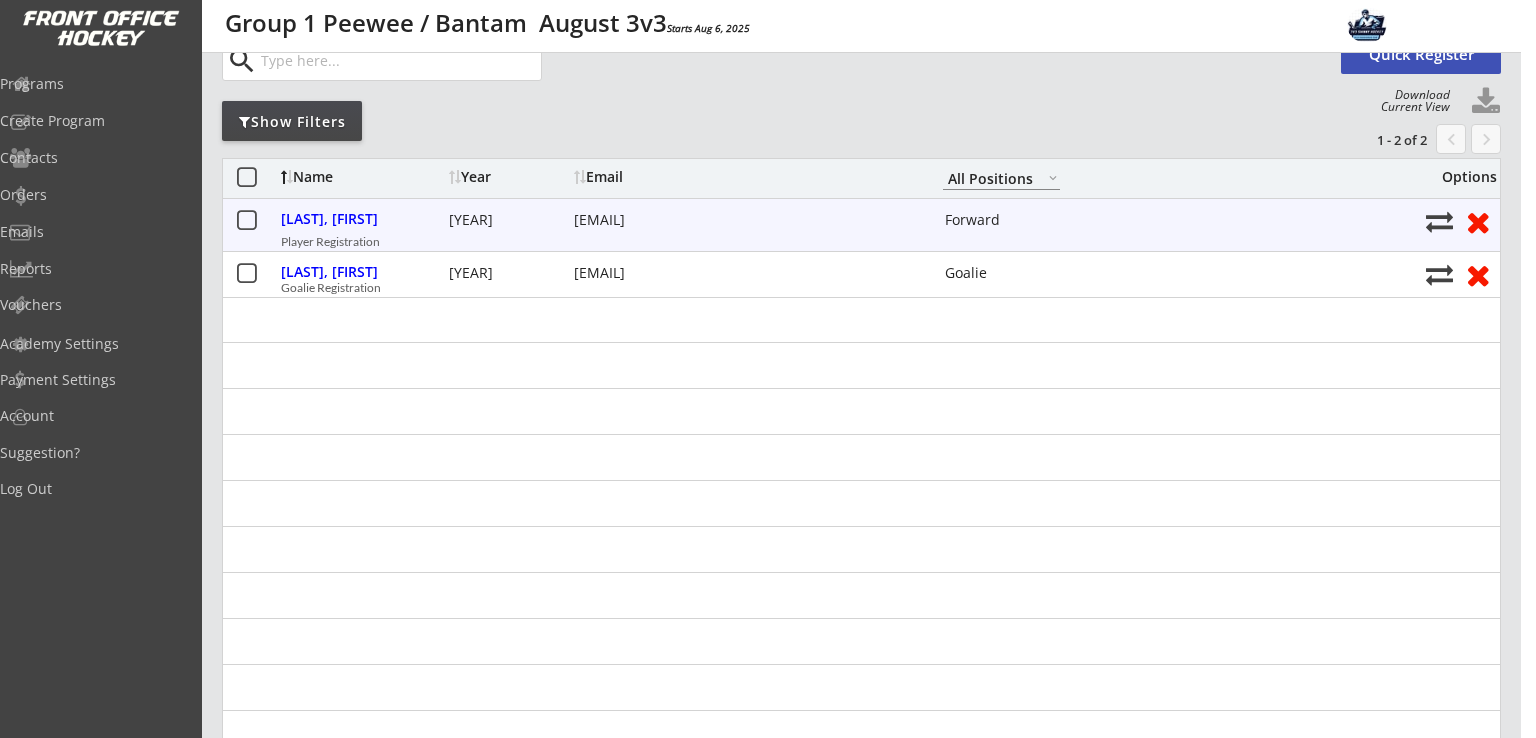 select on ""1348695171700984260__LOOKUP__1752608621290x968739522988736500"" 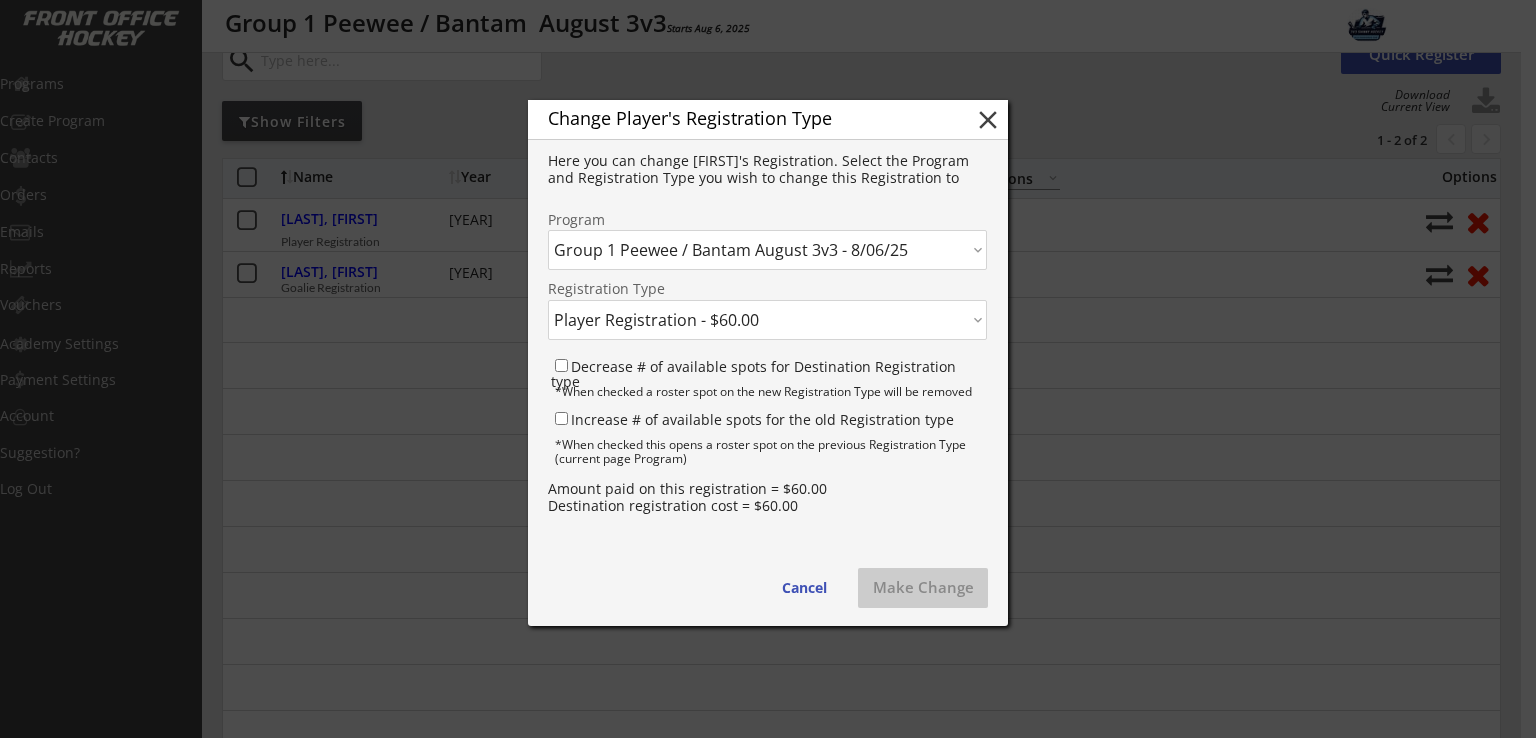 click on "Click here... Combined August 3v3  - 8/06/25 Group 1 Peewee / Bantam  August 3v3  - 8/06/25" at bounding box center [767, 250] 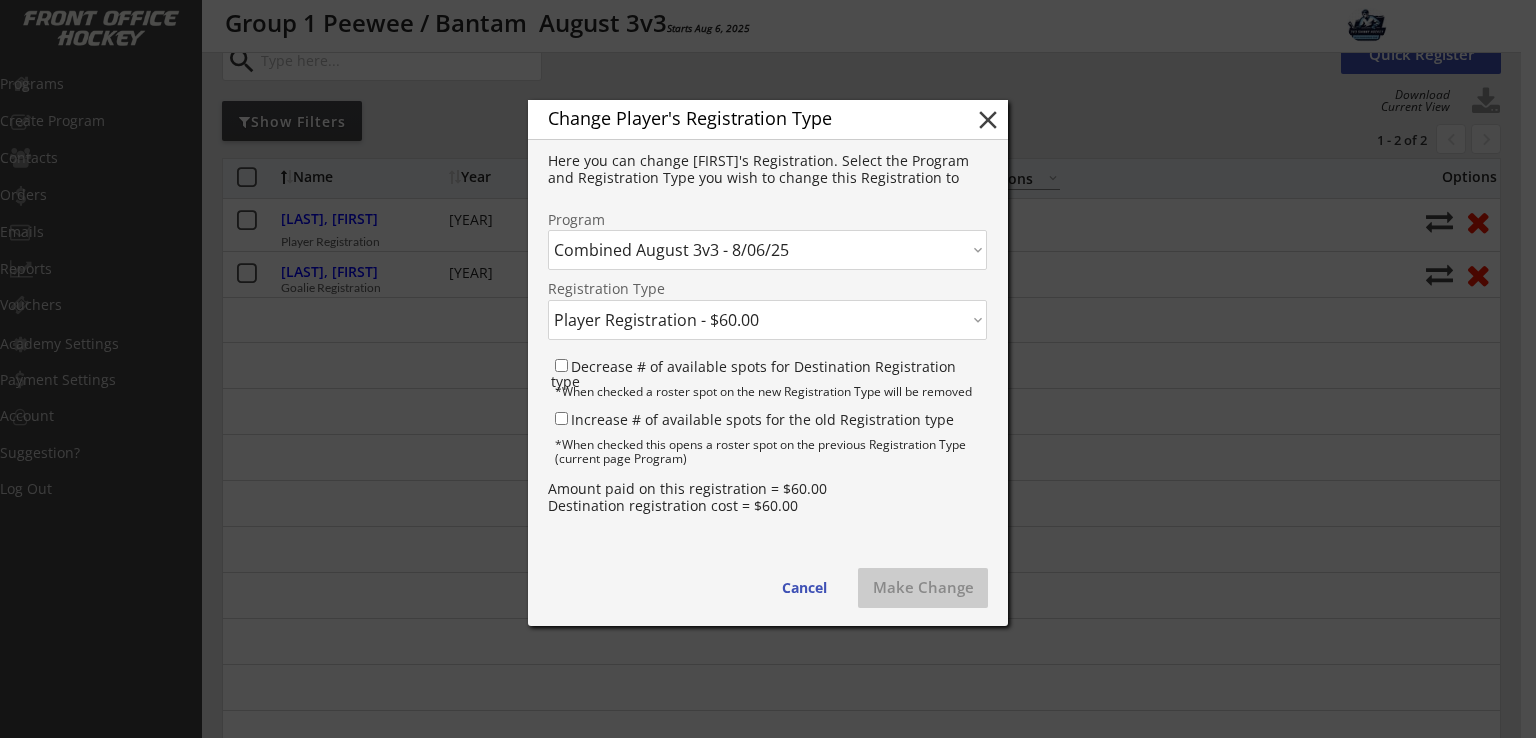 click on "Click here... Combined August 3v3  - 8/06/25 Group 1 Peewee / Bantam  August 3v3  - 8/06/25" at bounding box center [767, 250] 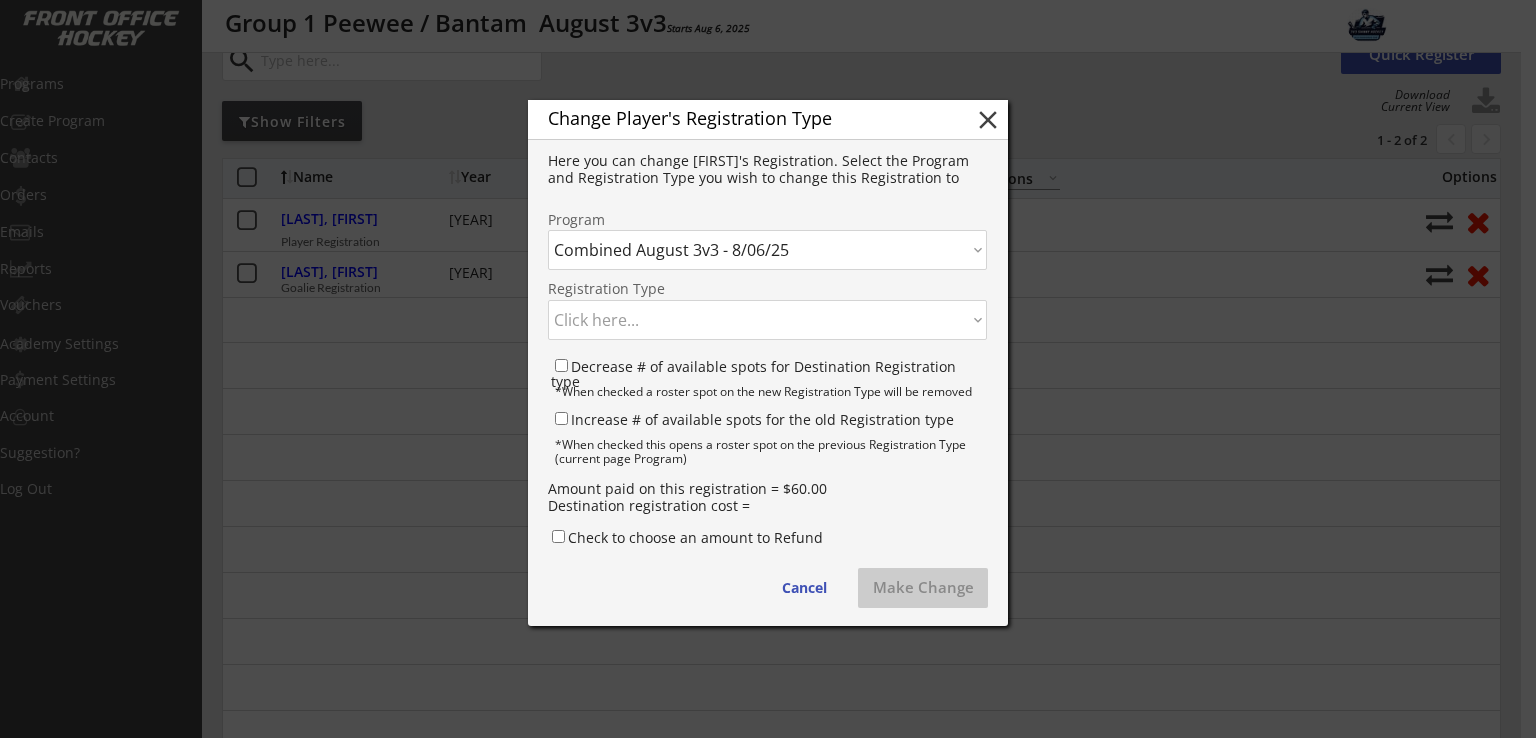 click on "Click here... Player Registration - $60.00 Goalie Registration - $40.00" at bounding box center [767, 320] 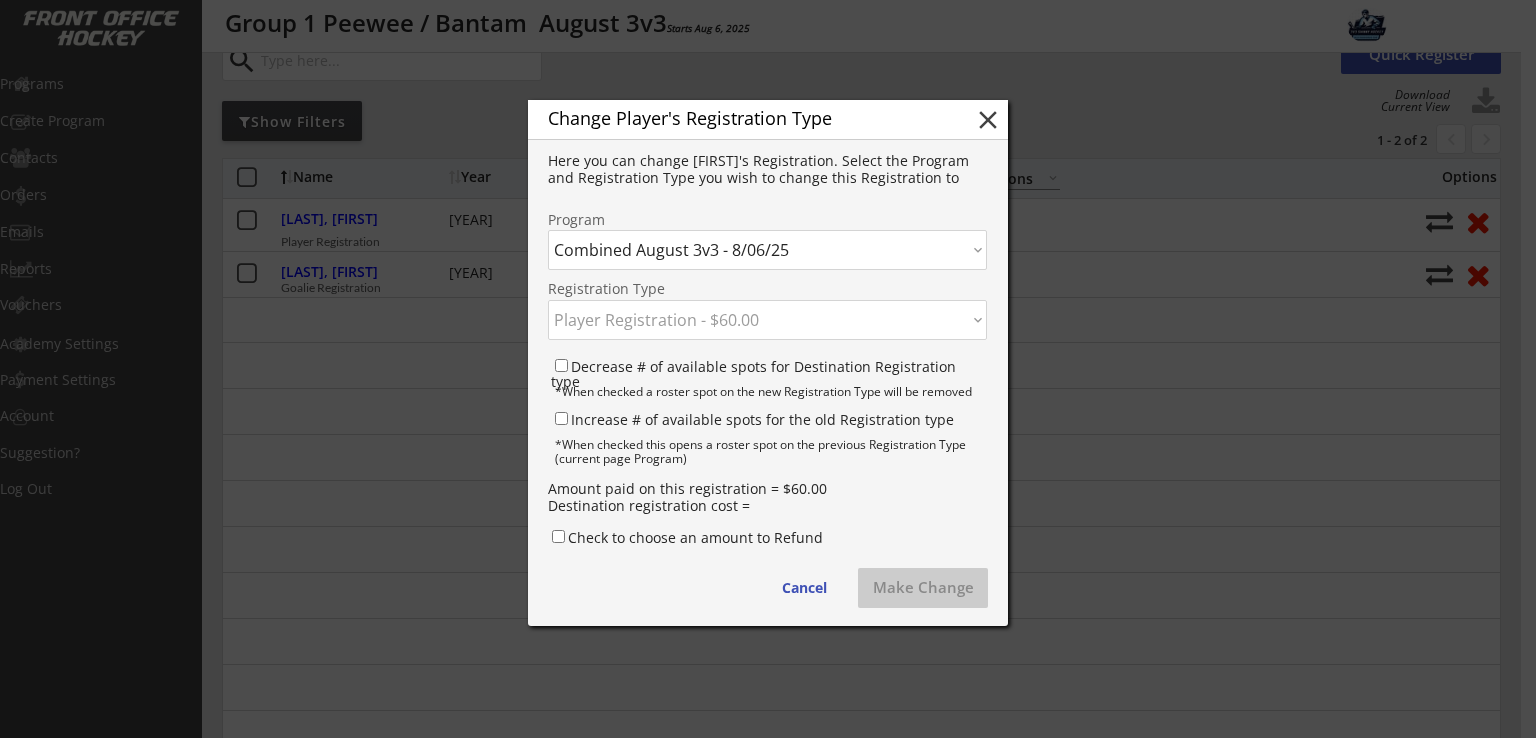 click on "Click here... Player Registration - $60.00 Goalie Registration - $40.00" at bounding box center [767, 320] 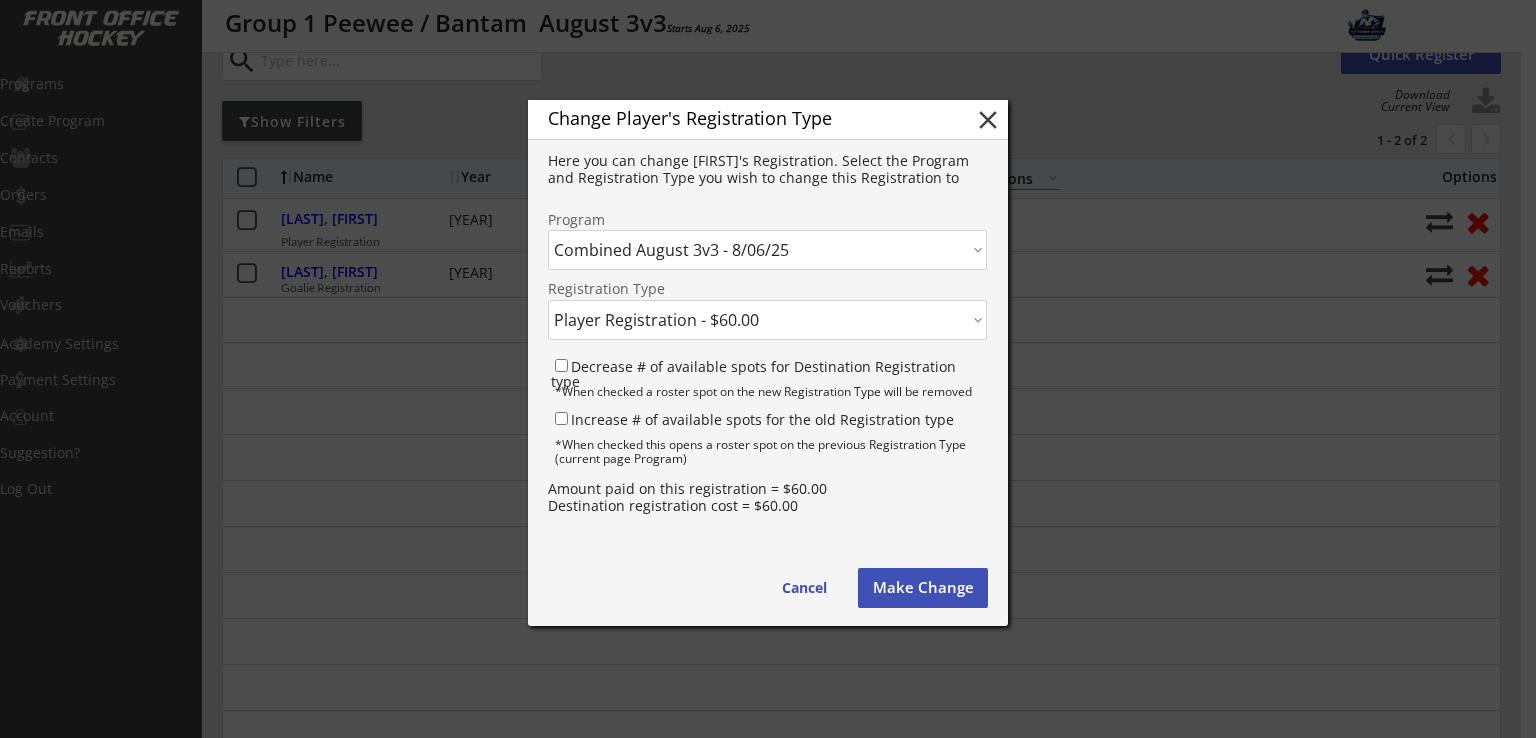 click on "Click here... Combined August 3v3  - 8/06/25 Group 1 Peewee / Bantam  August 3v3  - 8/06/25" at bounding box center [767, 250] 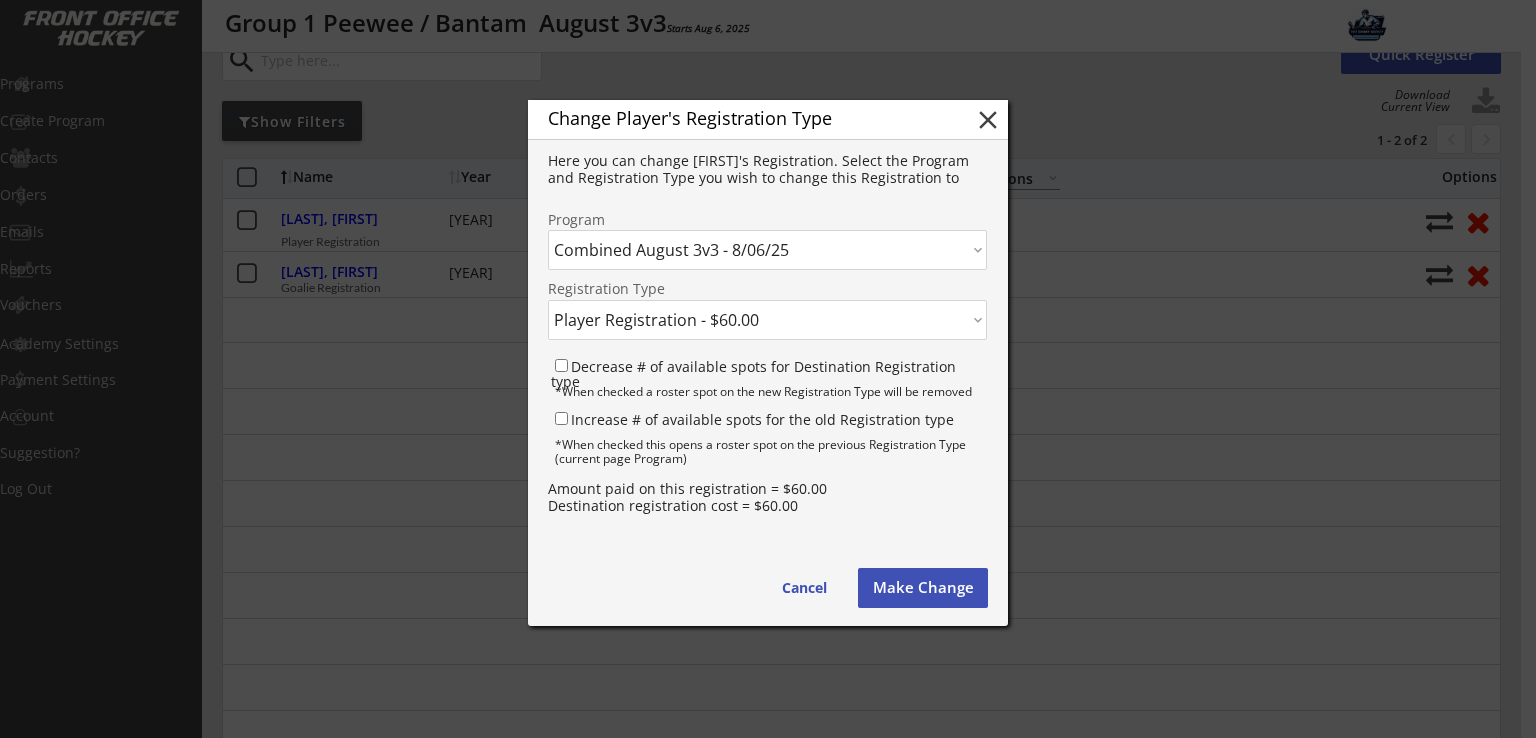 click on "Click here... Player Registration - $60.00 Goalie Registration - $40.00" at bounding box center (767, 320) 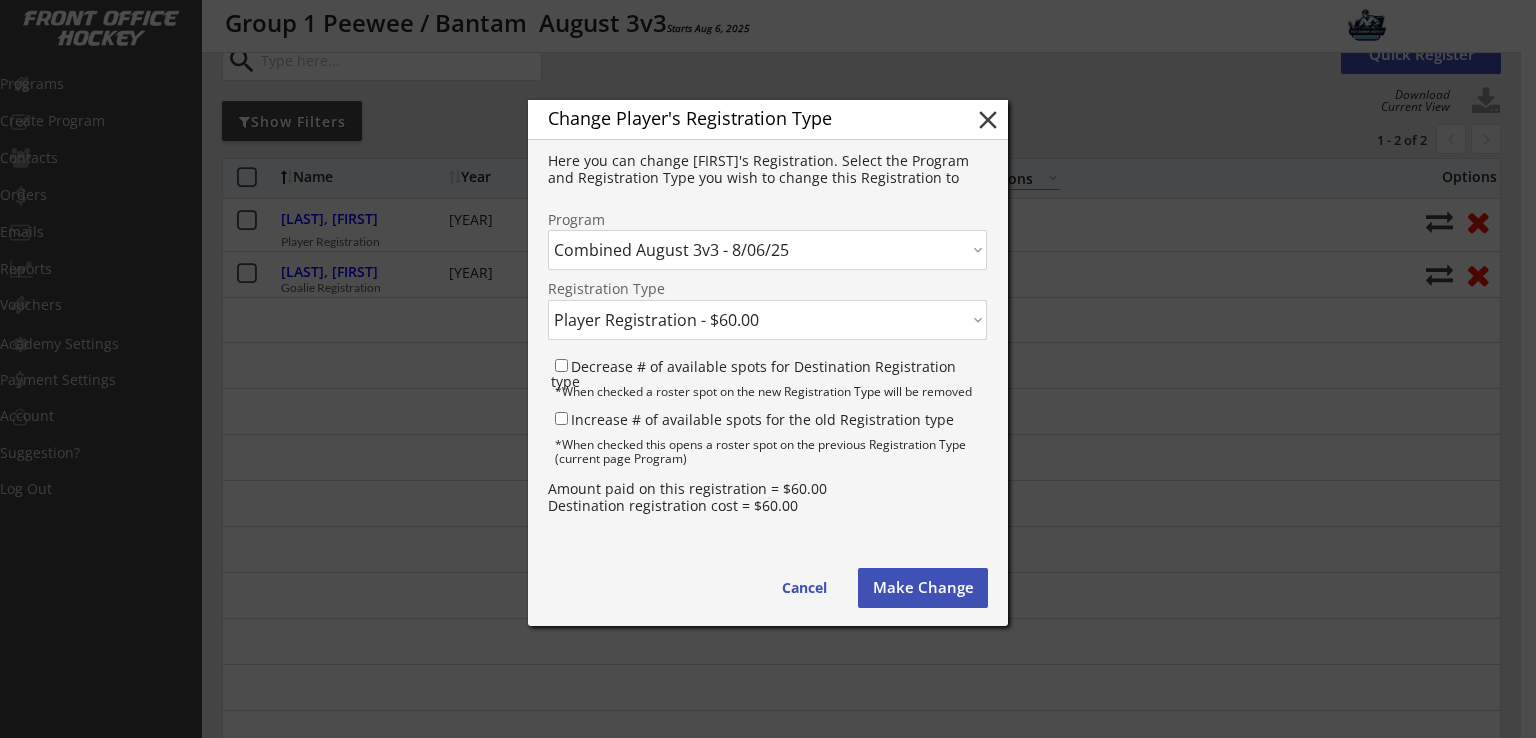 click on "Make Change" at bounding box center (923, 588) 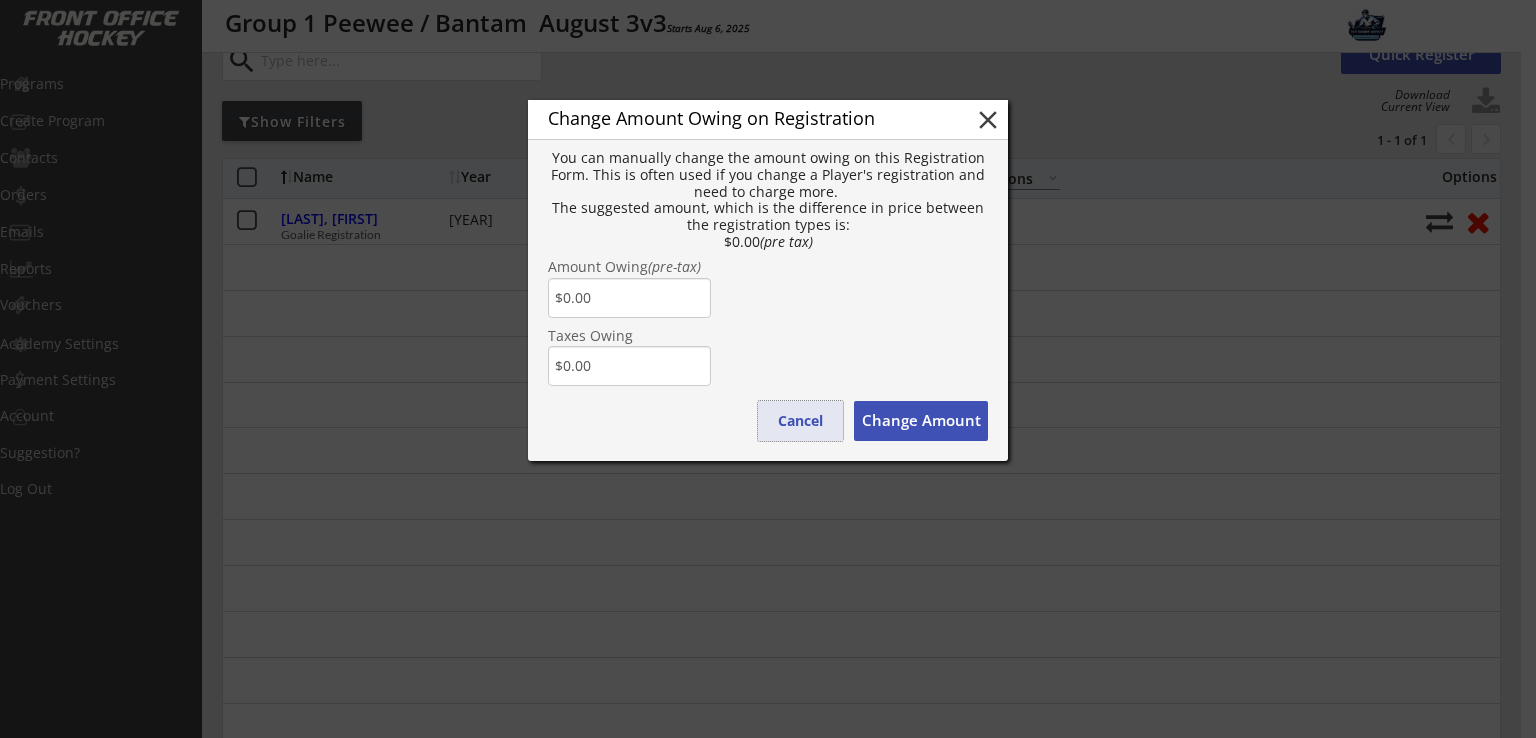 drag, startPoint x: 797, startPoint y: 414, endPoint x: 723, endPoint y: 323, distance: 117.29024 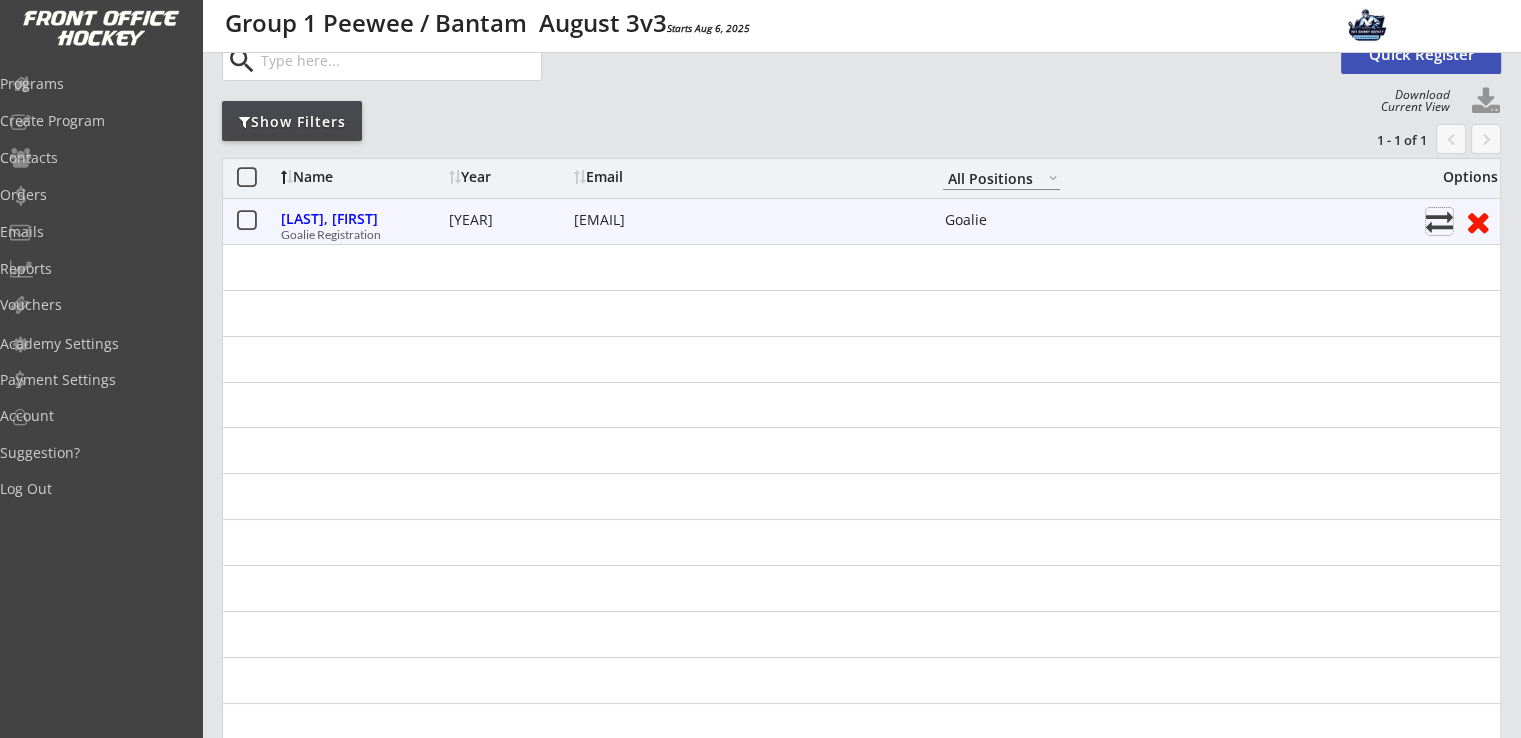 click at bounding box center (1439, 221) 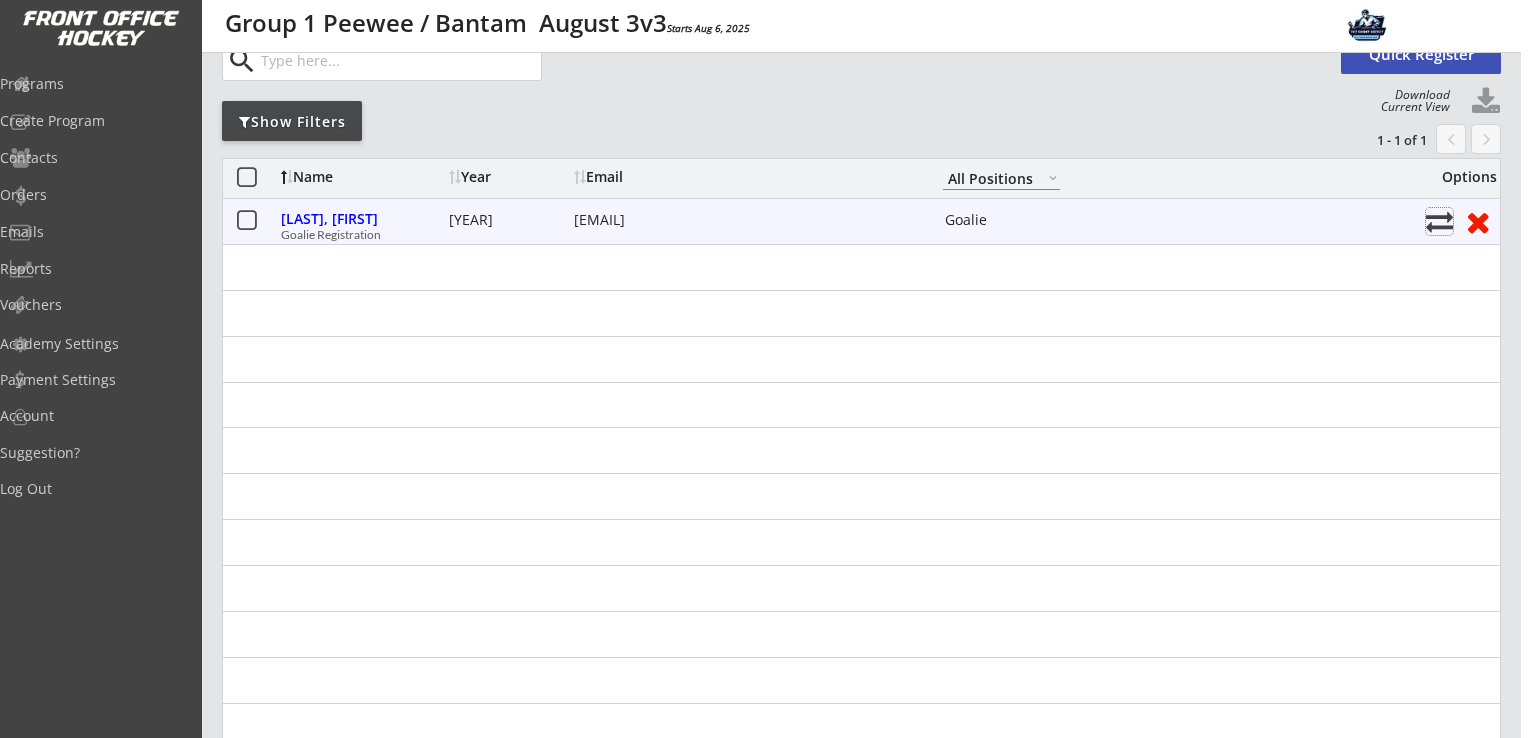 select on ""1348695171700984260__LOOKUP__1752608621290x154502827596840960"" 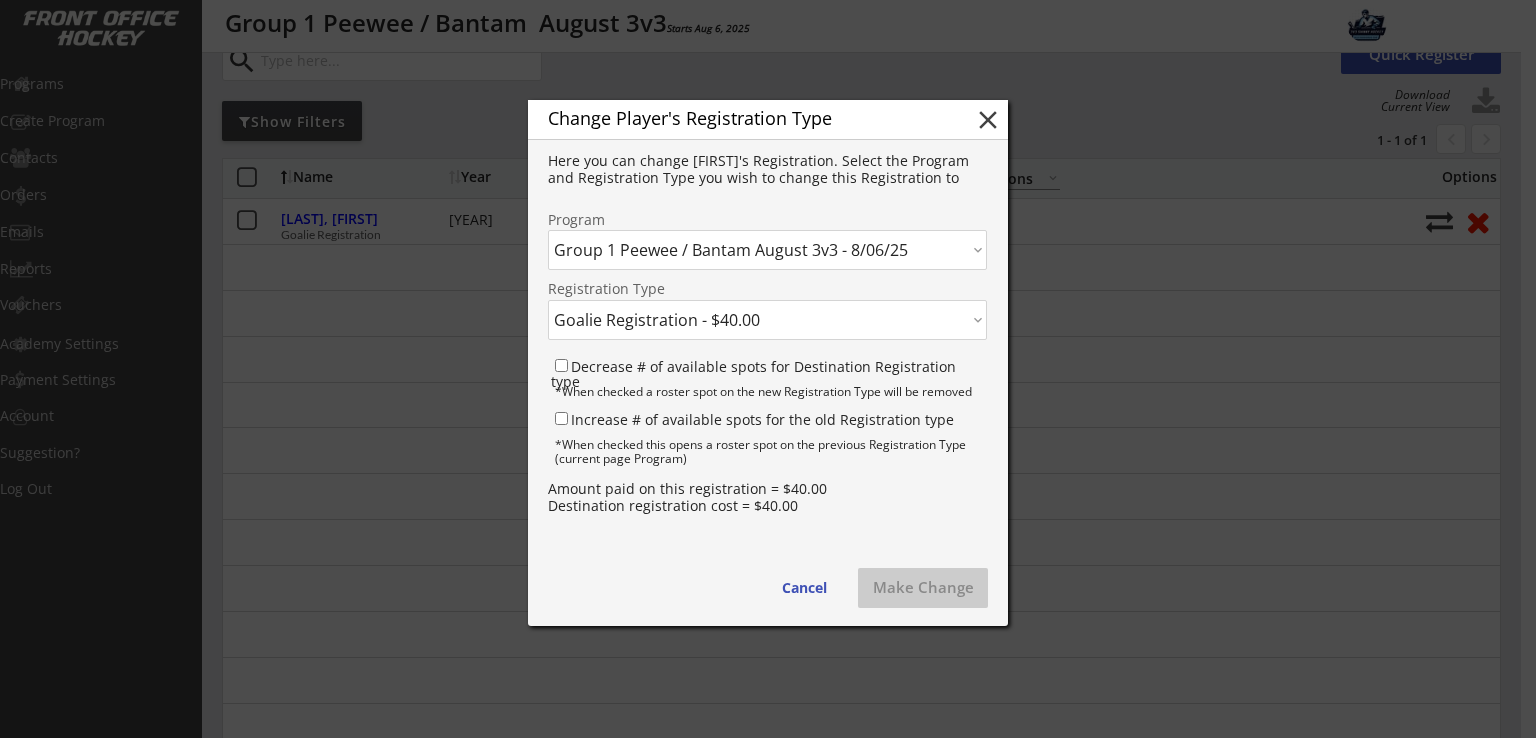 click on "Click here... Combined August 3v3  - 8/06/25 Group 1 Peewee / Bantam  August 3v3  - 8/06/25" at bounding box center (767, 250) 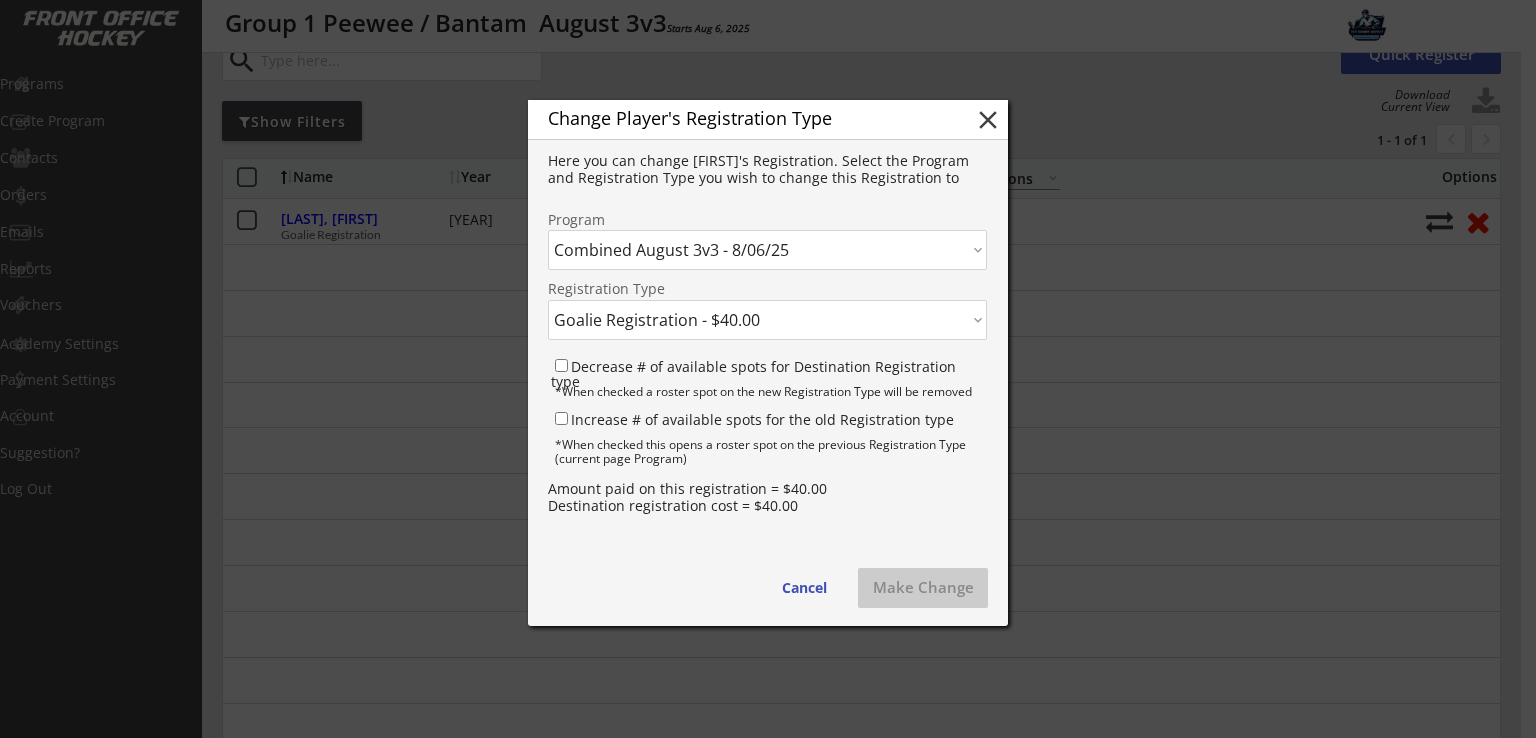 click on "Click here... Combined August 3v3  - 8/06/25 Group 1 Peewee / Bantam  August 3v3  - 8/06/25" at bounding box center [767, 250] 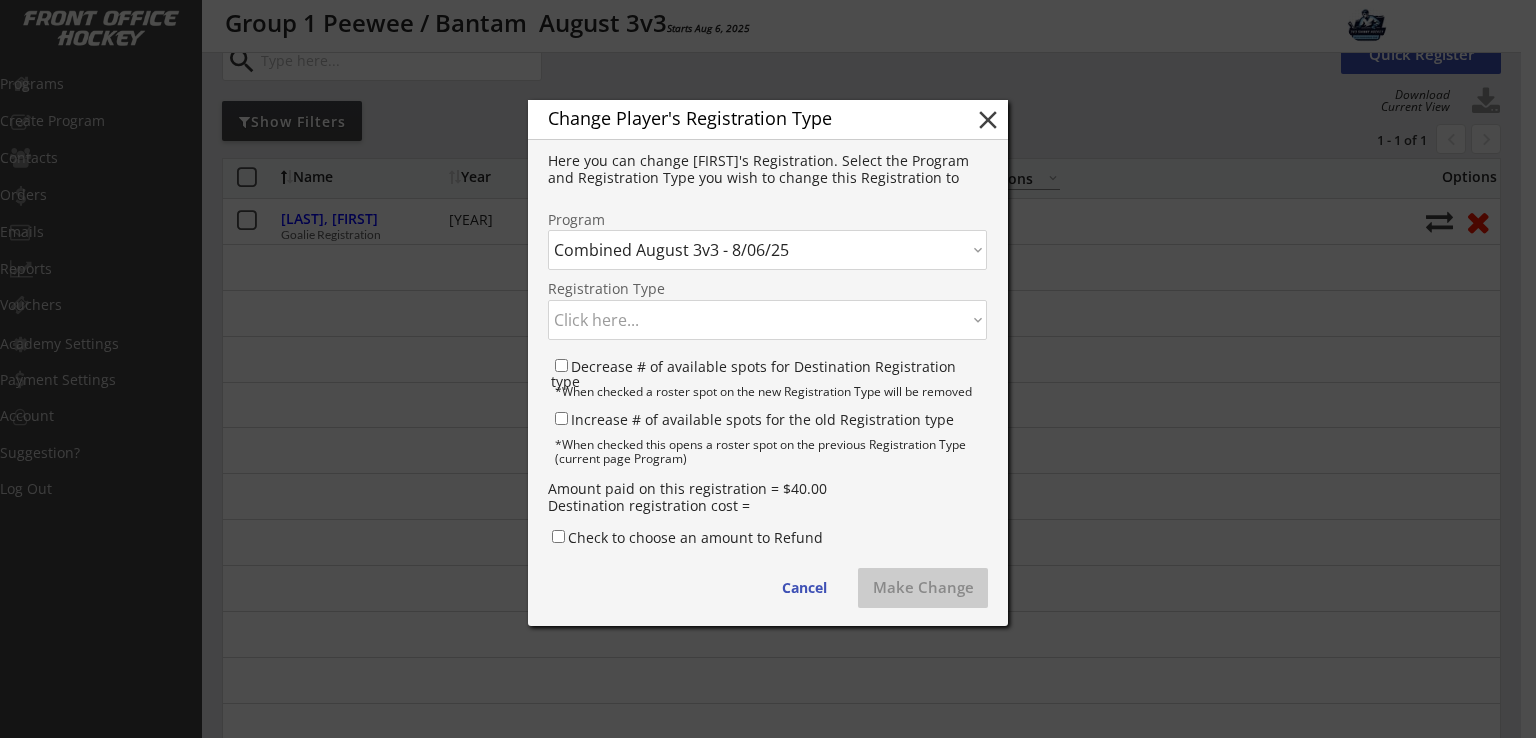 click on "Click here... Player Registration - $60.00 Goalie Registration - $40.00" at bounding box center [767, 320] 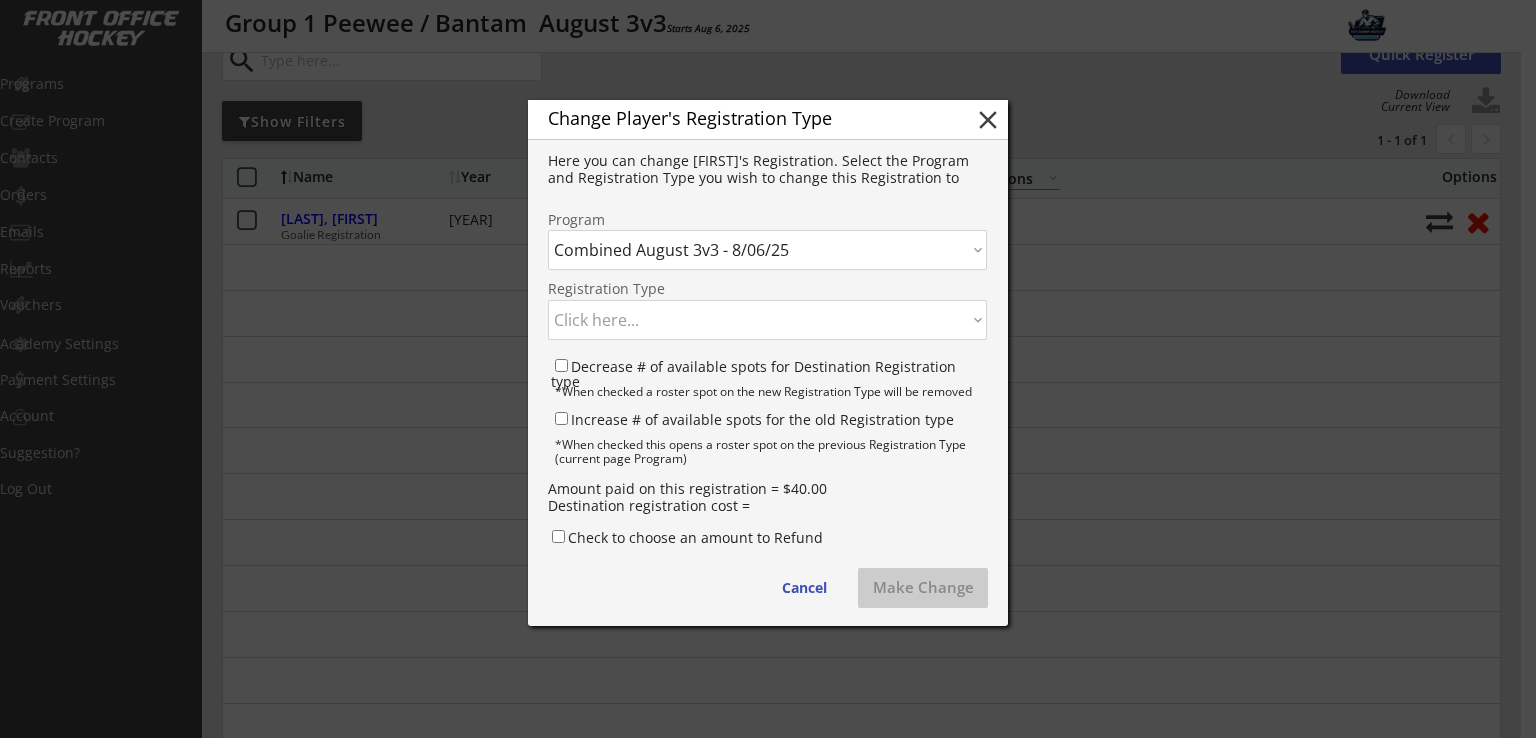 select on ""1348695171700984260__LOOKUP__1752606058278x263979663797780480"" 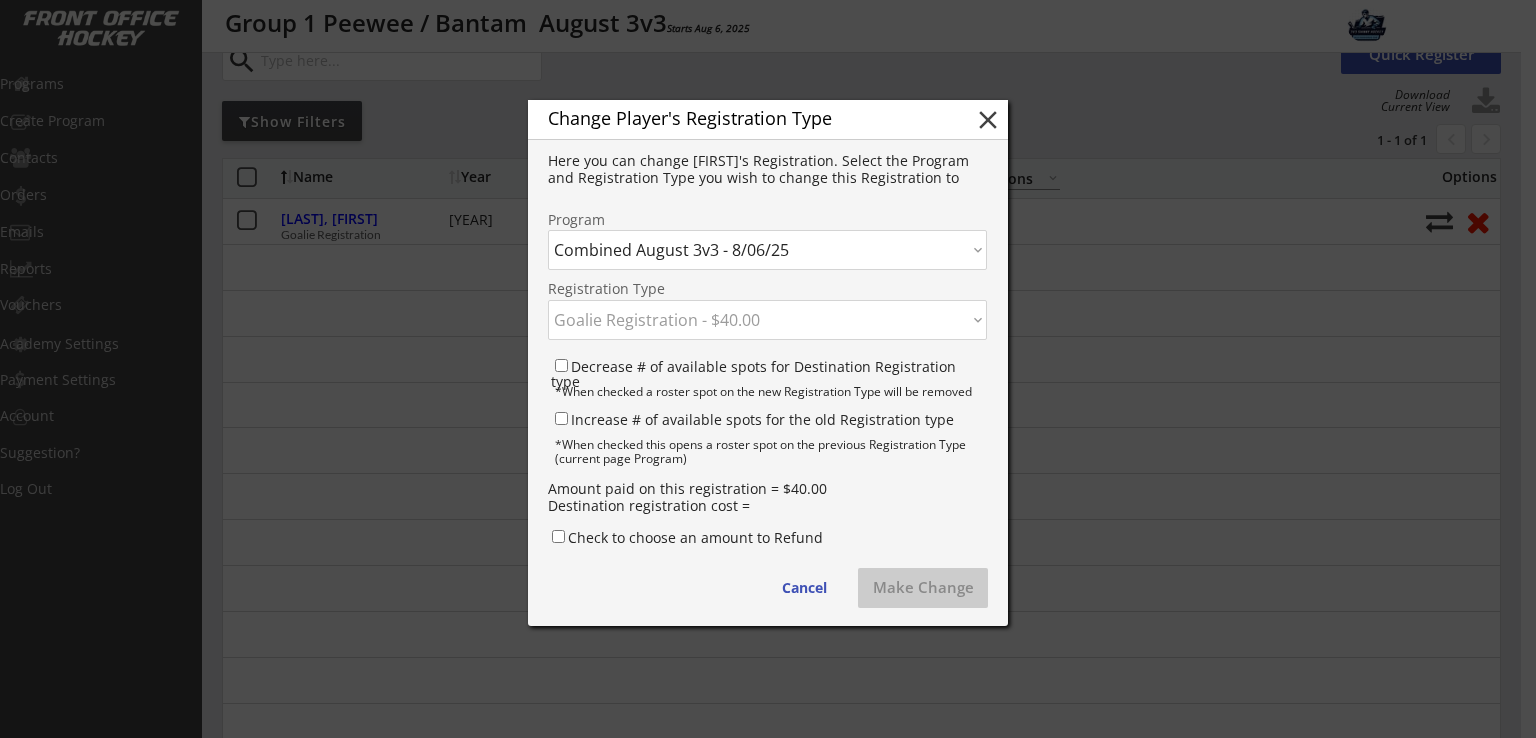click on "Click here... Player Registration - $60.00 Goalie Registration - $40.00" at bounding box center (767, 320) 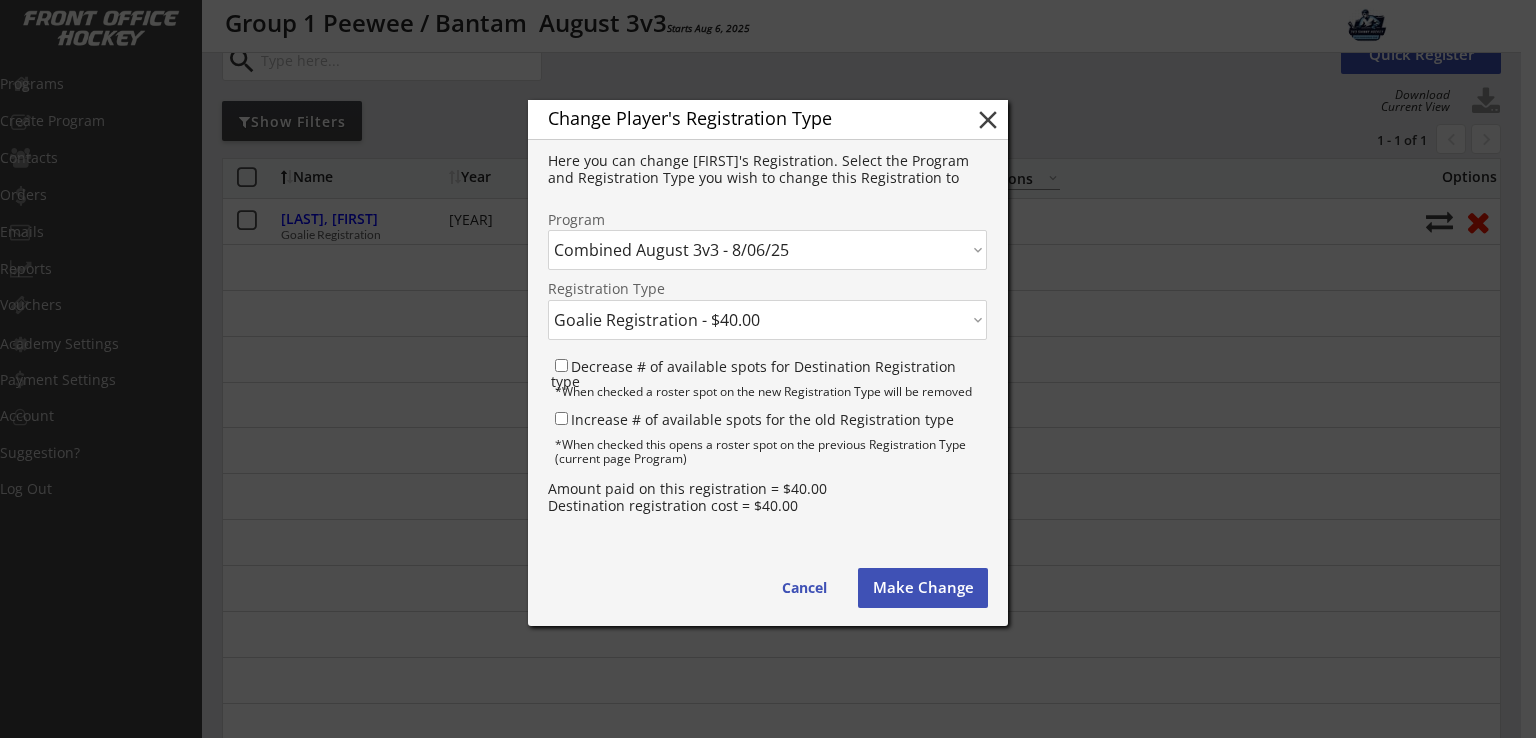 click on "Make Change" at bounding box center [923, 588] 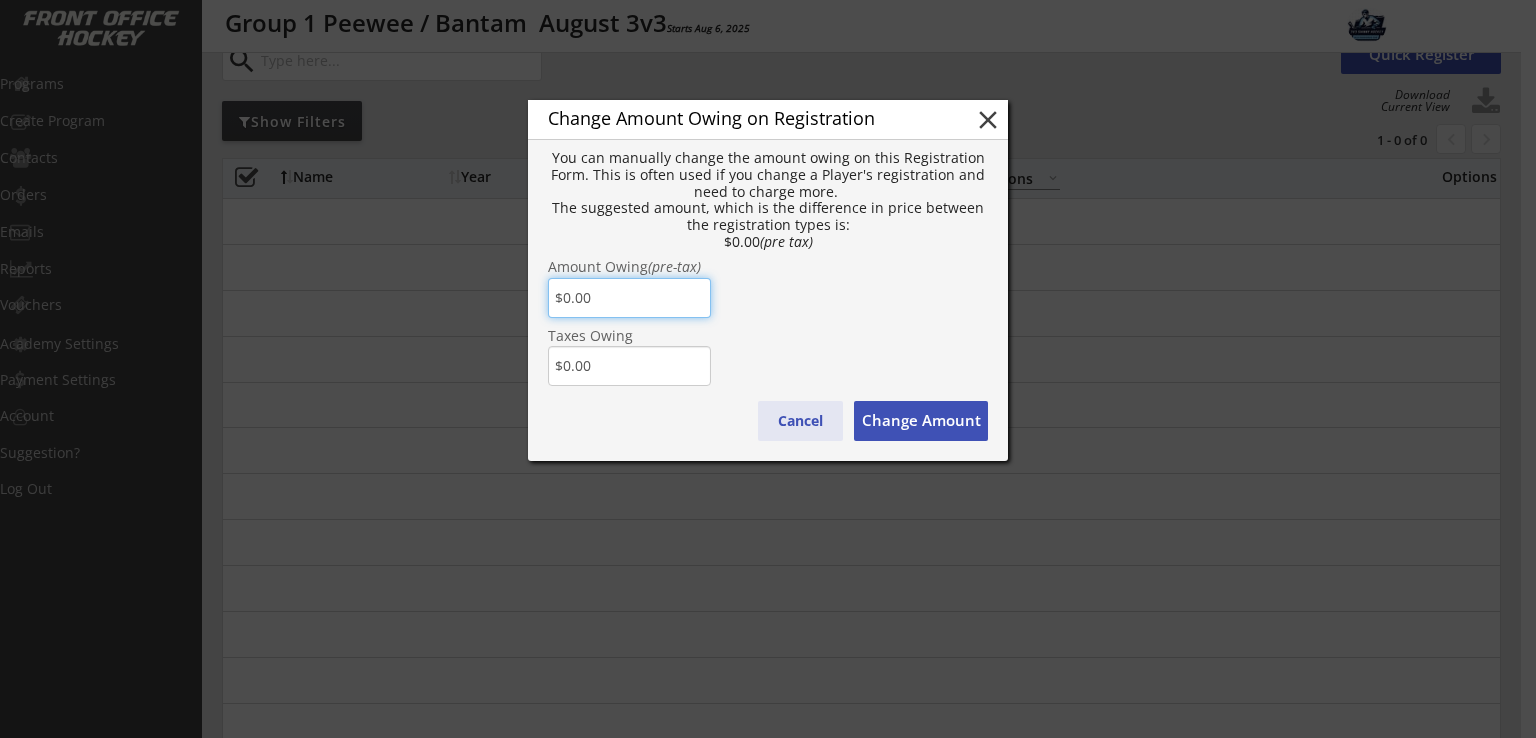 click on "Cancel" at bounding box center (800, 421) 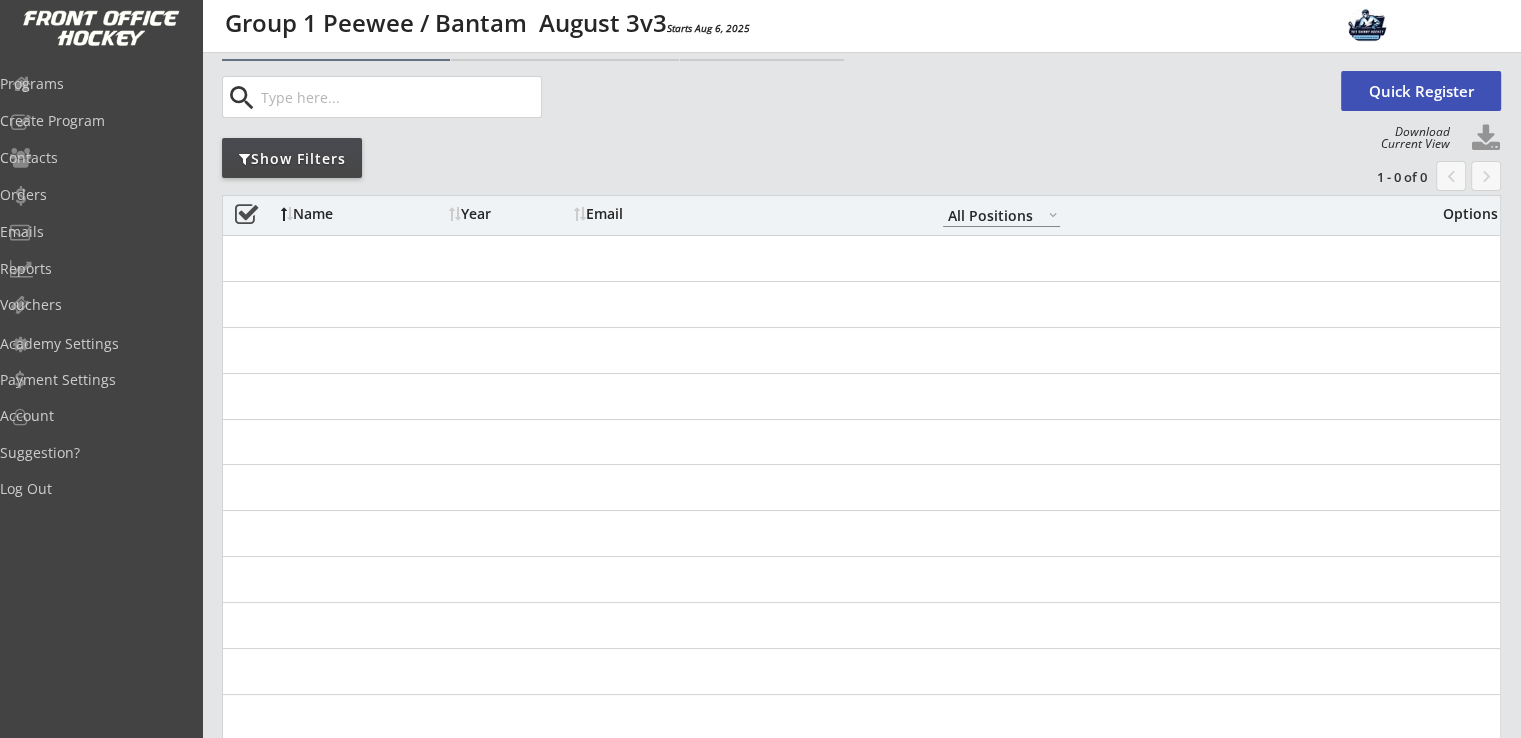 scroll, scrollTop: 0, scrollLeft: 0, axis: both 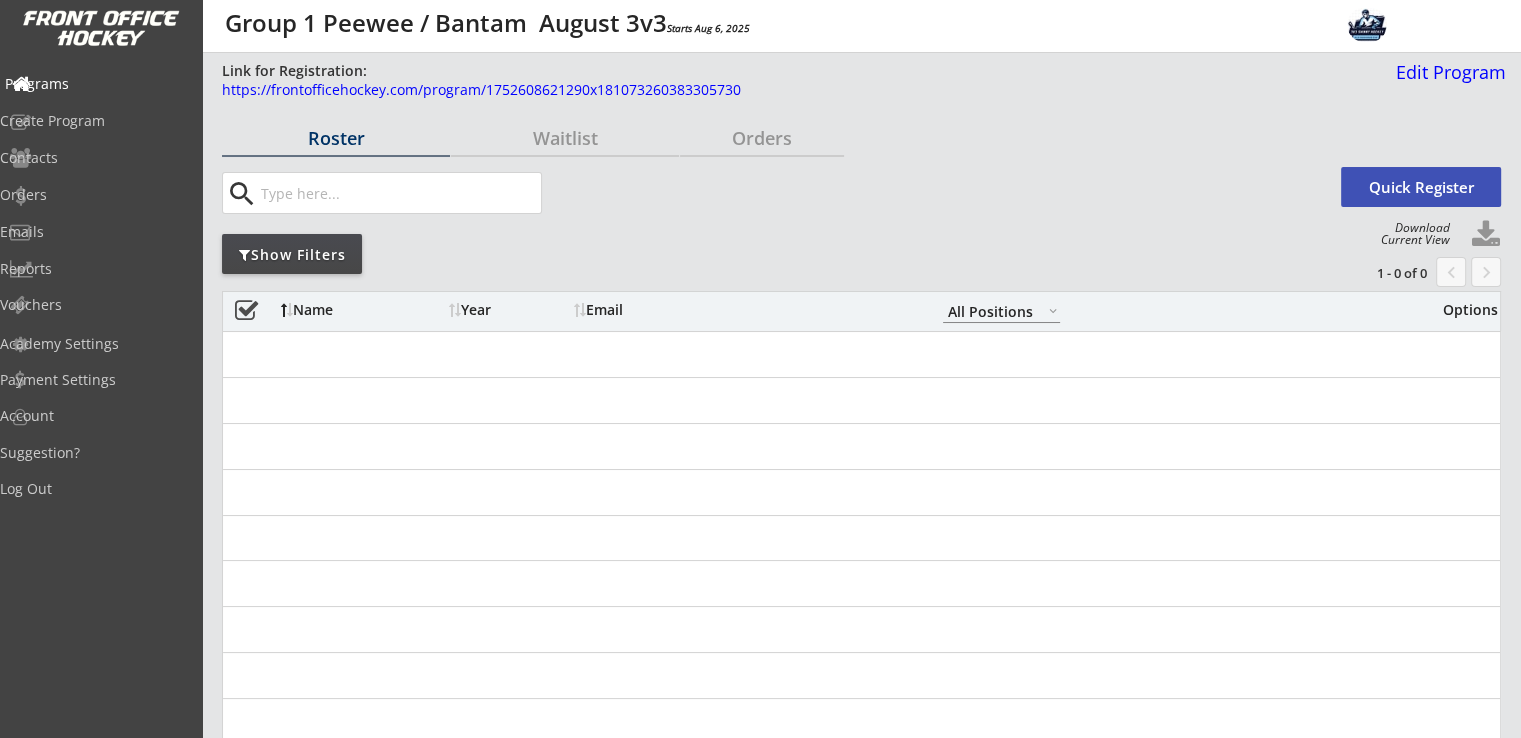 click on "Programs" at bounding box center (95, 84) 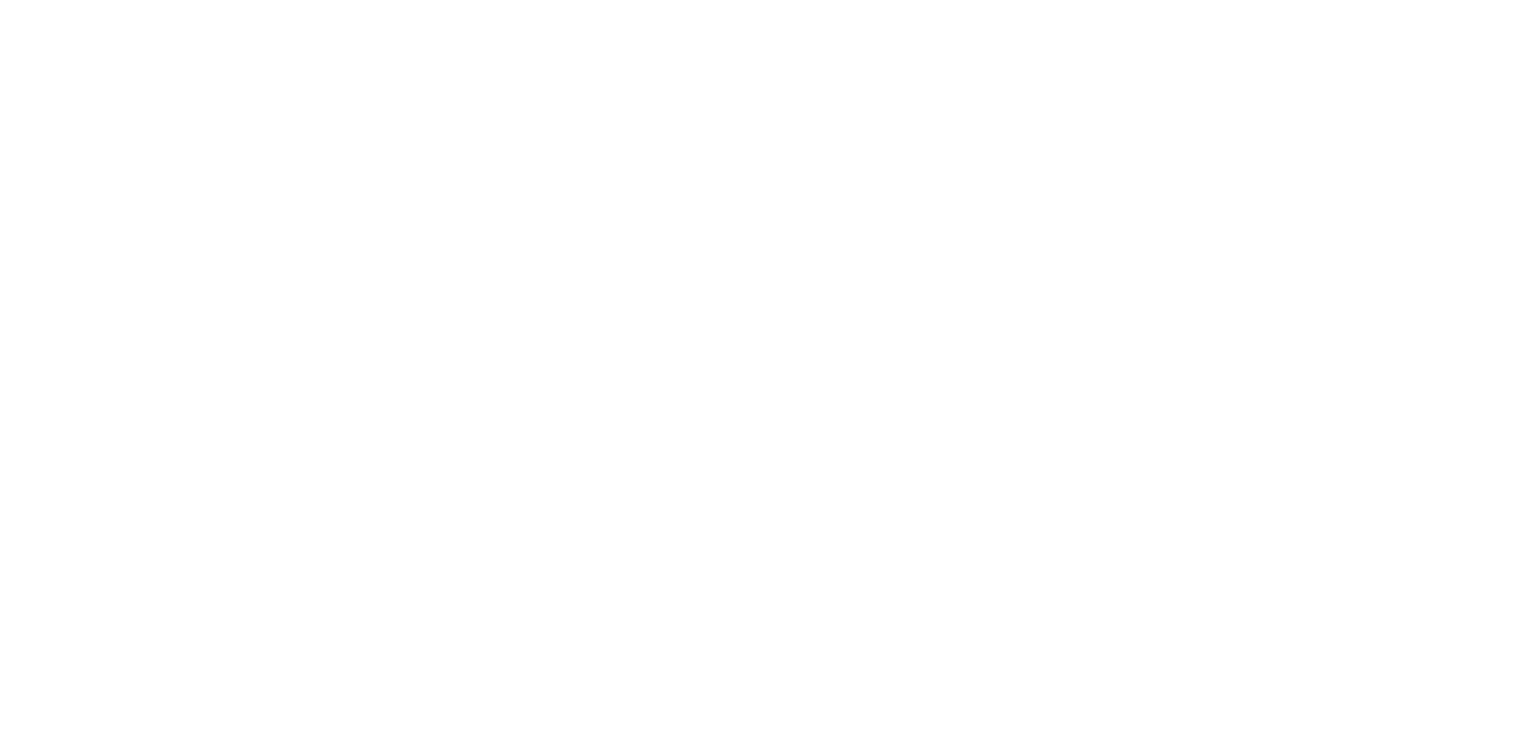 scroll, scrollTop: 0, scrollLeft: 0, axis: both 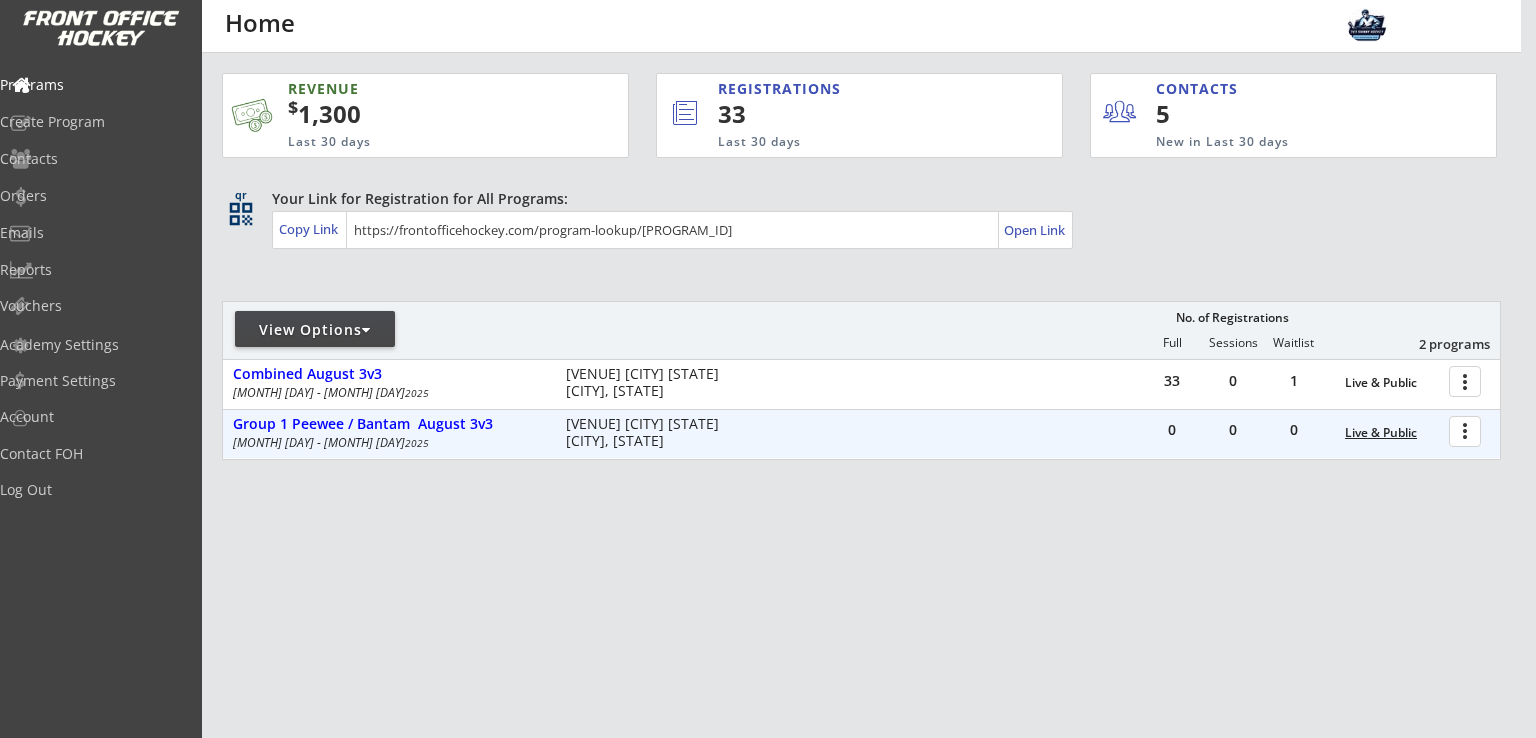 click on "Live & Public" at bounding box center [1392, 433] 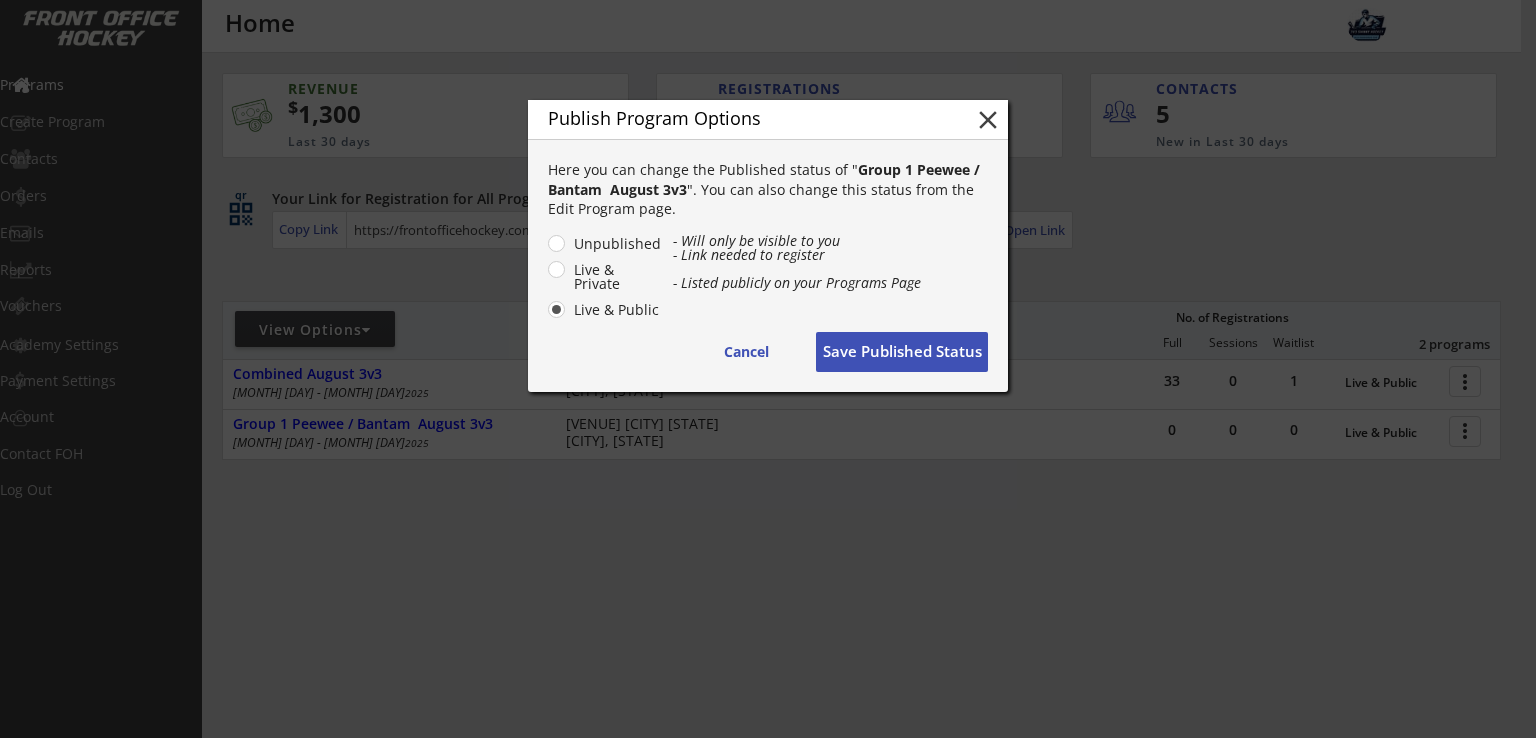 click on "Unpublished" at bounding box center [615, 244] 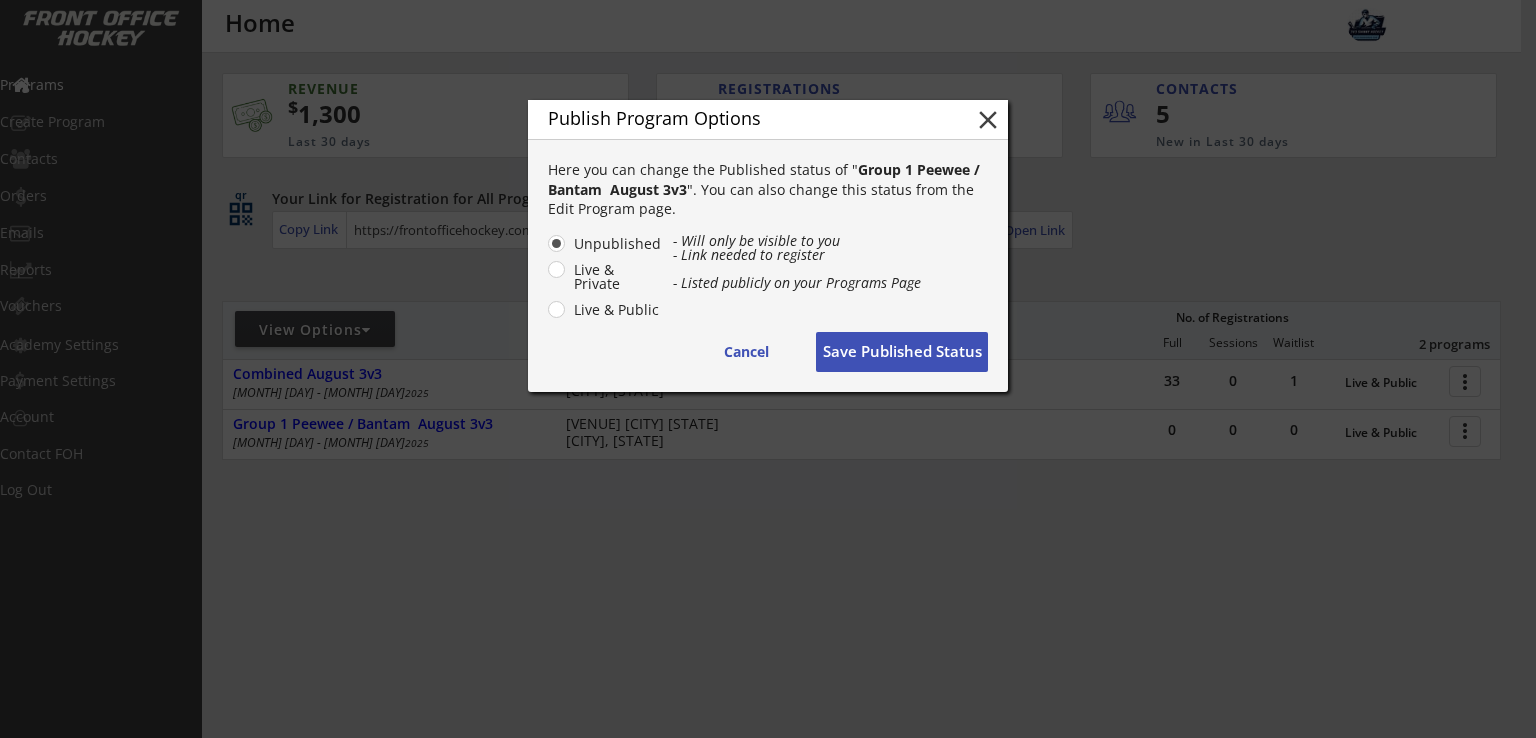 click on "Save Published Status" at bounding box center (902, 352) 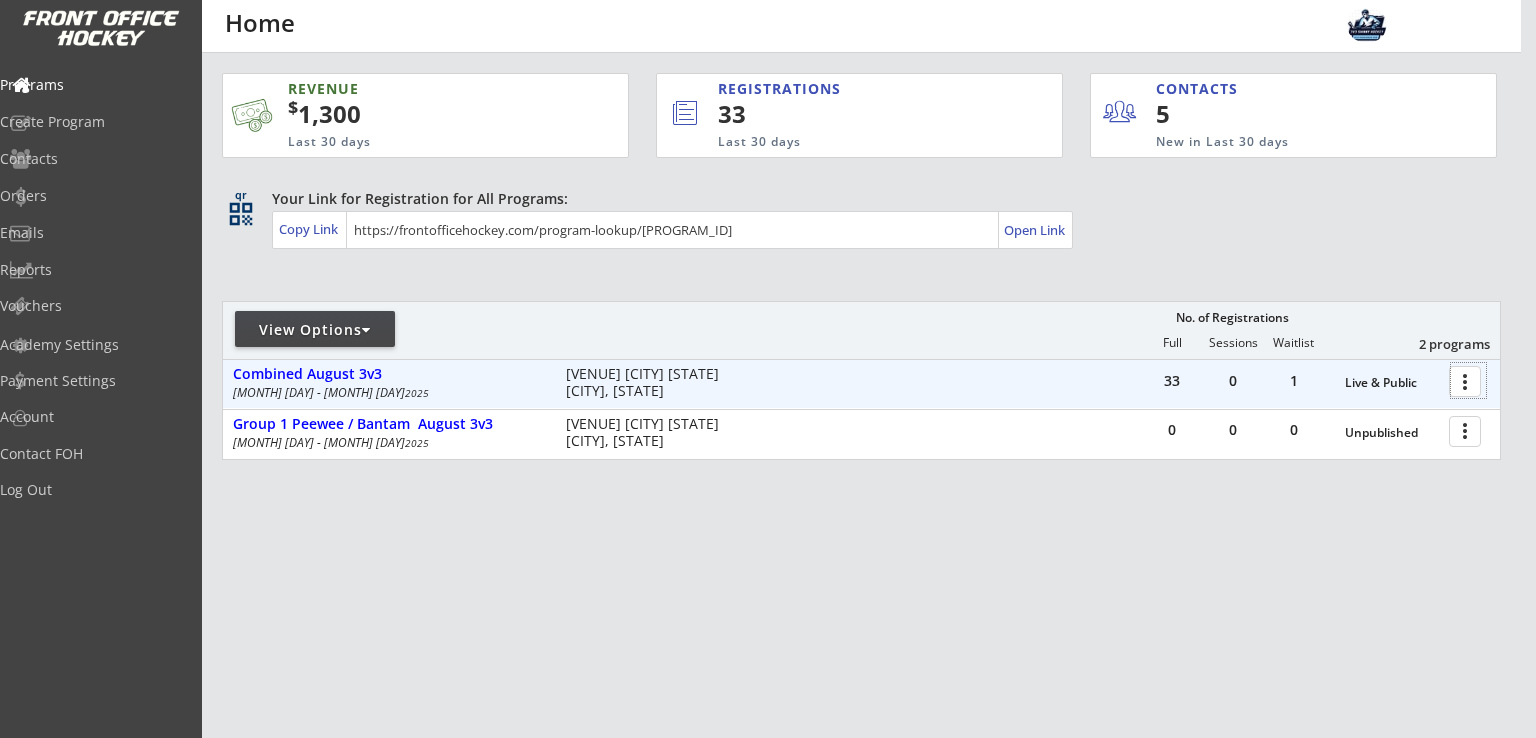 click at bounding box center (1468, 380) 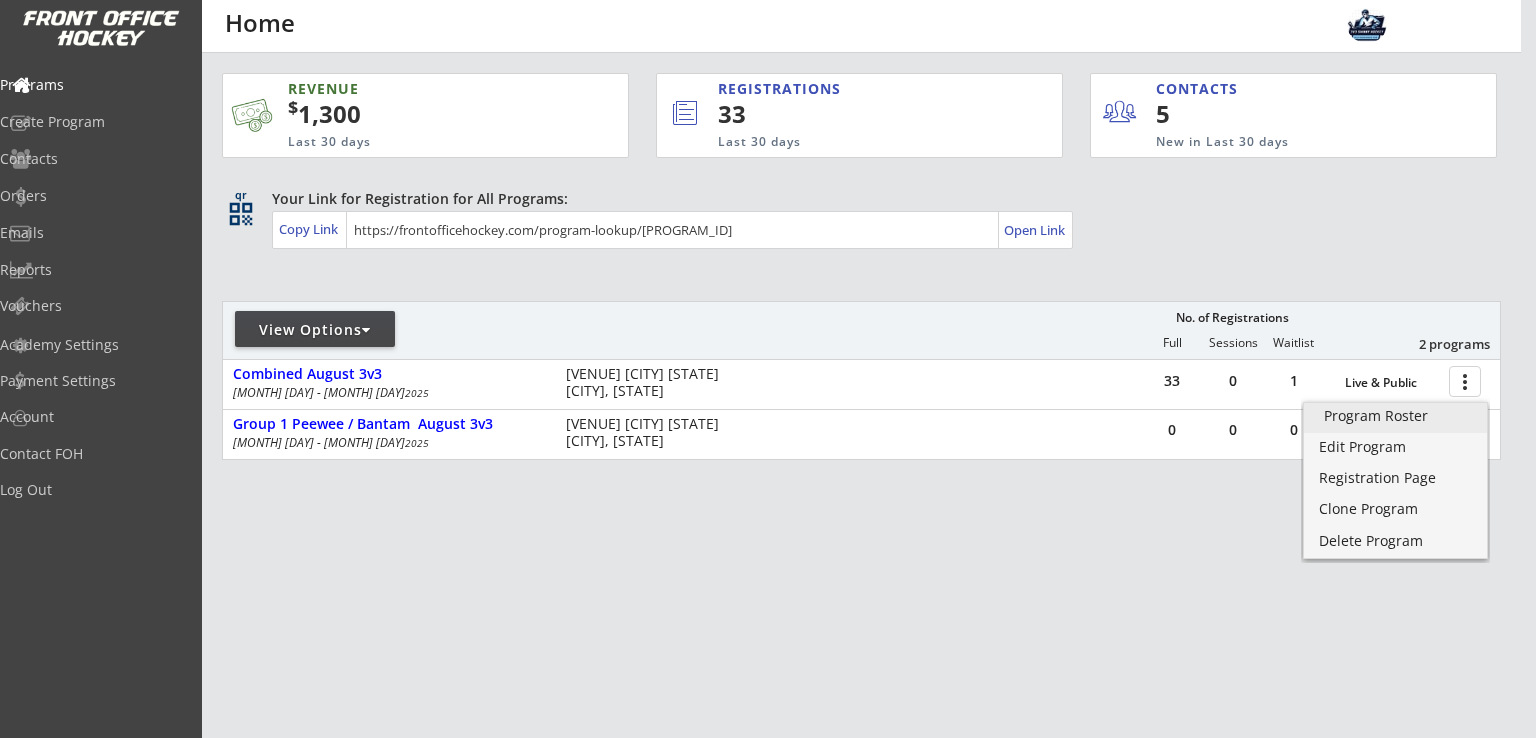 click on "Program Roster" at bounding box center (1395, 416) 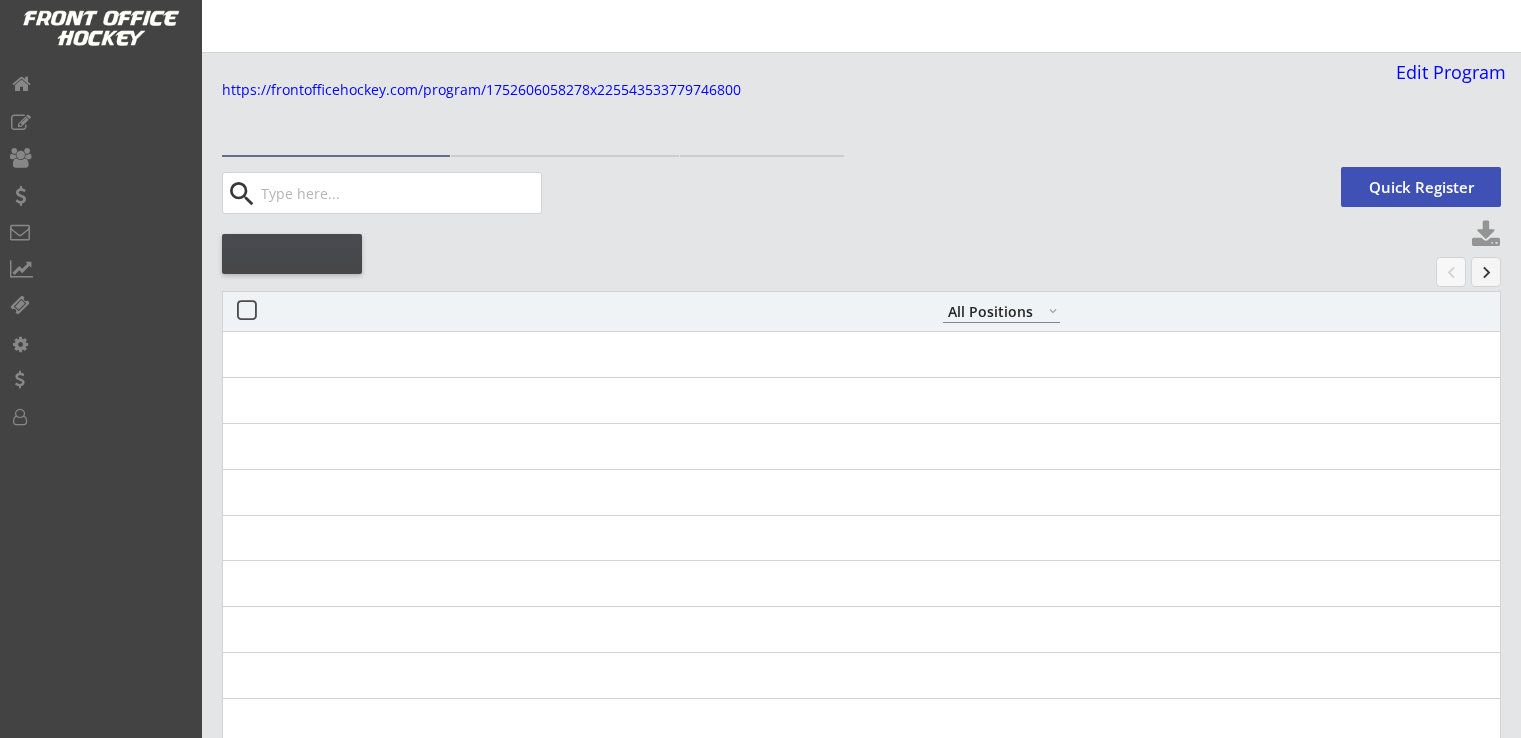 select on ""All Positions"" 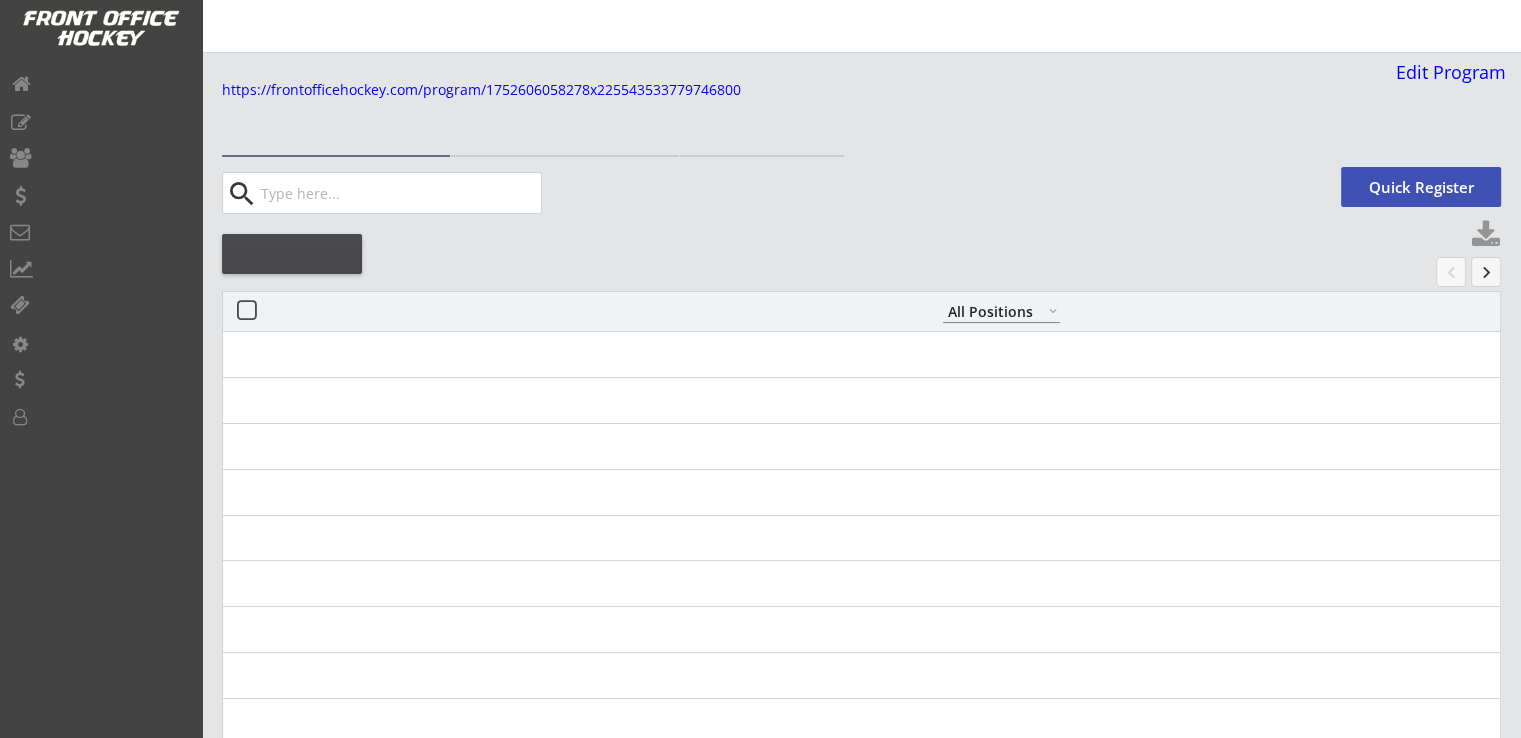scroll, scrollTop: 0, scrollLeft: 0, axis: both 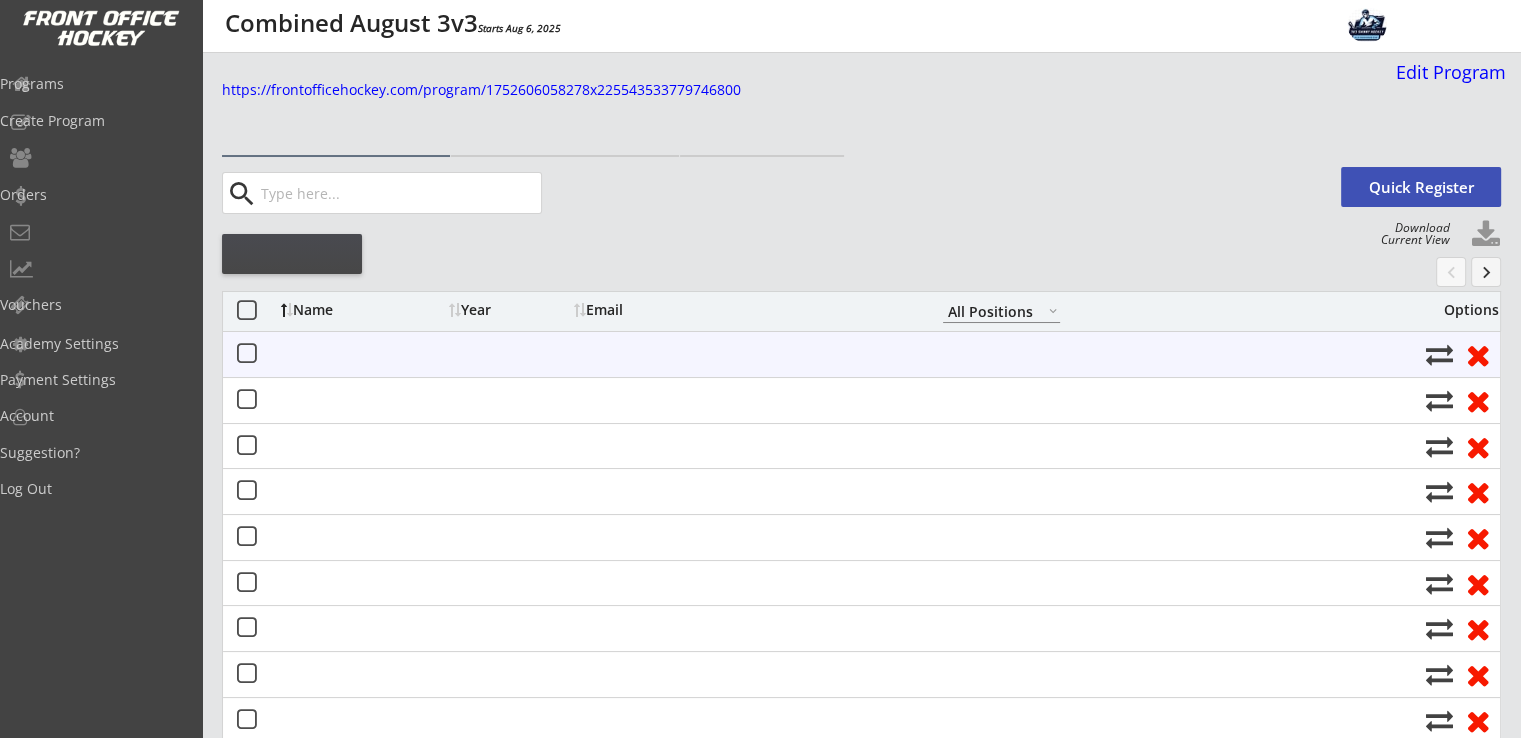 select on ""All Positions"" 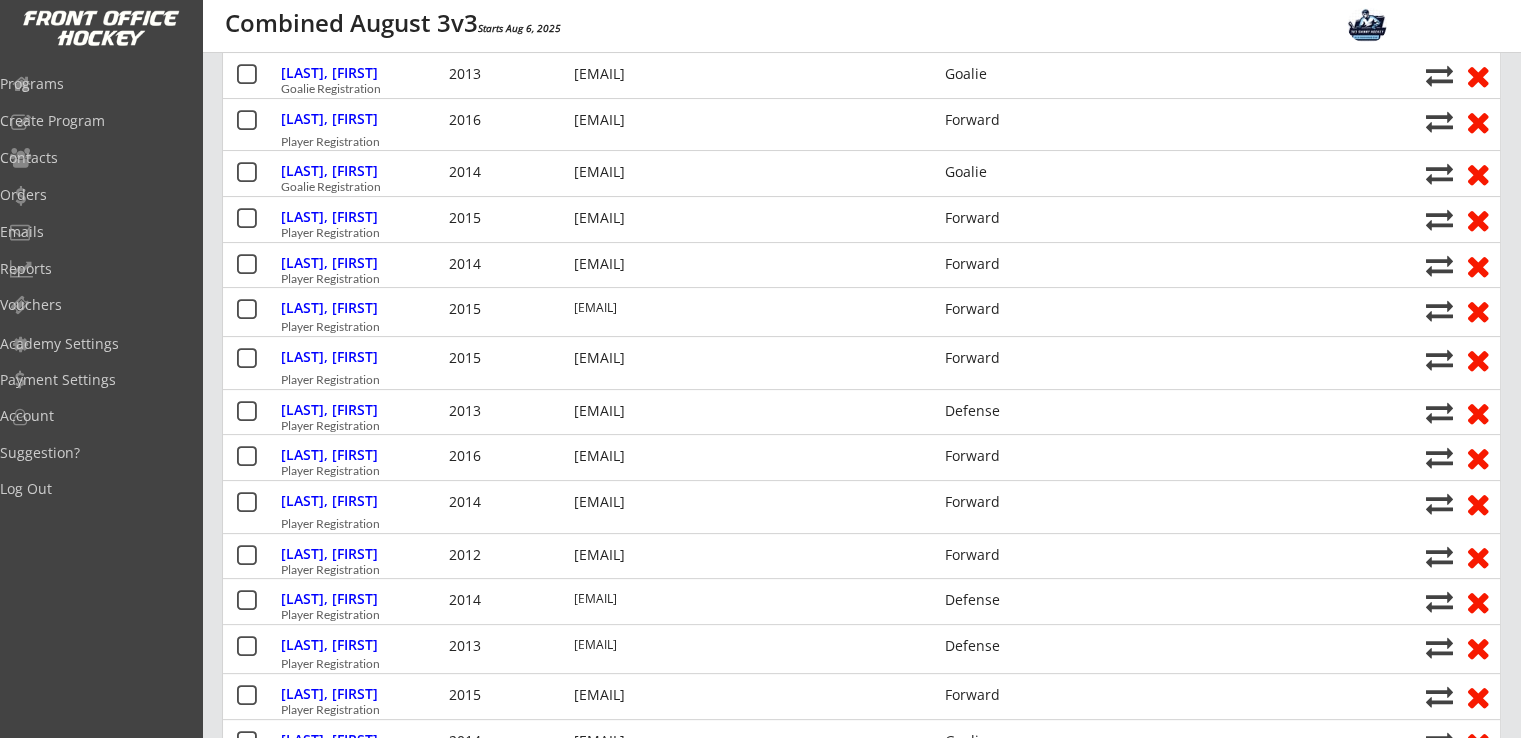 scroll, scrollTop: 0, scrollLeft: 0, axis: both 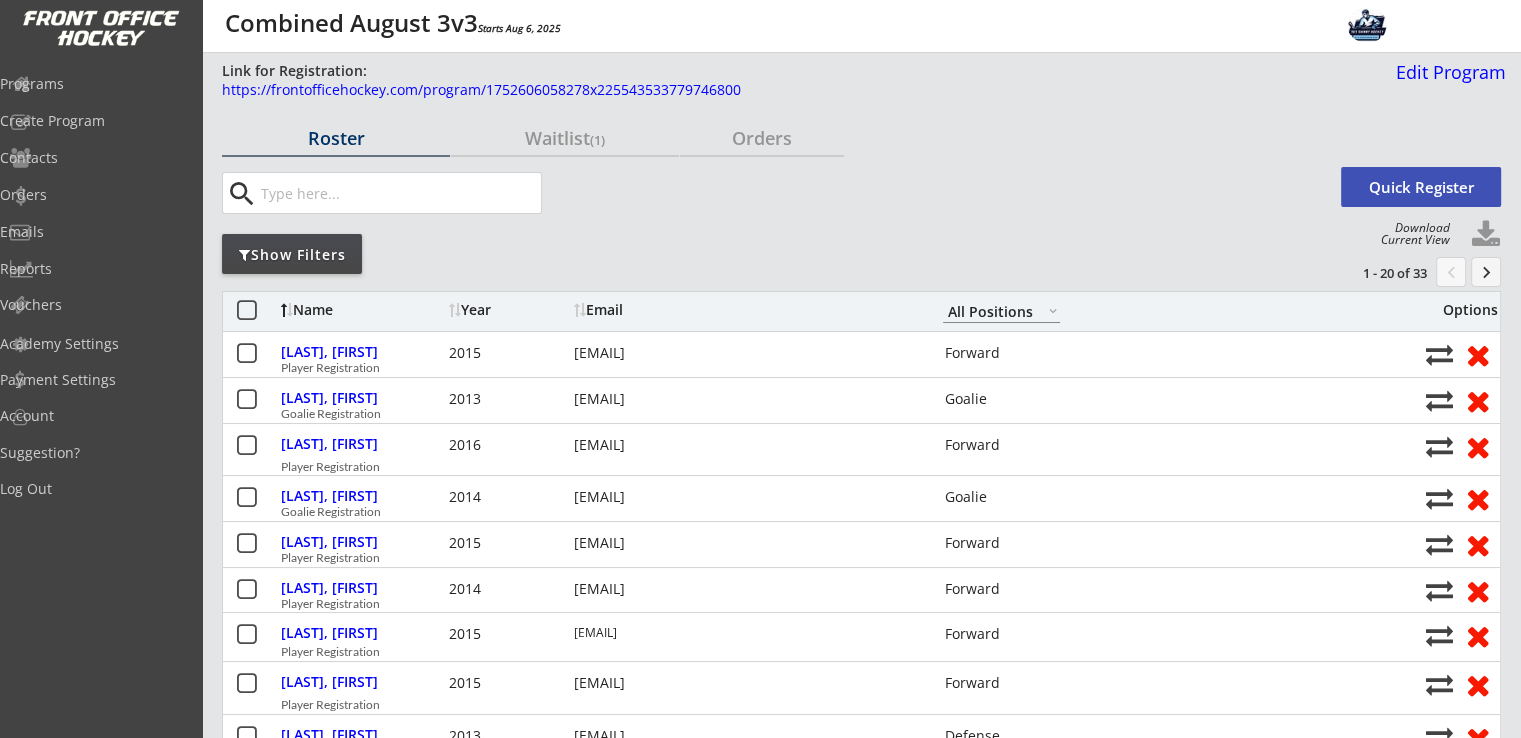 click at bounding box center [1486, 235] 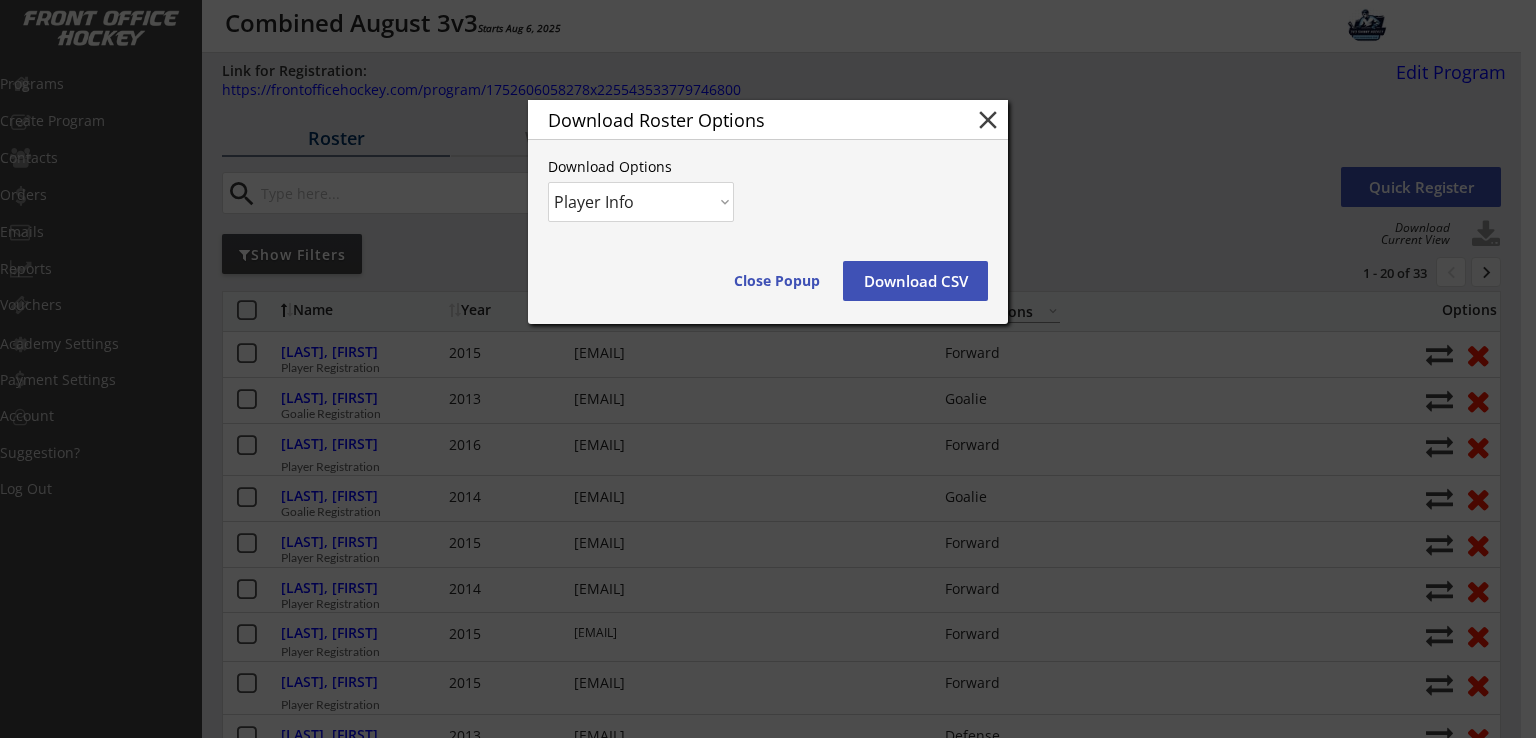 click on "Player Info Player and Order Info" at bounding box center [641, 202] 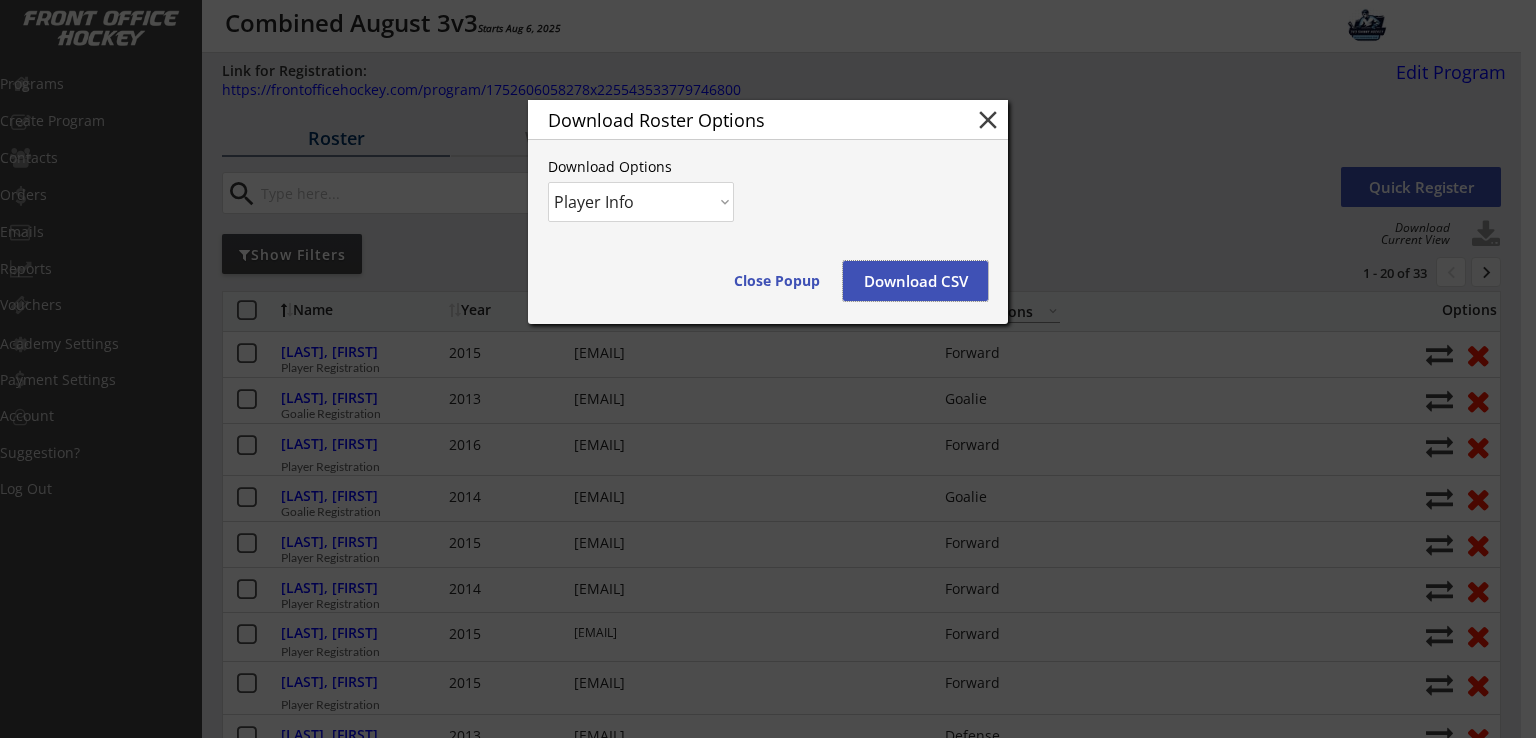 click on "Download CSV" at bounding box center (915, 281) 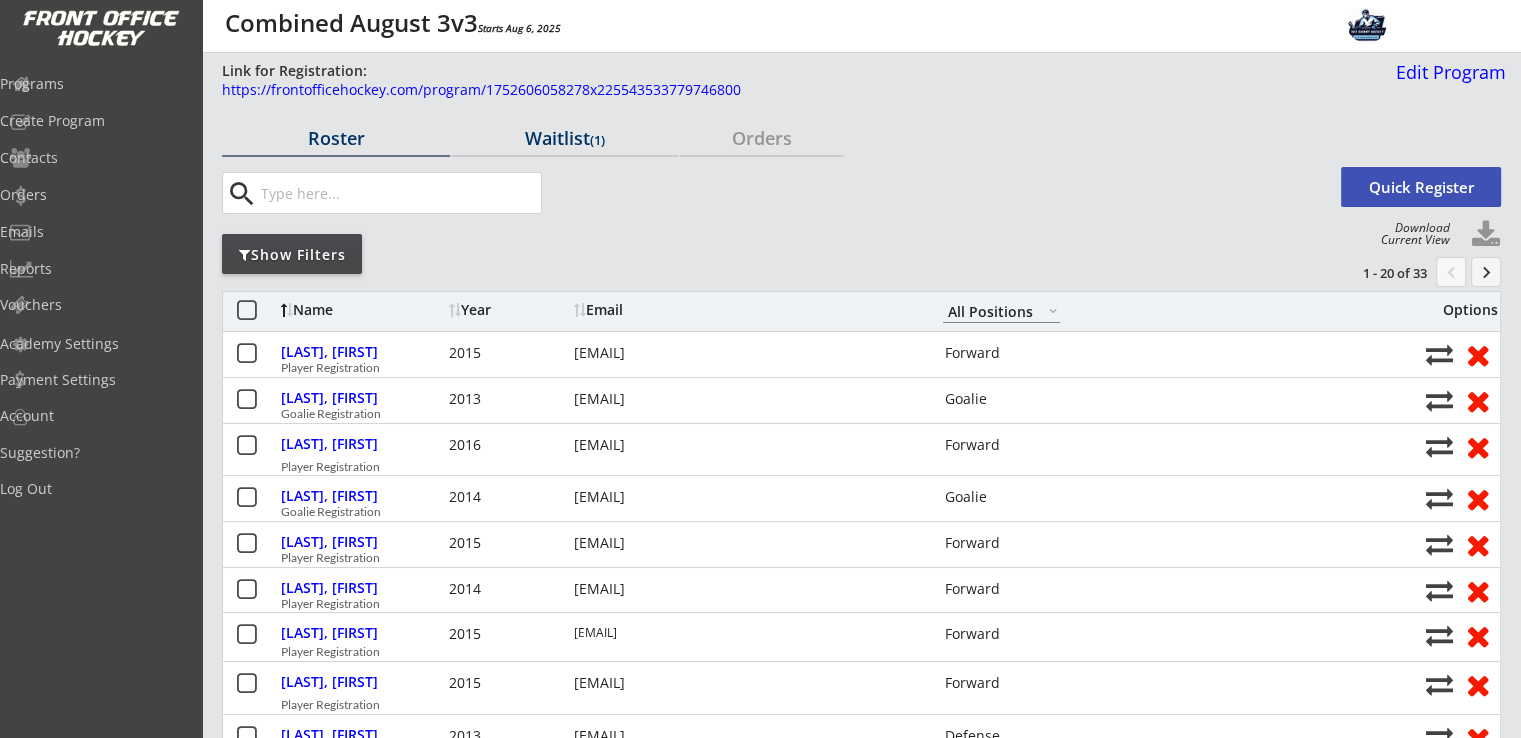 click on "Waitlist   (1)" at bounding box center [565, 139] 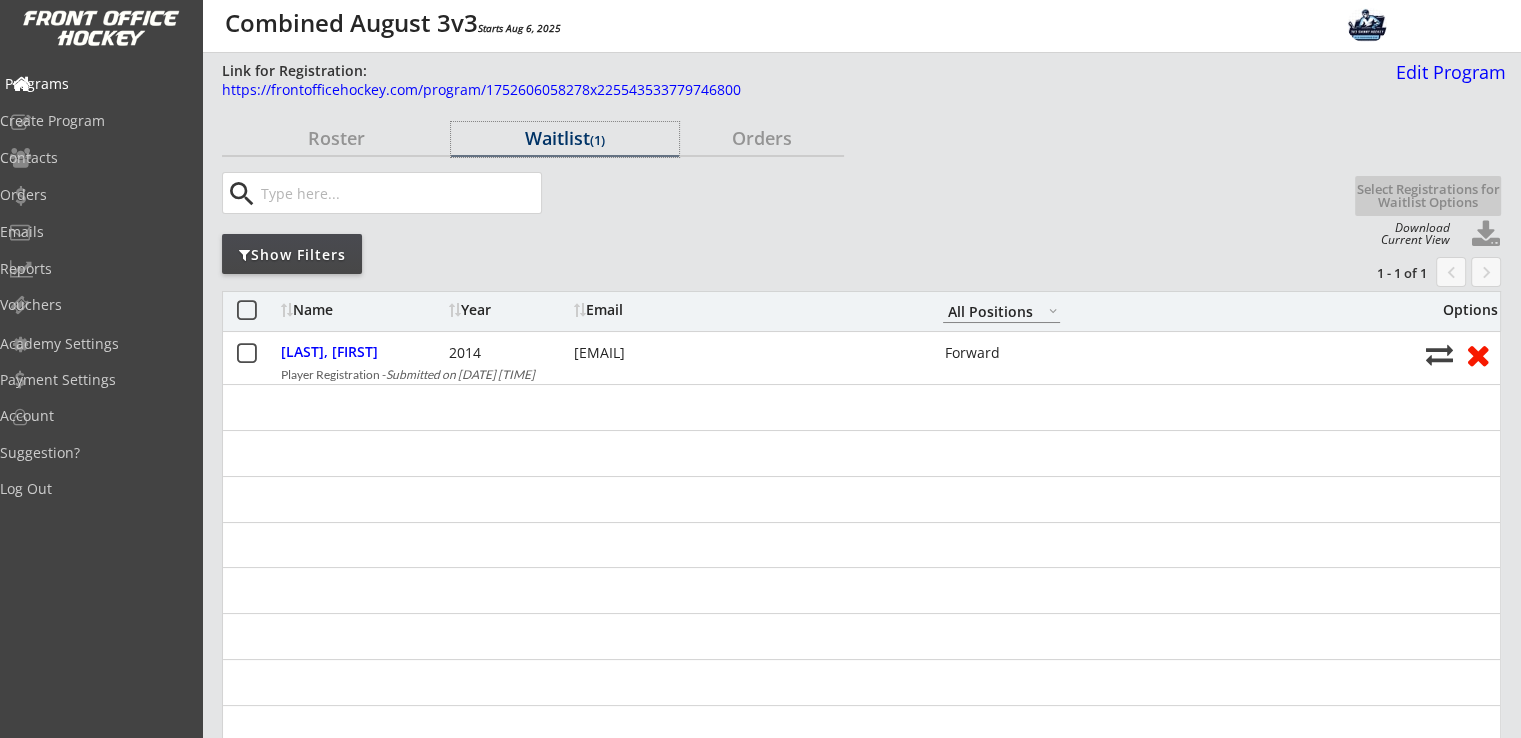click on "Programs" at bounding box center [95, 84] 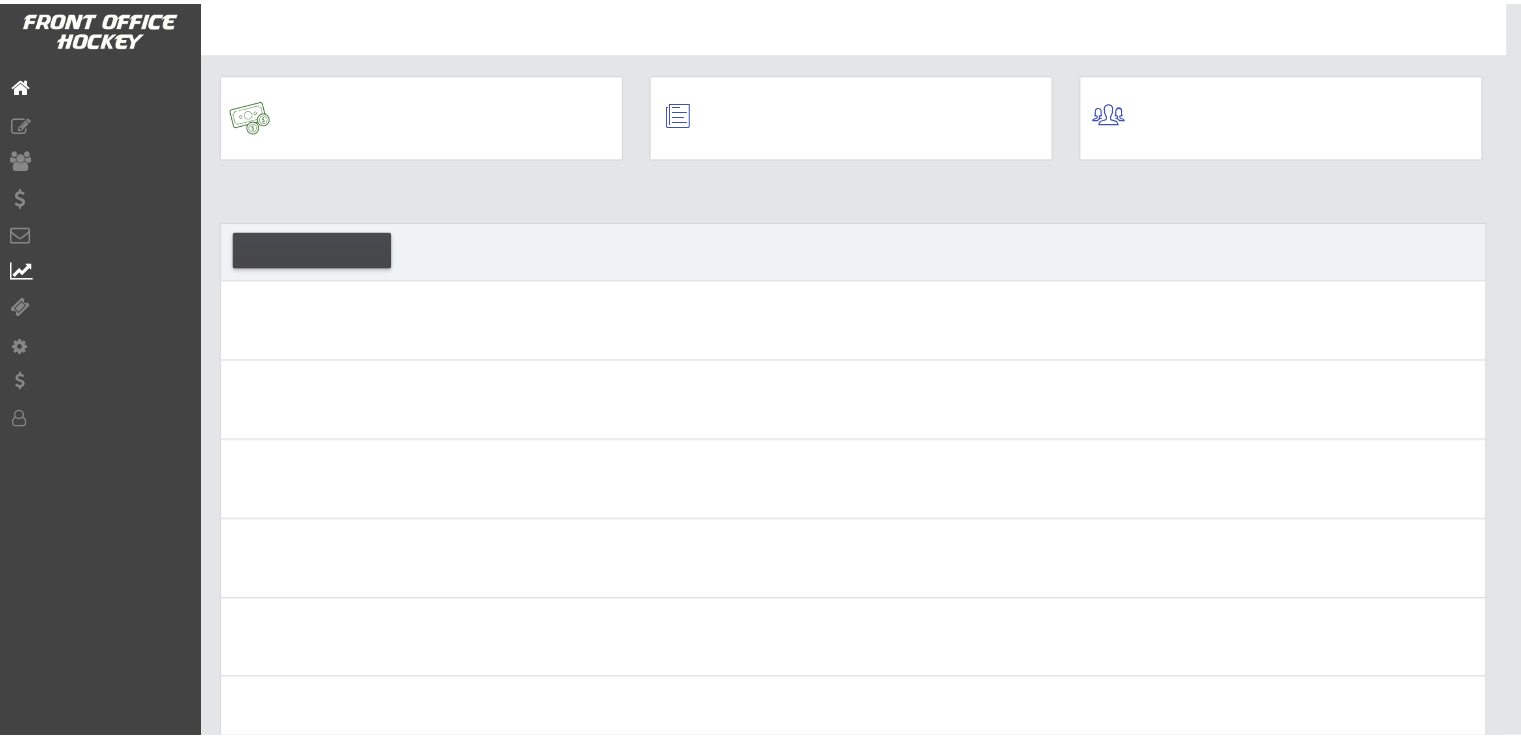 scroll, scrollTop: 0, scrollLeft: 0, axis: both 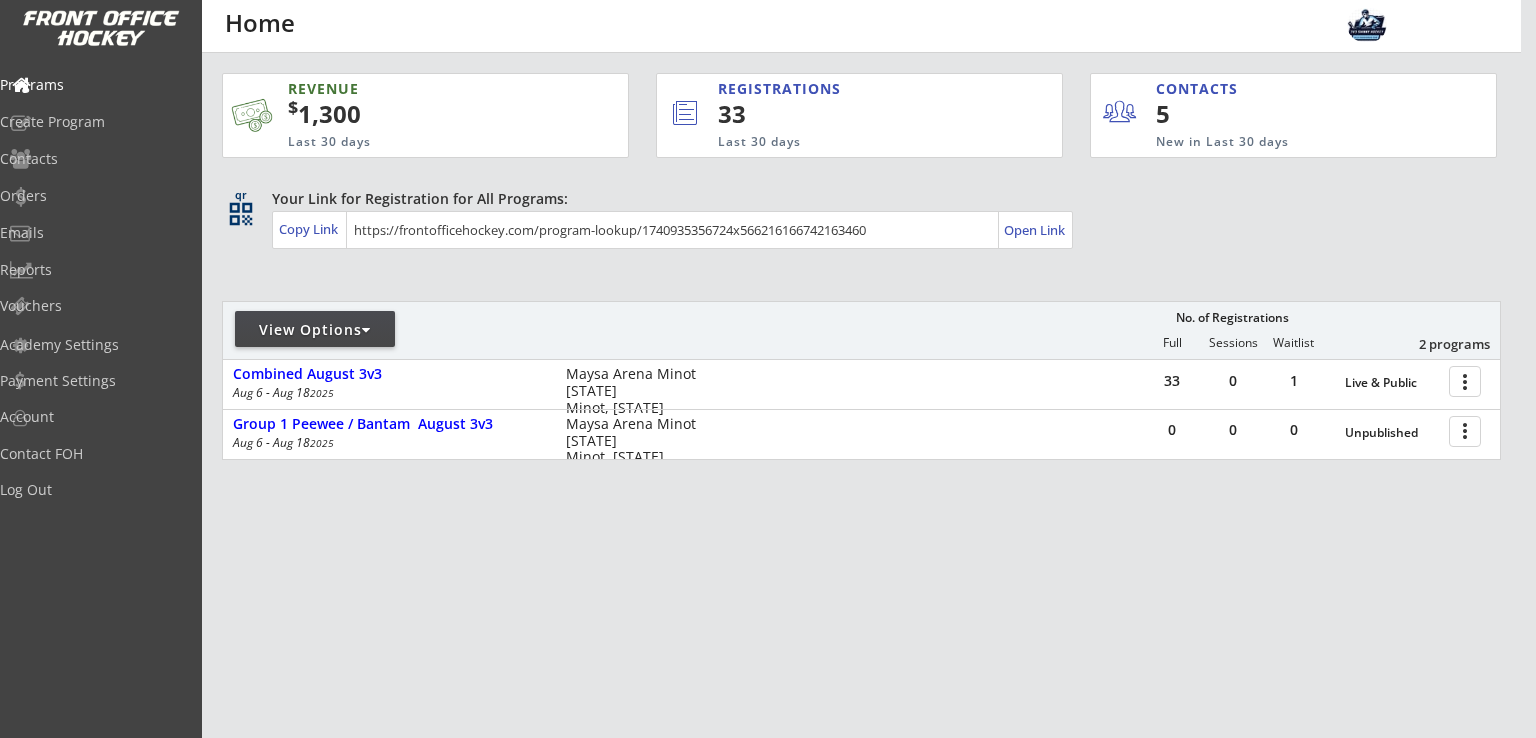 click on "REVENUE $  1,300 Last 30 days REGISTRATIONS 33 Last 30 days CONTACTS 5 New in Last 30 days qr qr_code Your Link for Registration for All Programs: Copy Link Open Link View Options   No. of Registrations Full Sessions Waitlist 2 programs
33 0 1 Live & Public more_vert Combined August 3v3  Aug 6 - Aug 18    2025 Maysa Arena Minot ND
Minot, ND
0 0 0 Unpublished more_vert Group 1 Peewee / Bantam  August 3v3  Aug 6 - Aug 18    2025 Maysa Arena Minot ND
Minot, ND" at bounding box center (861, 361) 